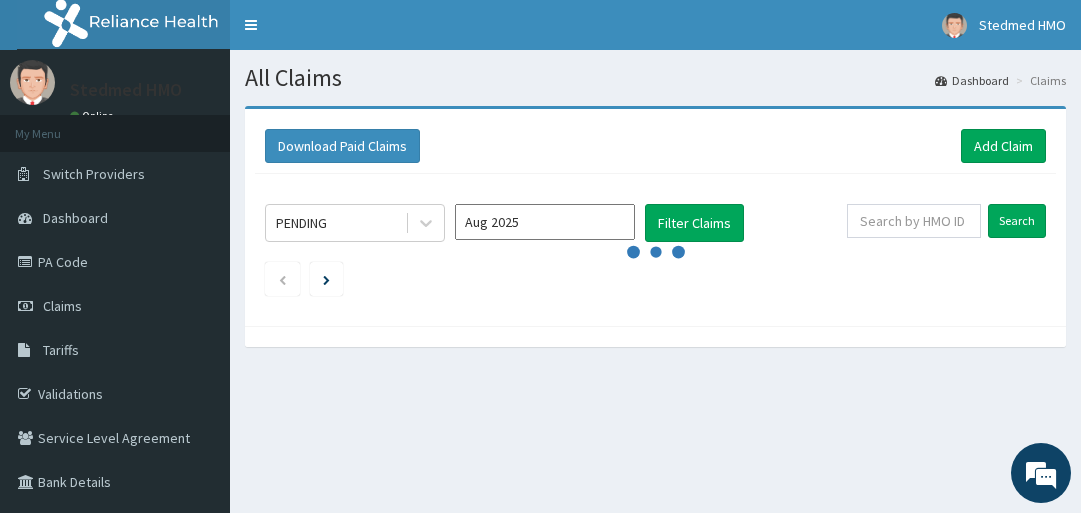 scroll, scrollTop: 0, scrollLeft: 0, axis: both 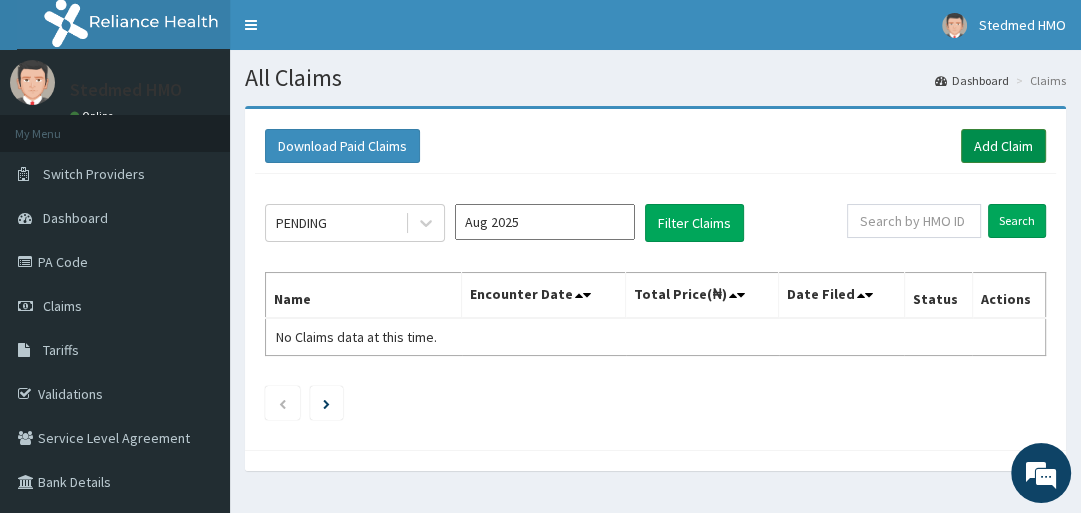 click on "Add Claim" at bounding box center (1003, 146) 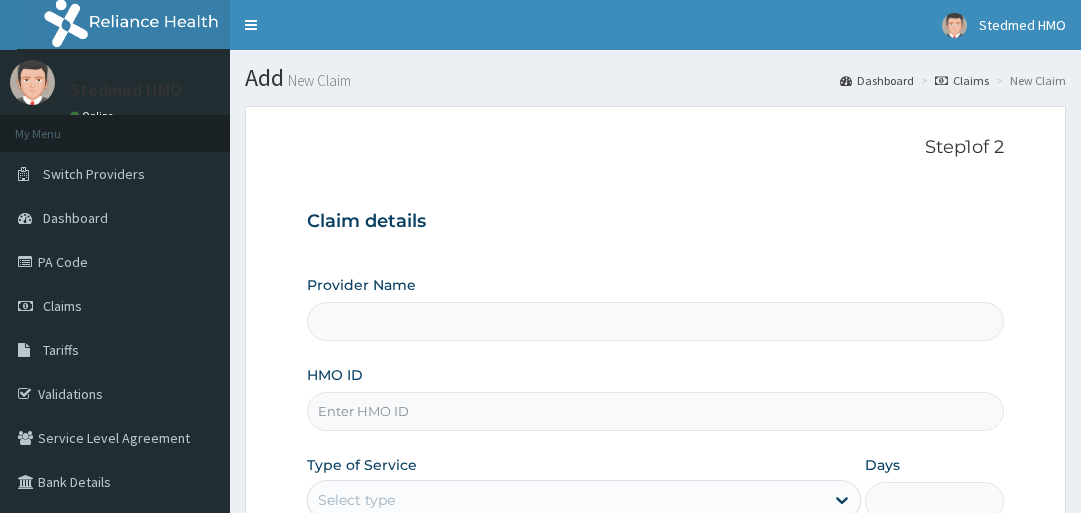 scroll, scrollTop: 0, scrollLeft: 0, axis: both 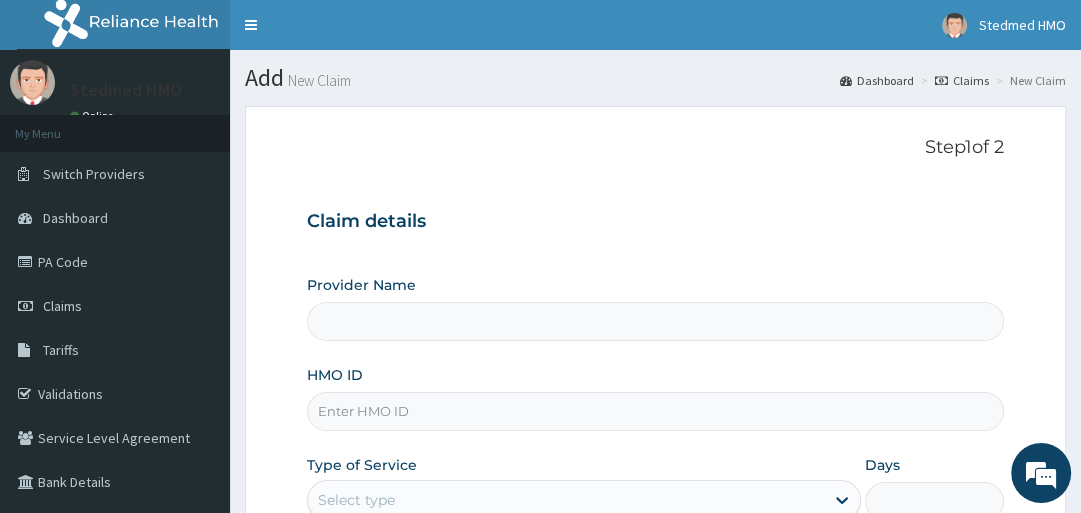 type on "STEDMED SPECIALIST HOSPITAL" 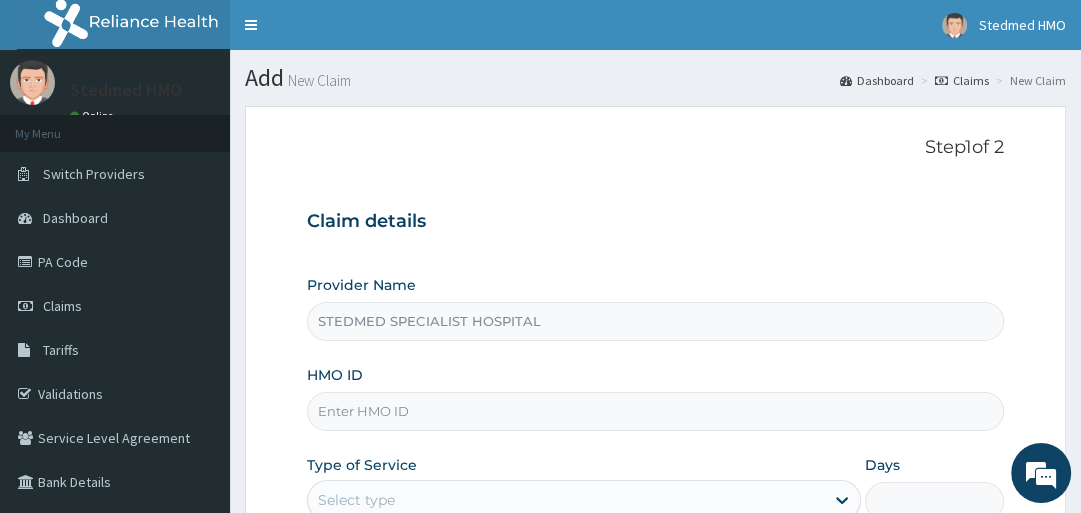 scroll, scrollTop: 0, scrollLeft: 0, axis: both 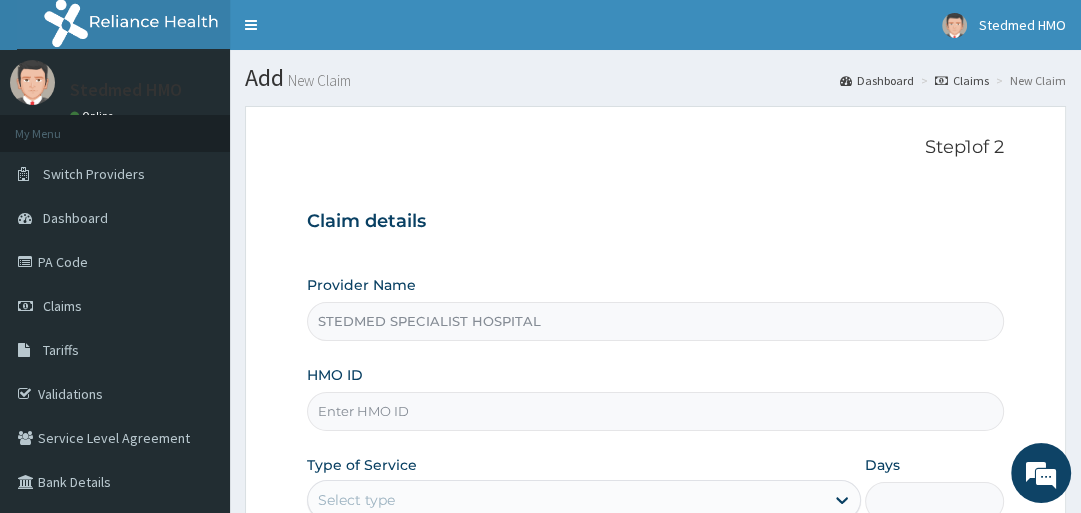 click on "HMO ID" at bounding box center [655, 411] 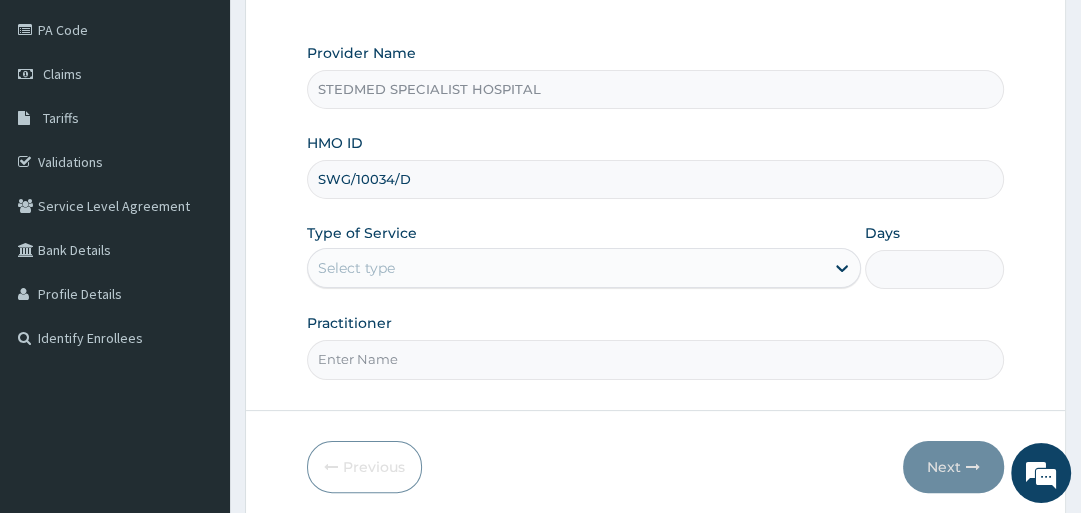 scroll, scrollTop: 240, scrollLeft: 0, axis: vertical 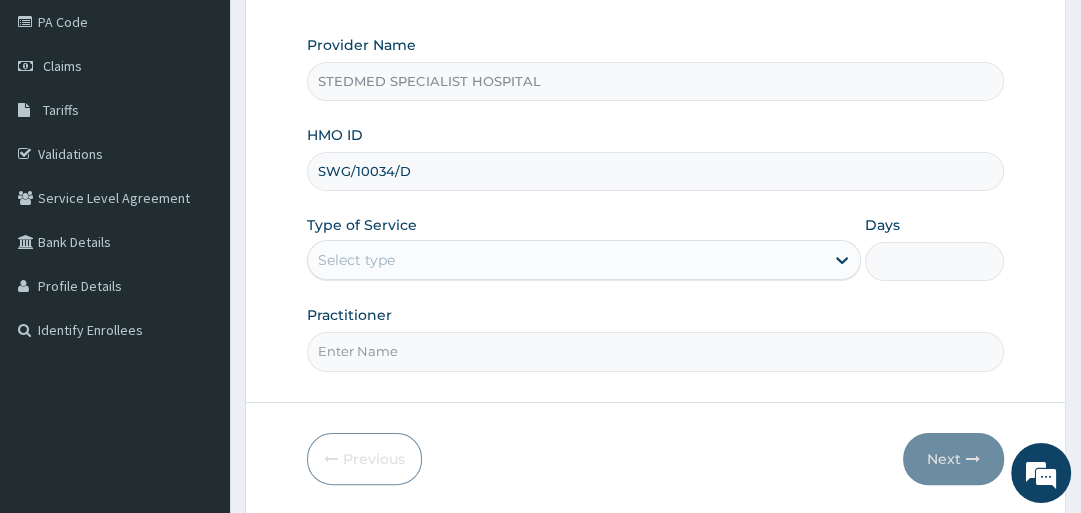 type on "SWG/10034/D" 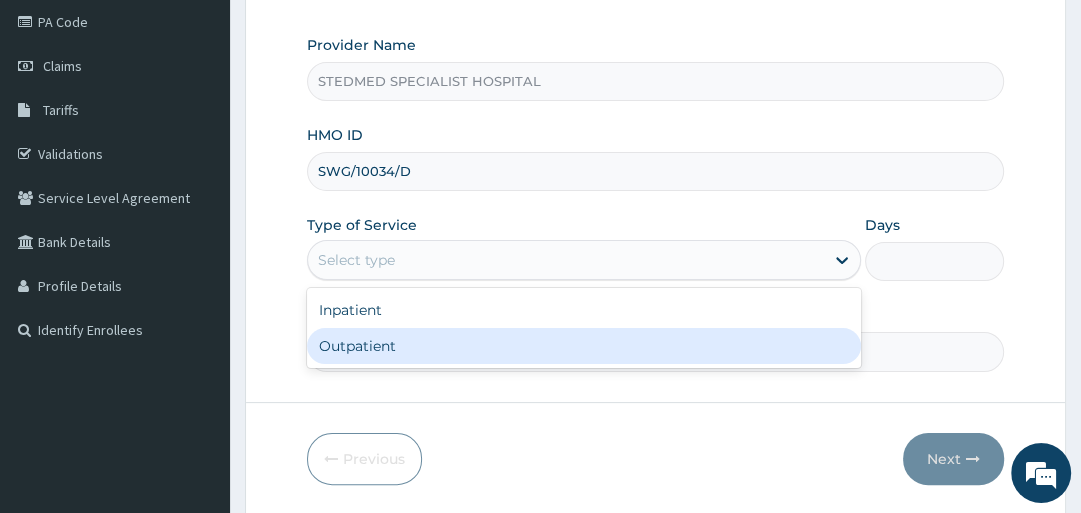 click on "Outpatient" at bounding box center (584, 346) 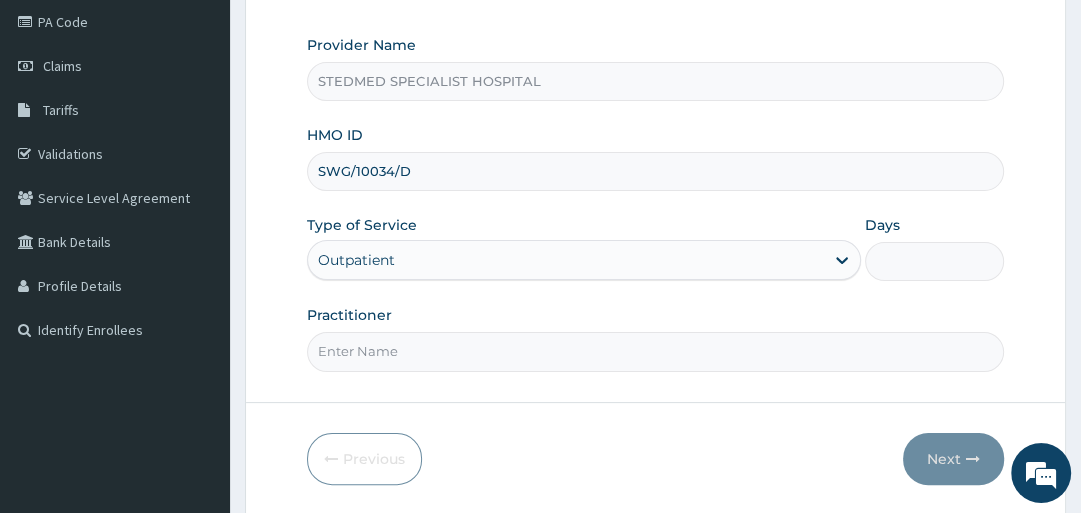 type on "1" 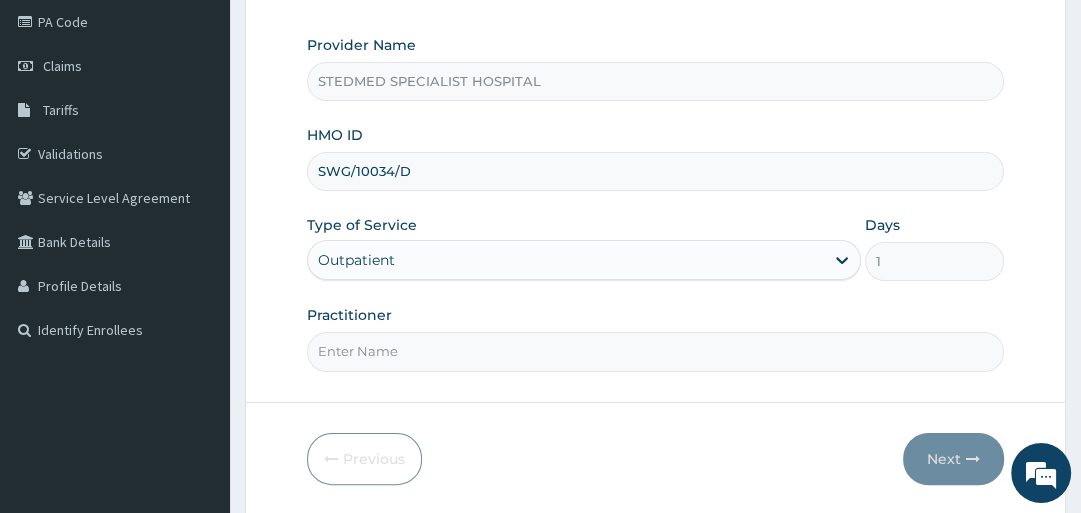 click on "Practitioner" at bounding box center (655, 351) 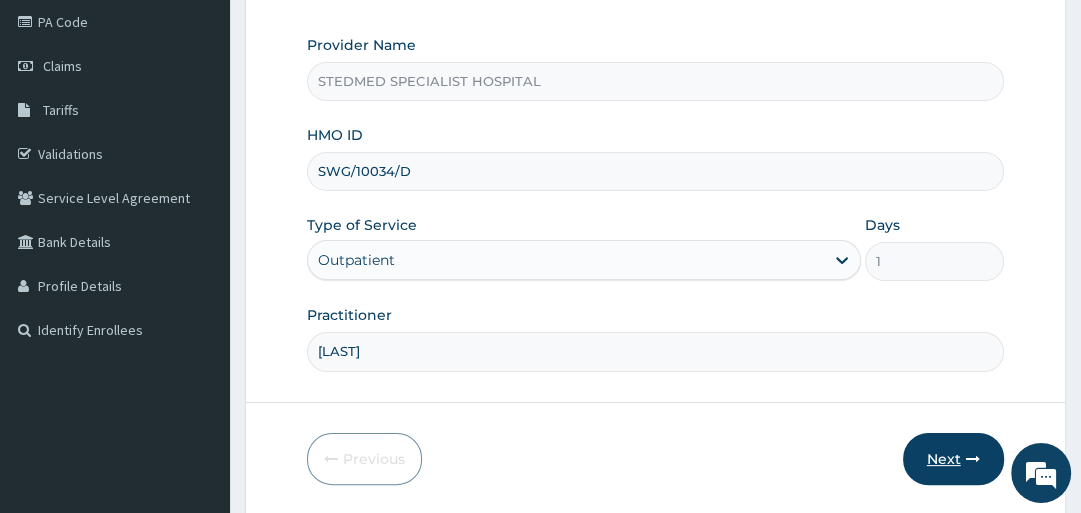 click on "Next" at bounding box center (953, 459) 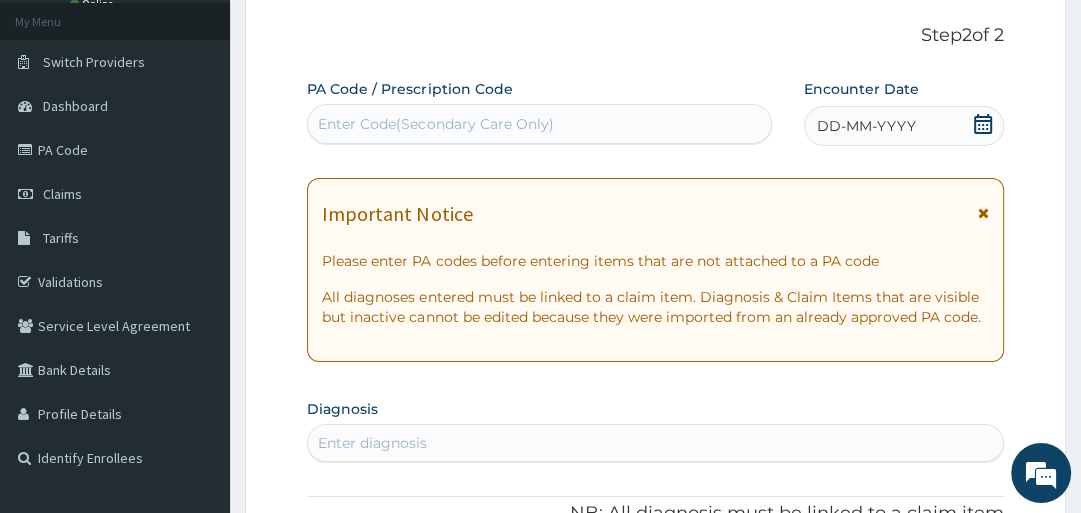 scroll, scrollTop: 0, scrollLeft: 0, axis: both 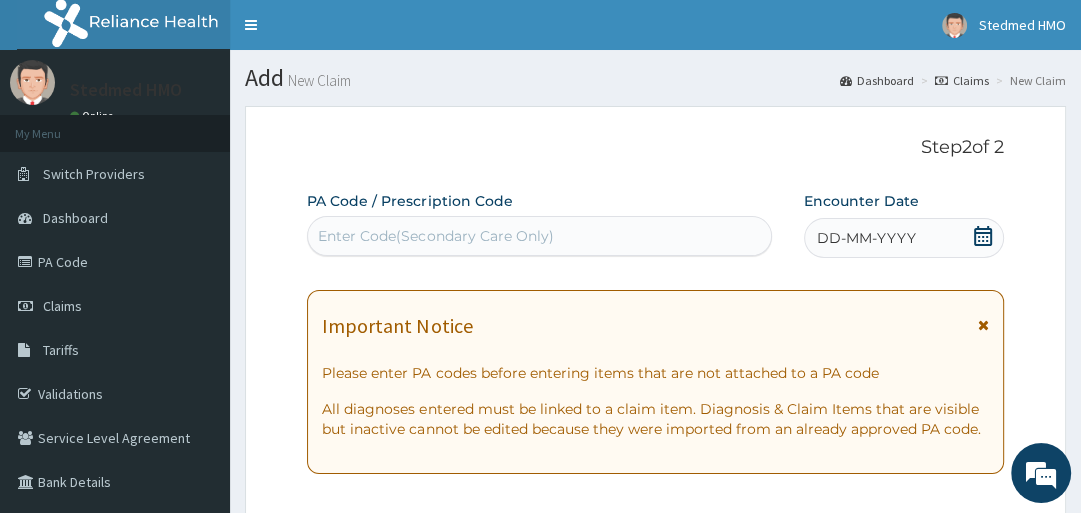 click on "DD-MM-YYYY" at bounding box center [903, 238] 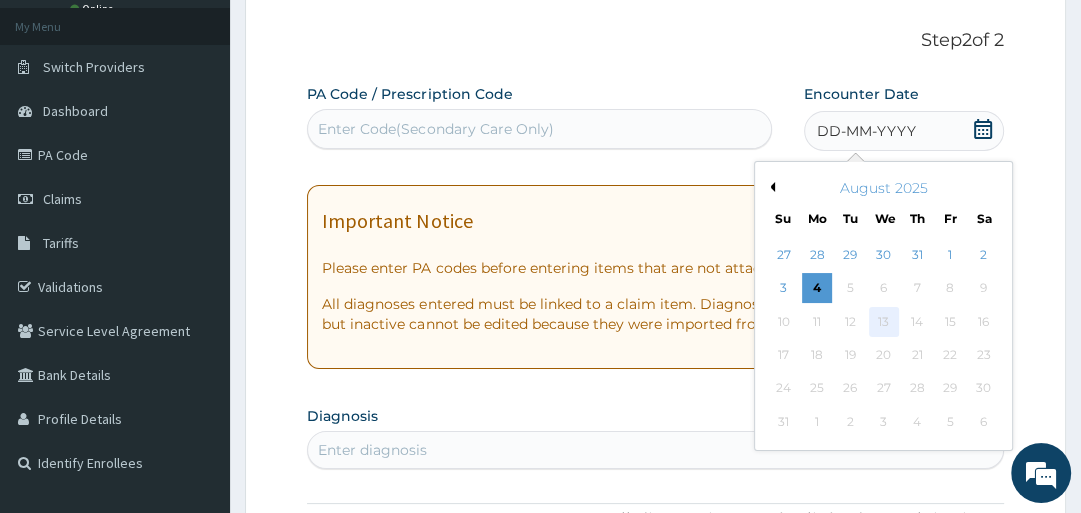 scroll, scrollTop: 160, scrollLeft: 0, axis: vertical 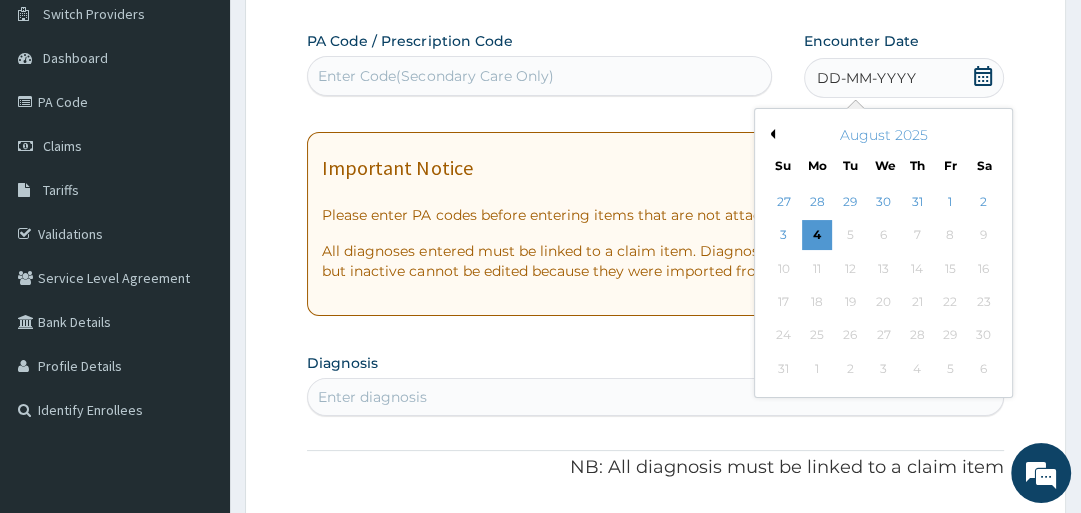 click on "Previous Month" at bounding box center [770, 134] 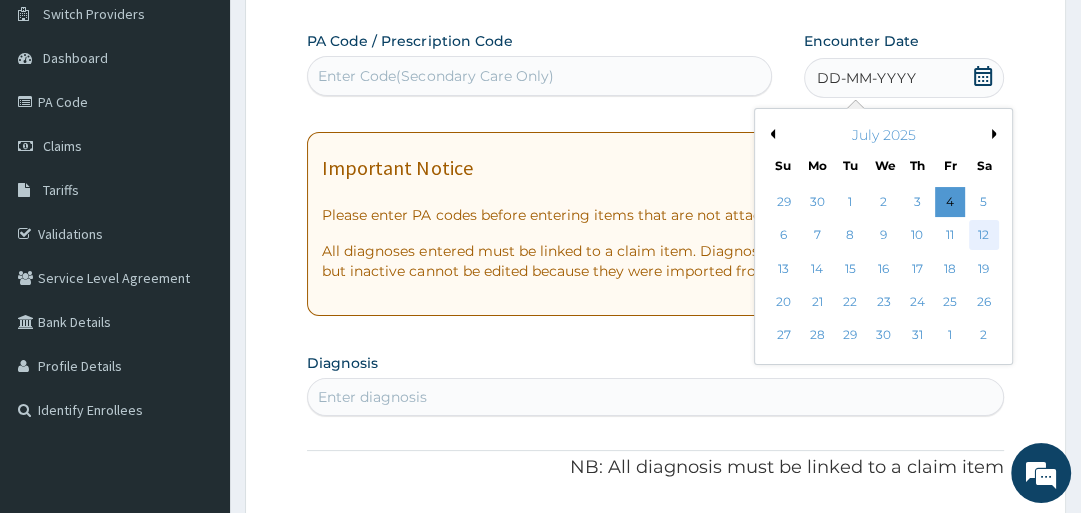 click on "12" at bounding box center (984, 236) 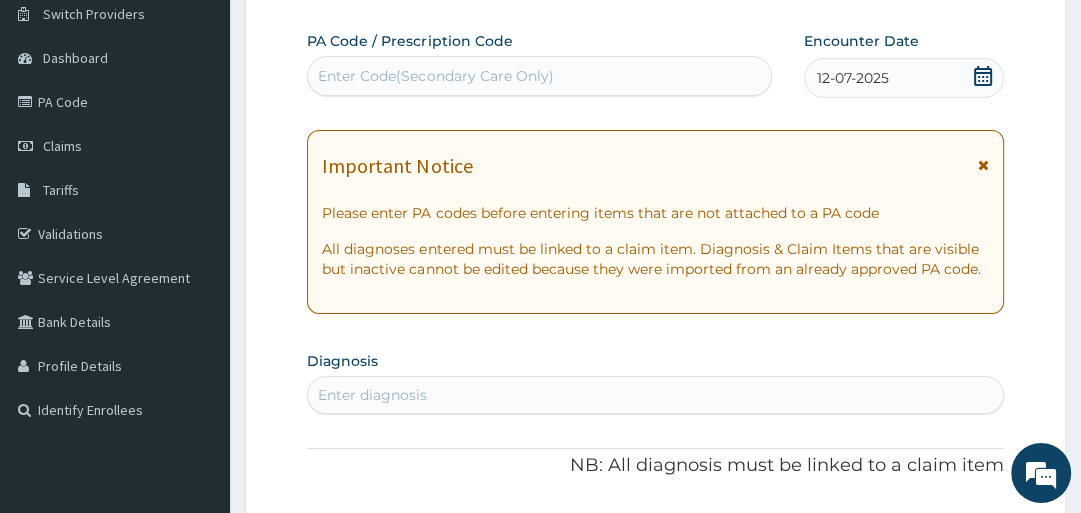 click on "Enter diagnosis" at bounding box center (655, 395) 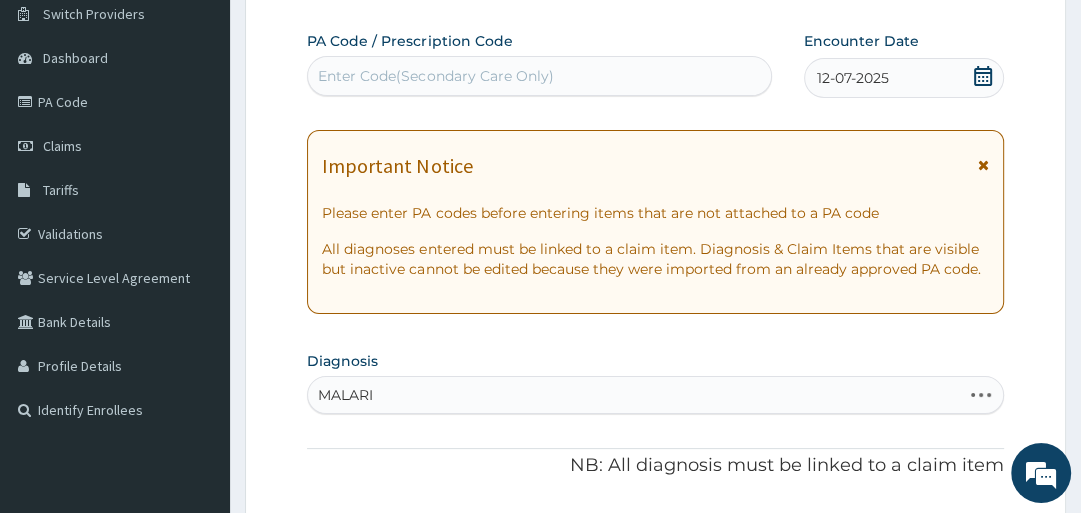 type on "MALARIA" 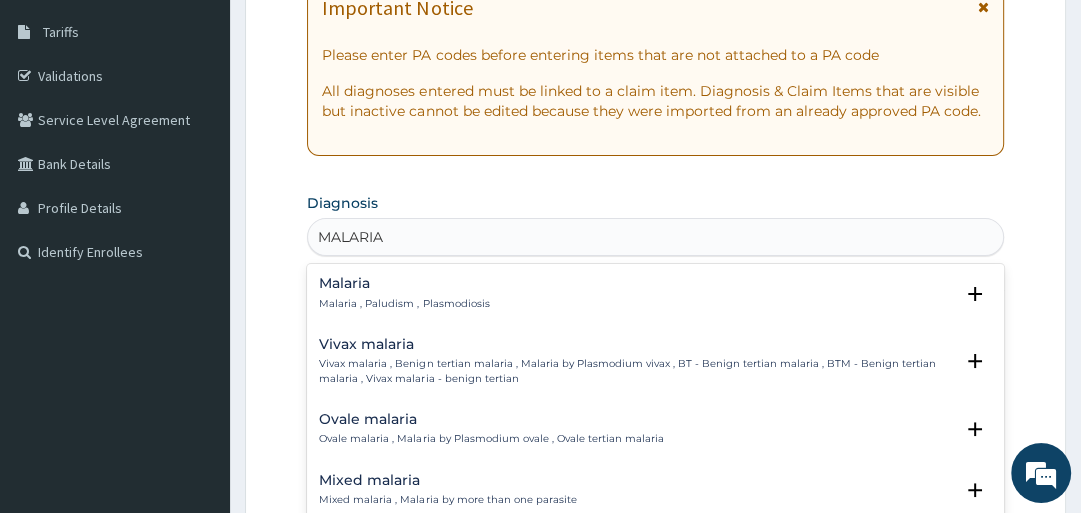 scroll, scrollTop: 320, scrollLeft: 0, axis: vertical 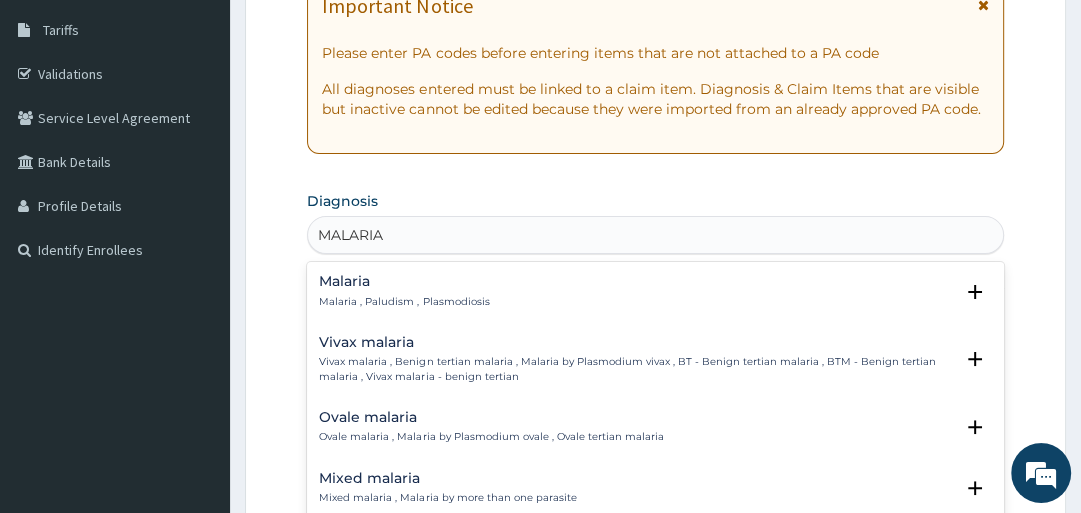 click on "Malaria Malaria , Paludism , Plasmodiosis" at bounding box center (404, 291) 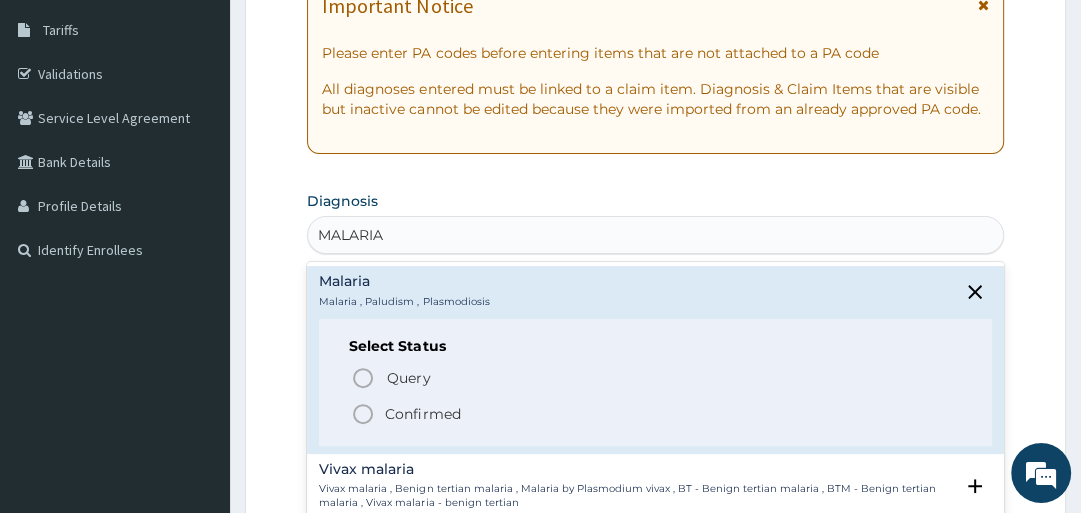 click on "Confirmed" at bounding box center (422, 414) 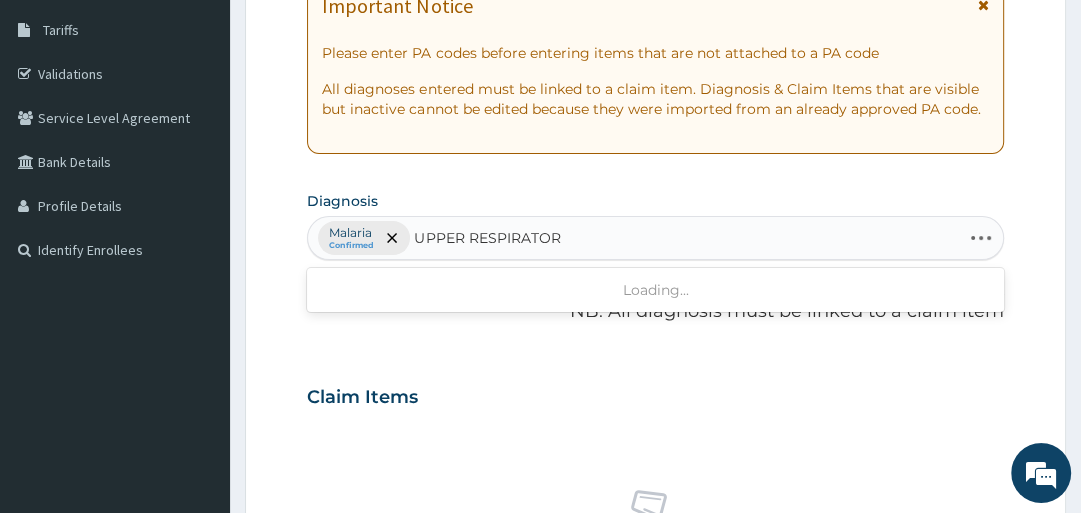 type on "UPPER RESPIRATORY" 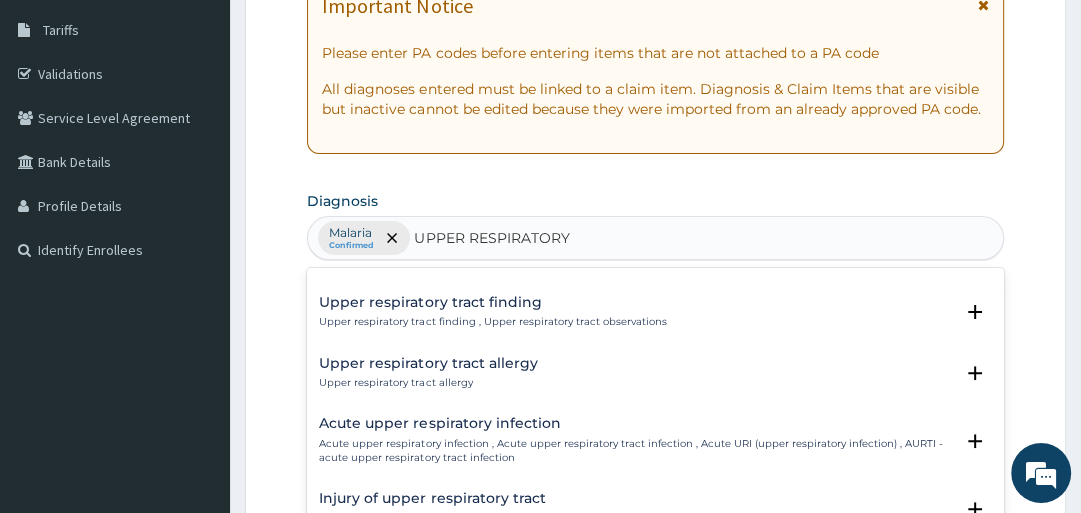 scroll, scrollTop: 80, scrollLeft: 0, axis: vertical 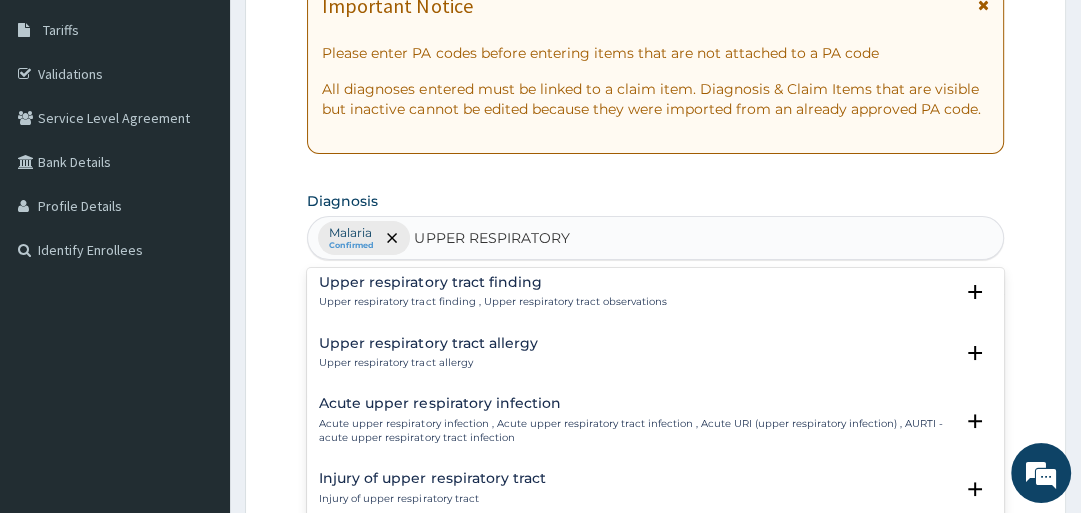 click on "Acute upper respiratory infection , Acute upper respiratory tract infection , Acute URI (upper respiratory infection) , AURTI - acute upper respiratory tract infection" at bounding box center (635, 431) 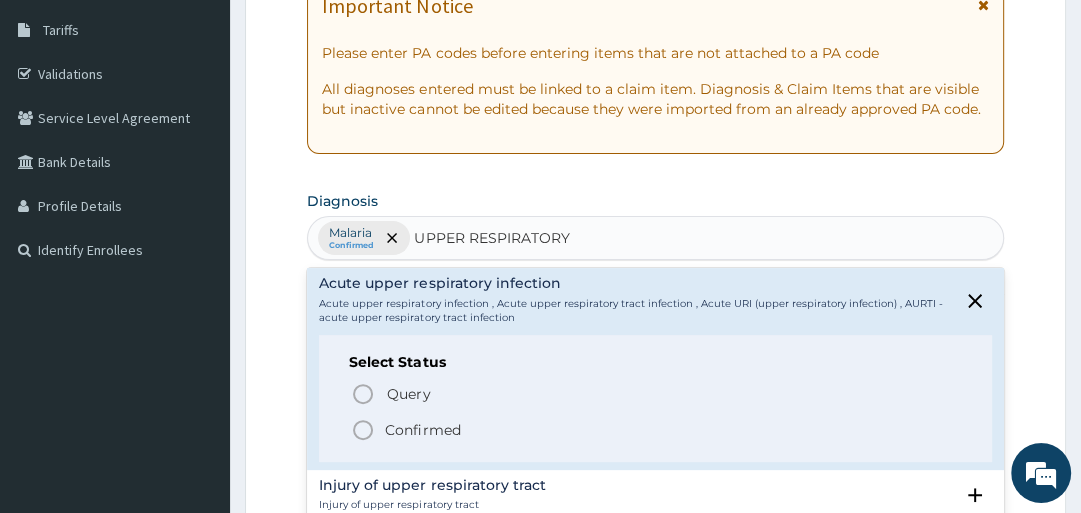 scroll, scrollTop: 240, scrollLeft: 0, axis: vertical 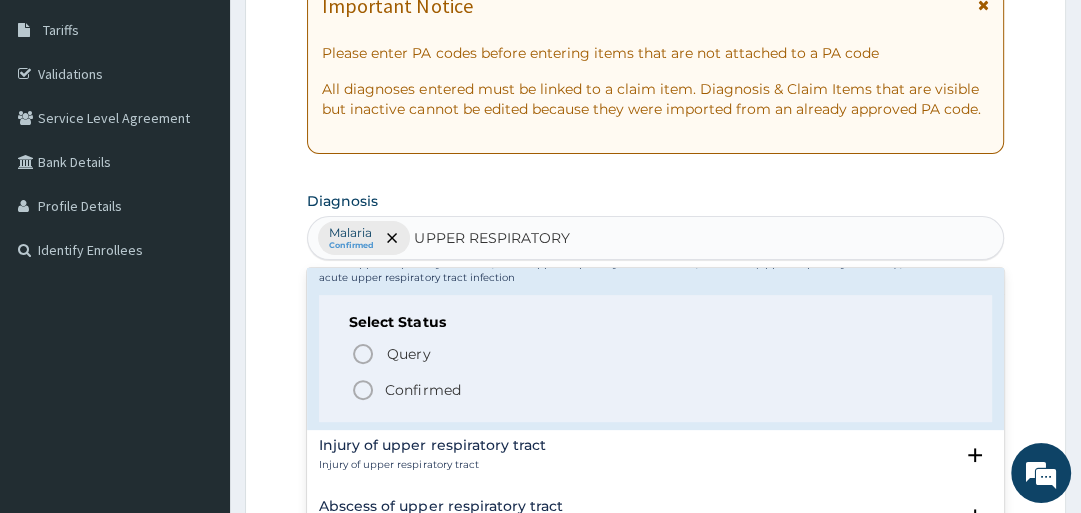 click on "Confirmed" at bounding box center (422, 390) 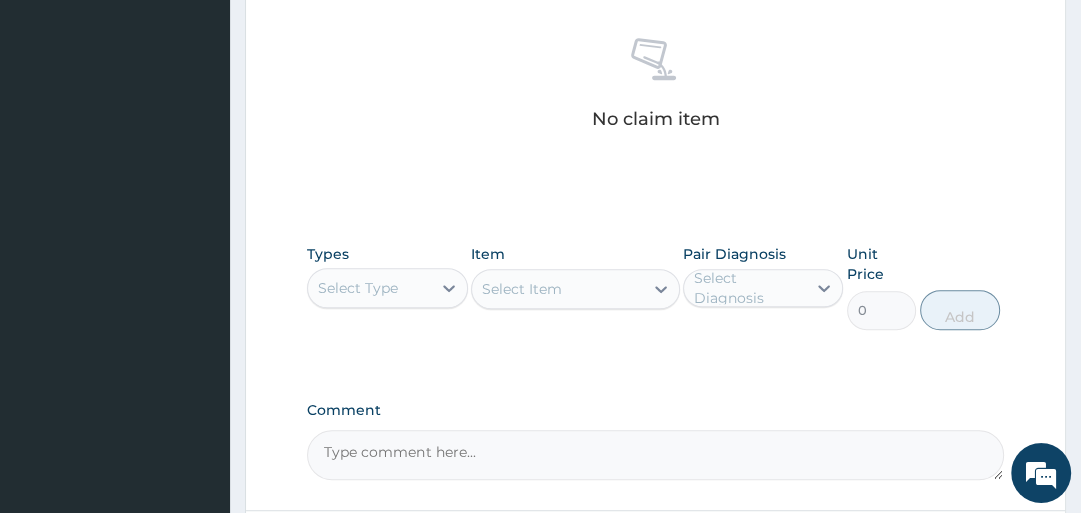 scroll, scrollTop: 800, scrollLeft: 0, axis: vertical 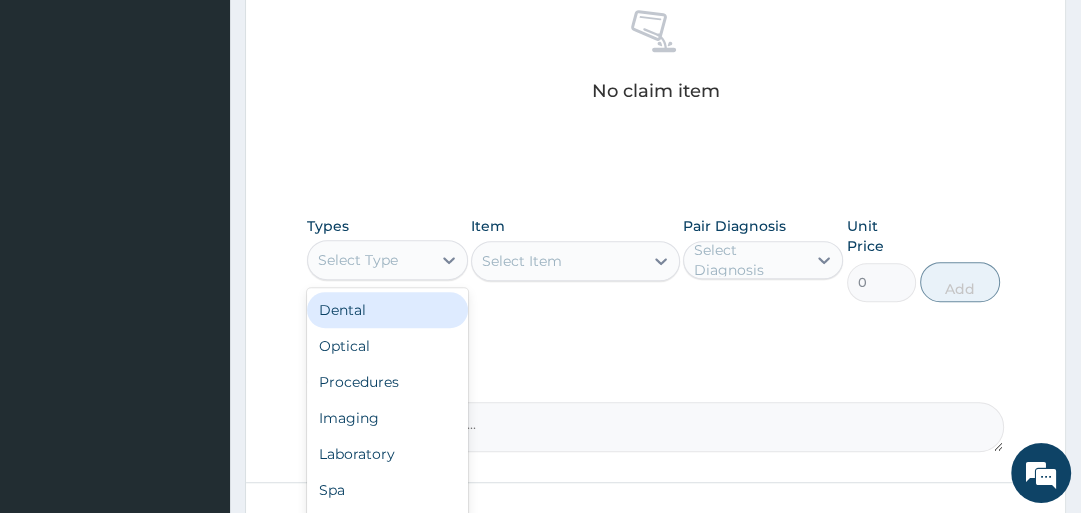 click on "Select Type" at bounding box center [369, 260] 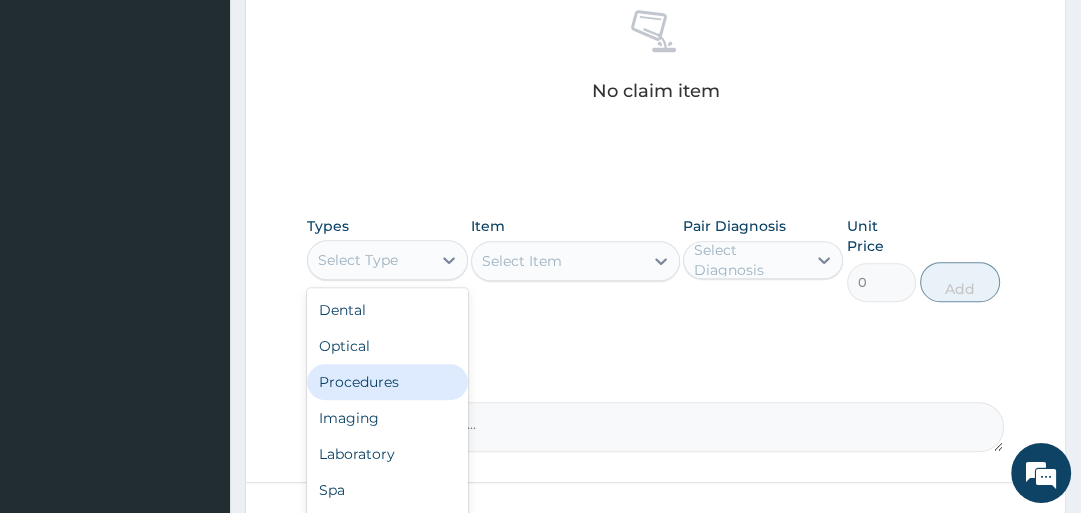 click on "Procedures" at bounding box center (387, 382) 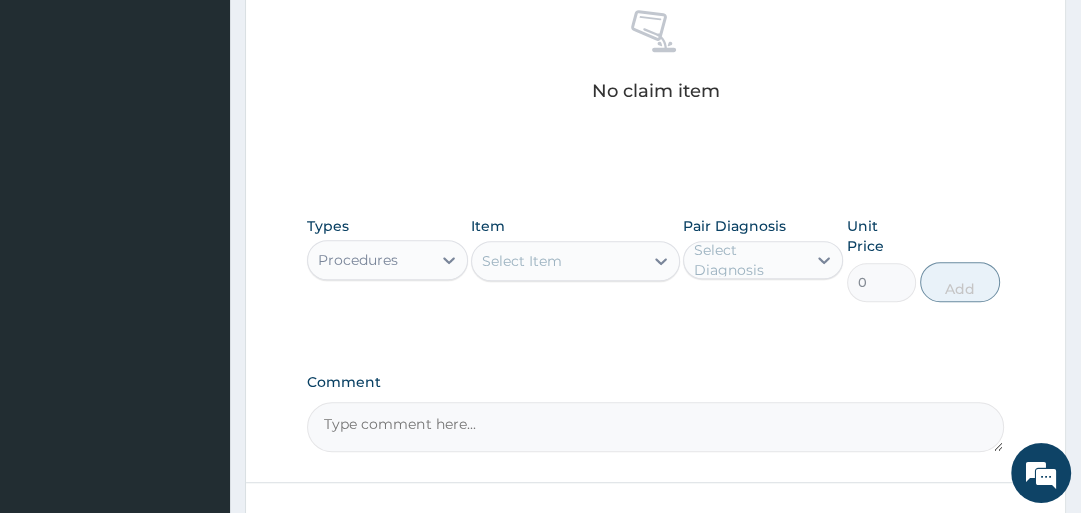 click on "Select Item" at bounding box center (557, 261) 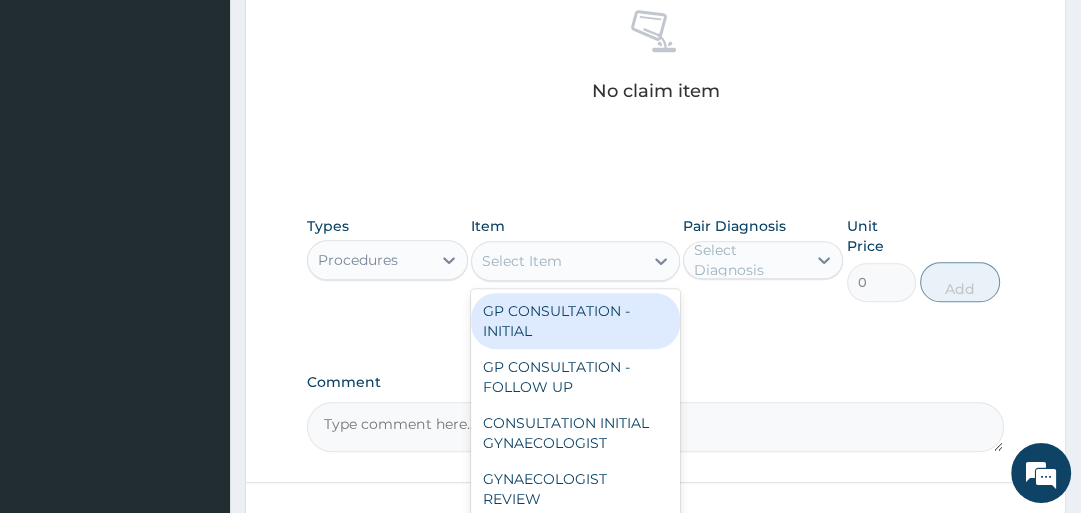 click on "GP CONSULTATION - INITIAL" at bounding box center [575, 321] 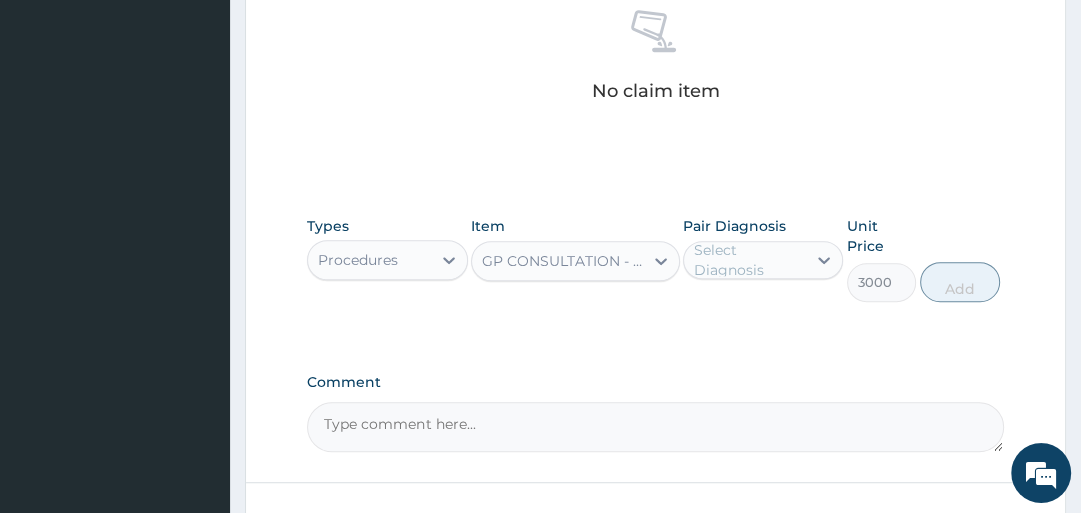 click on "Select Diagnosis" at bounding box center (749, 260) 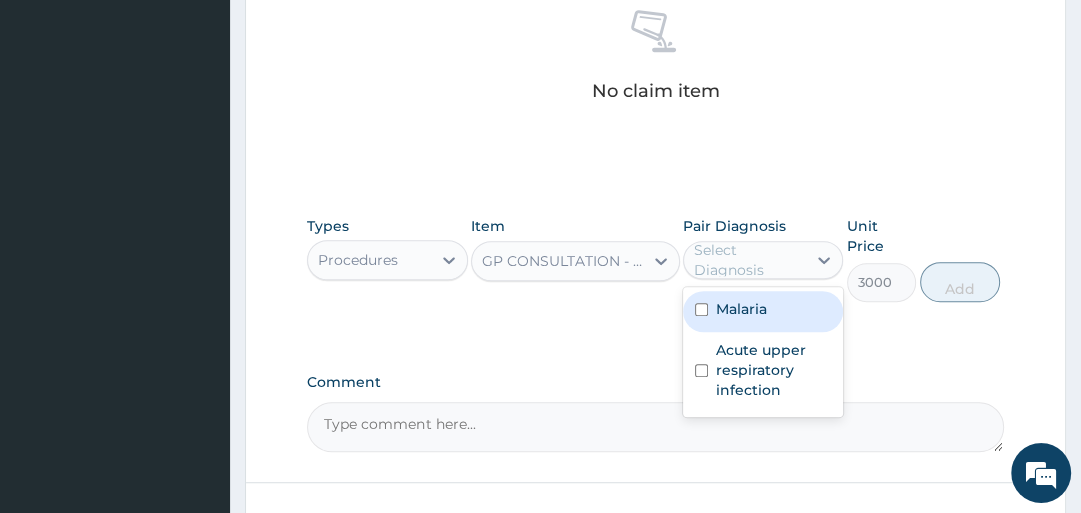 click on "Malaria" at bounding box center [741, 309] 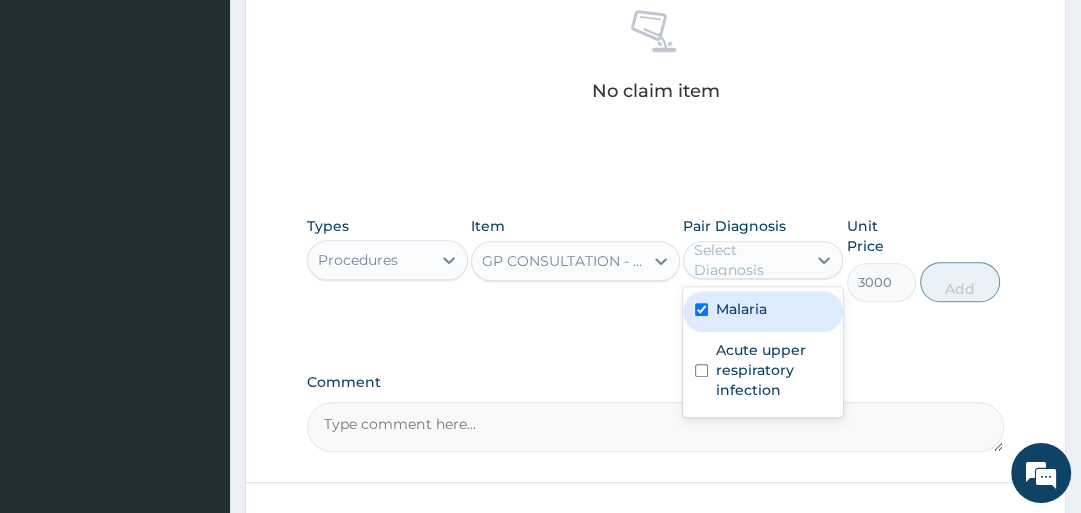 checkbox on "true" 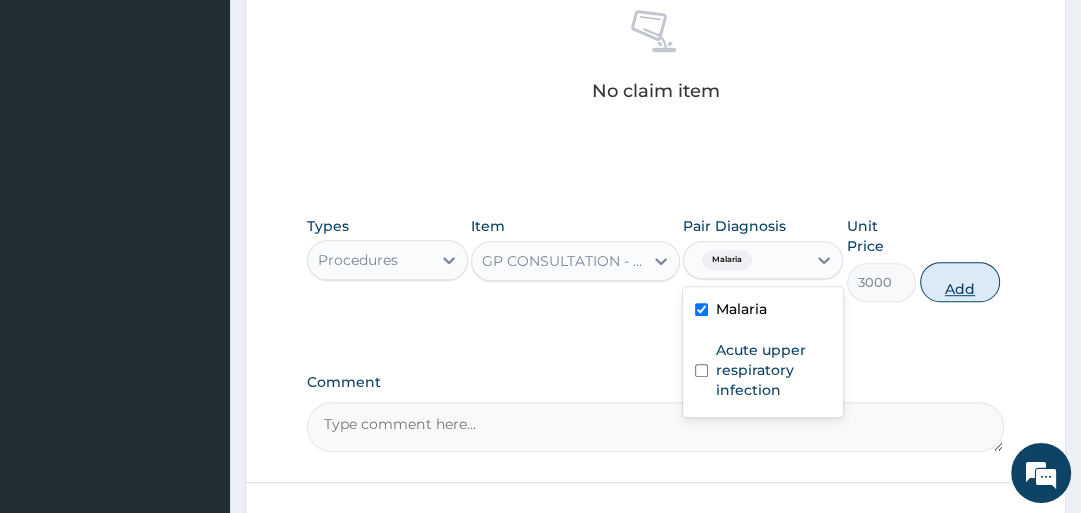 click on "Add" at bounding box center (960, 282) 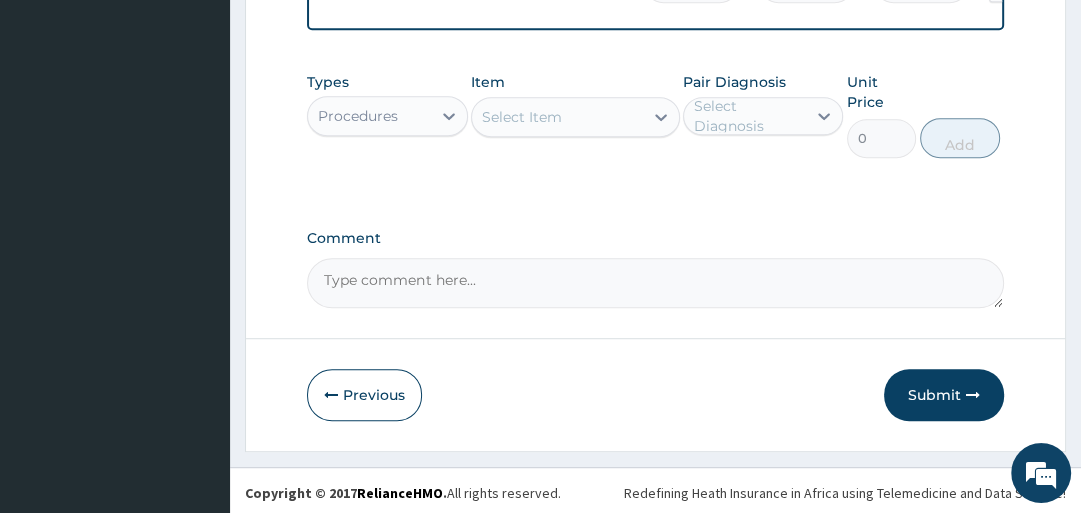 scroll, scrollTop: 863, scrollLeft: 0, axis: vertical 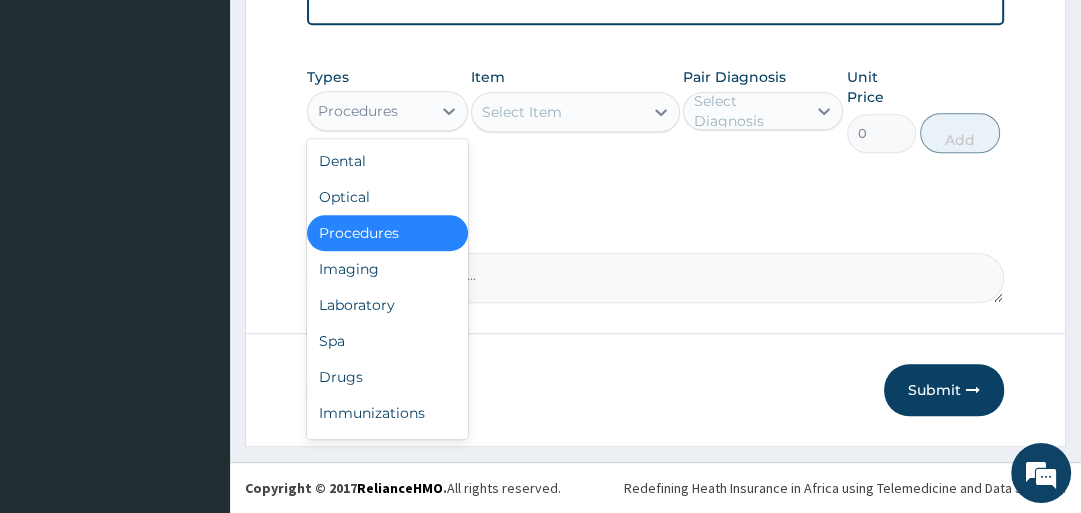 click on "Procedures" at bounding box center [369, 111] 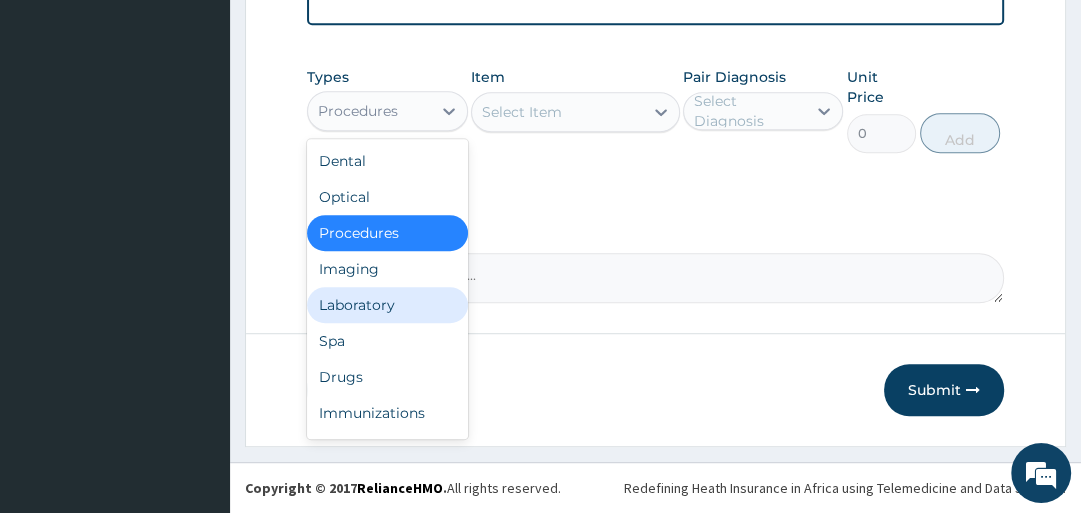 click on "Laboratory" at bounding box center (387, 305) 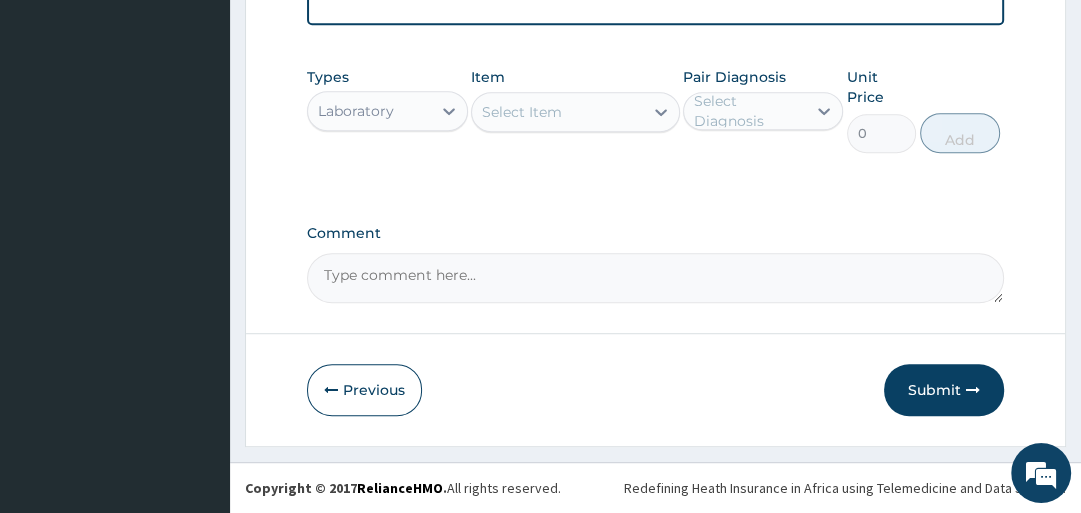 click on "Select Item" at bounding box center [557, 112] 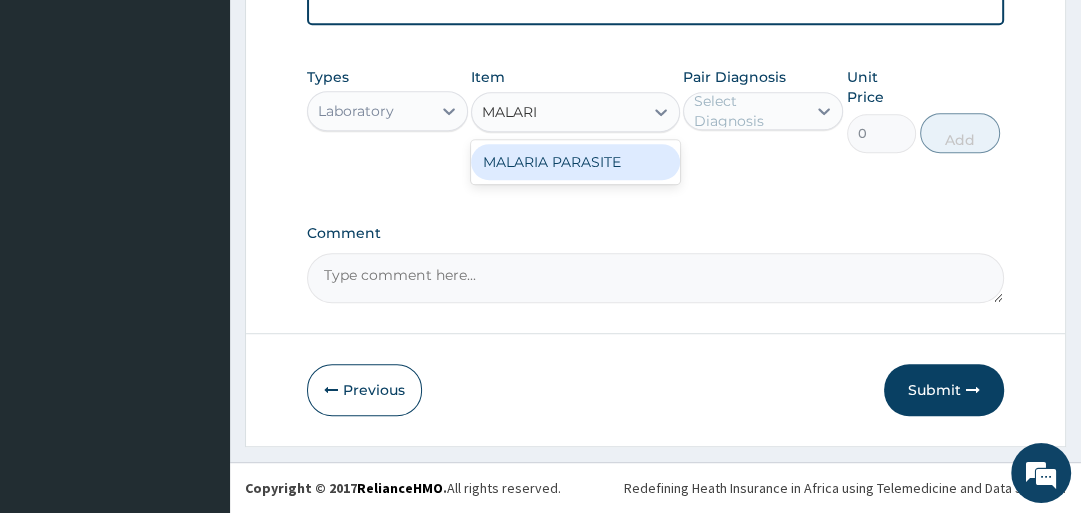 type on "MALARIA" 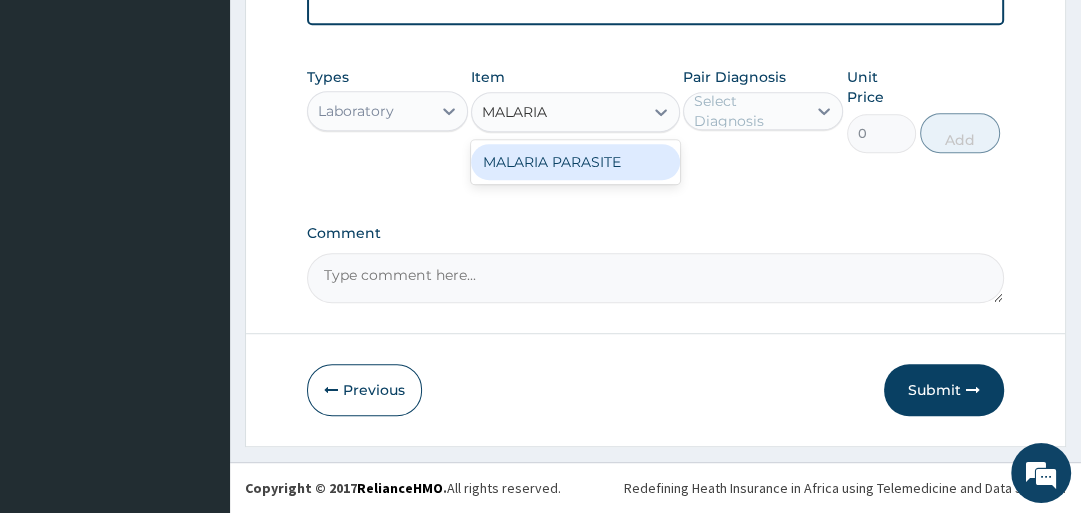 click on "MALARIA PARASITE" at bounding box center (575, 162) 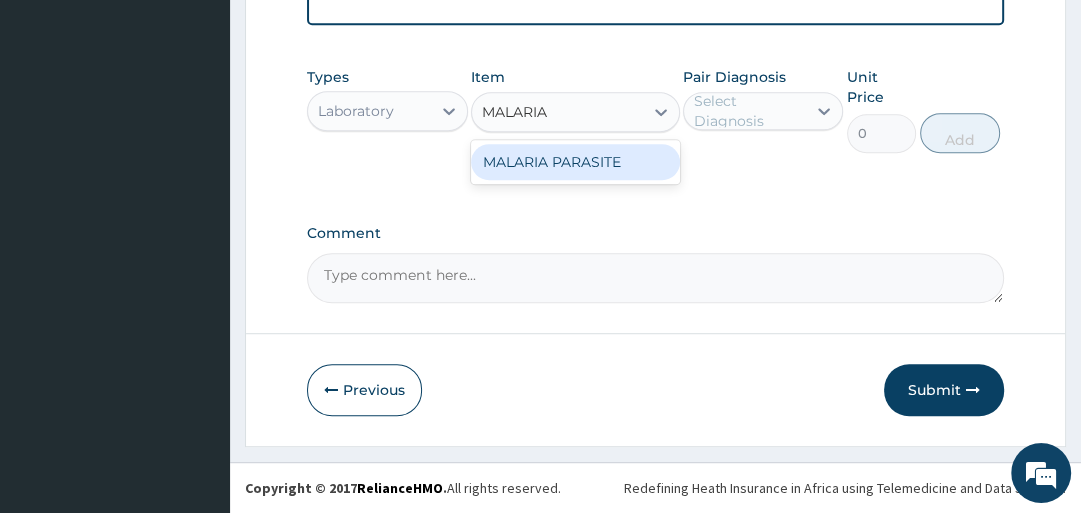type 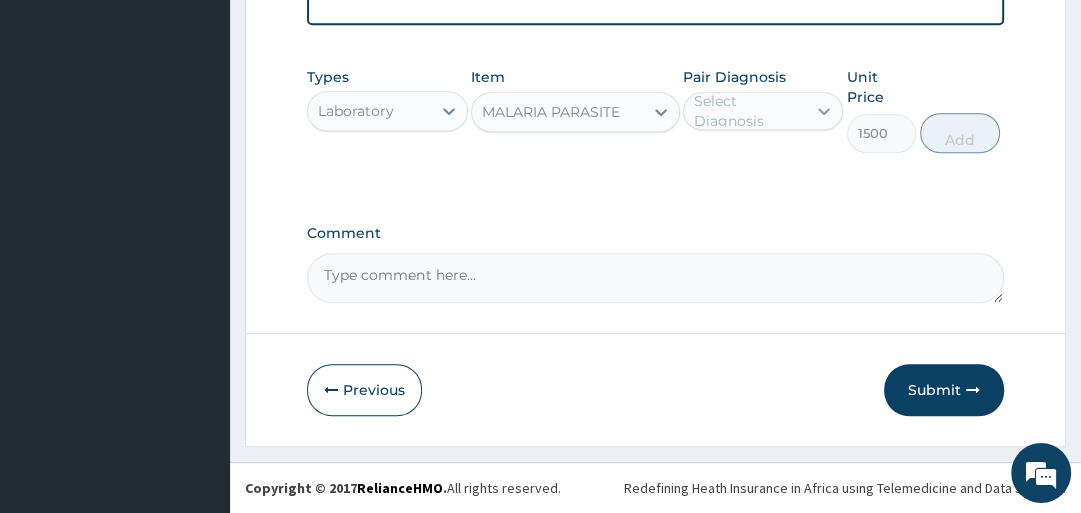 click at bounding box center [824, 111] 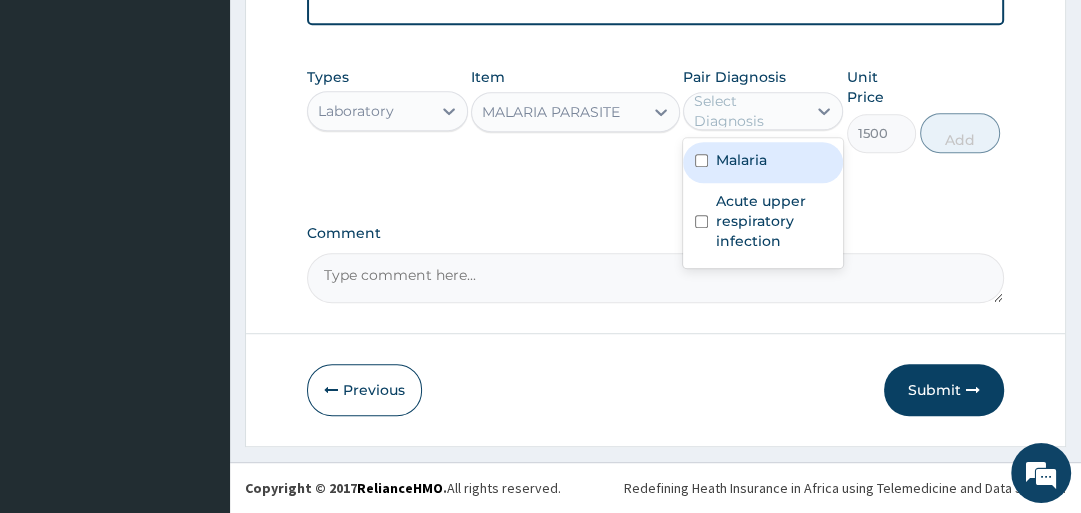 click on "Malaria" at bounding box center (763, 162) 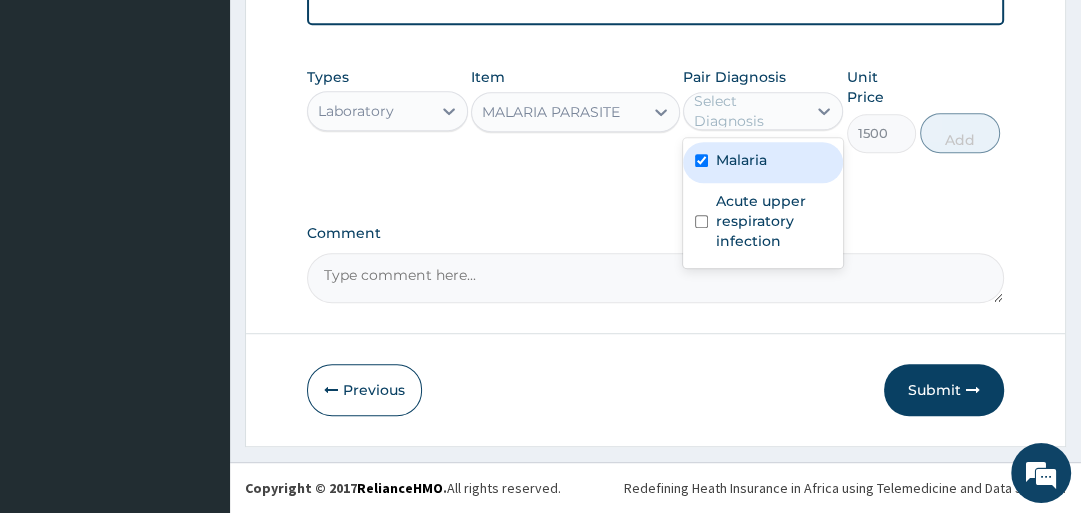 checkbox on "true" 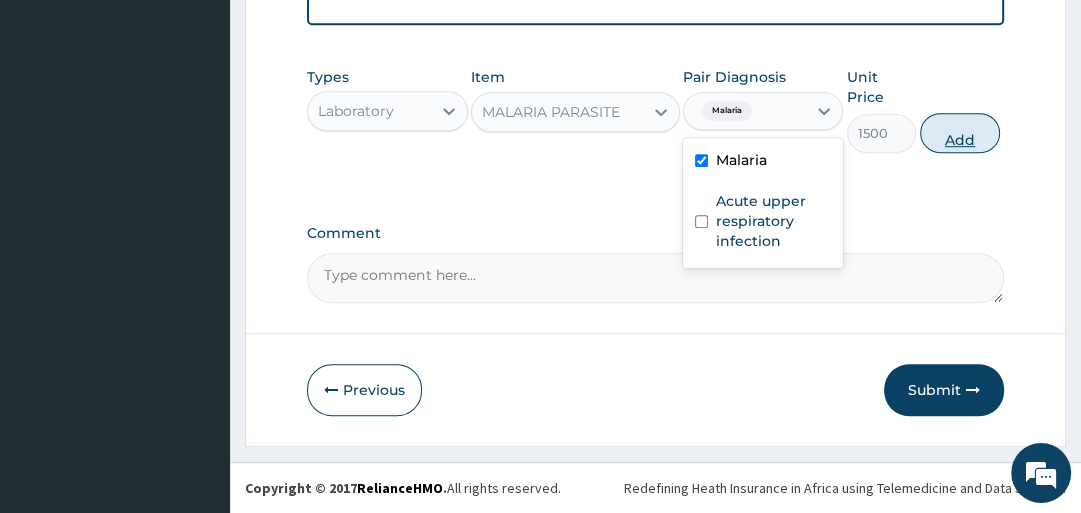 click on "Add" at bounding box center (960, 133) 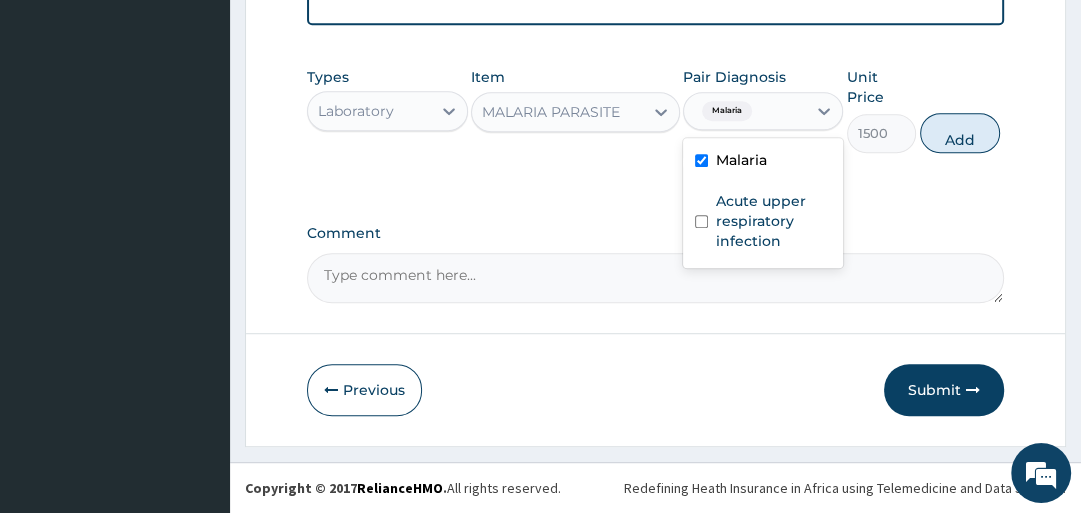 type on "0" 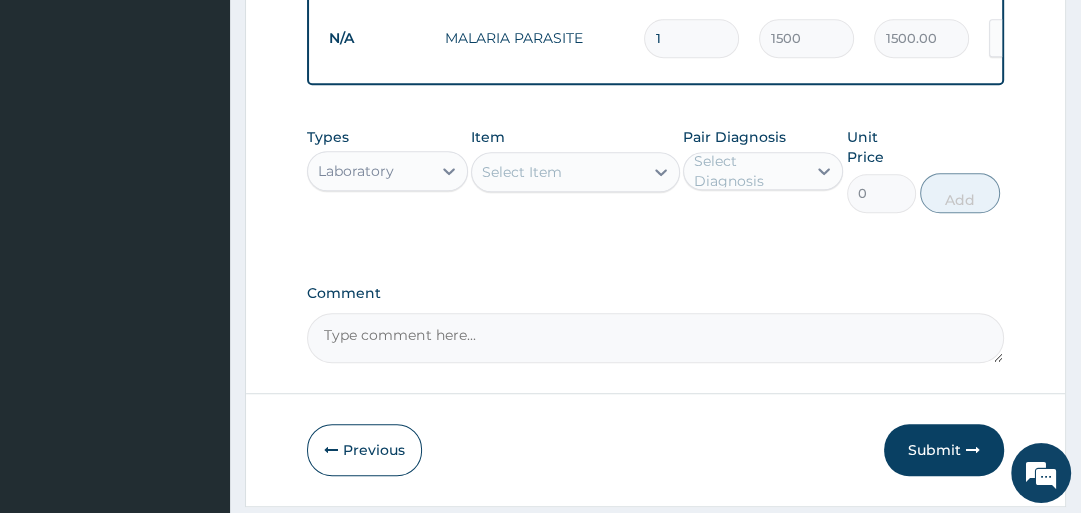 click on "Select Item" at bounding box center (557, 172) 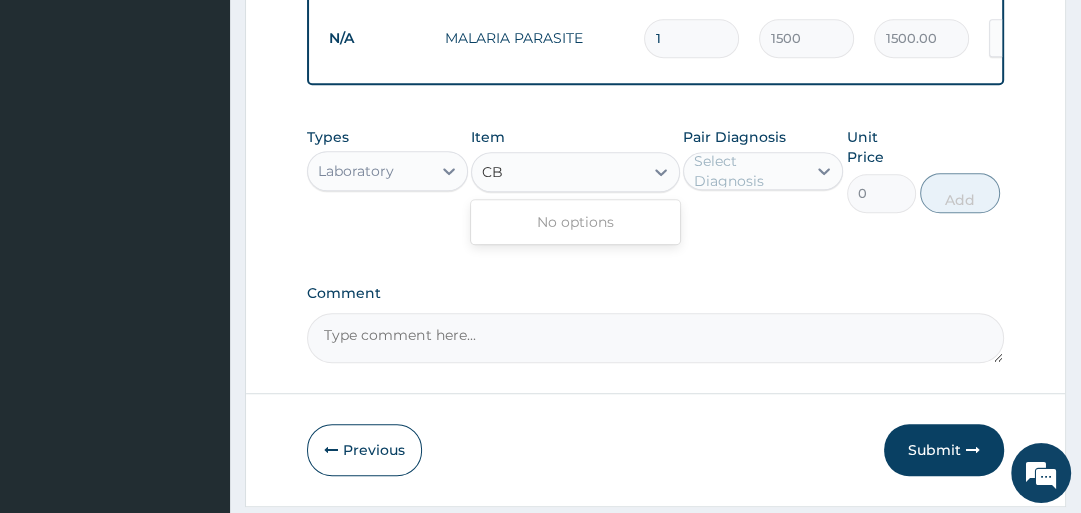 type on "C" 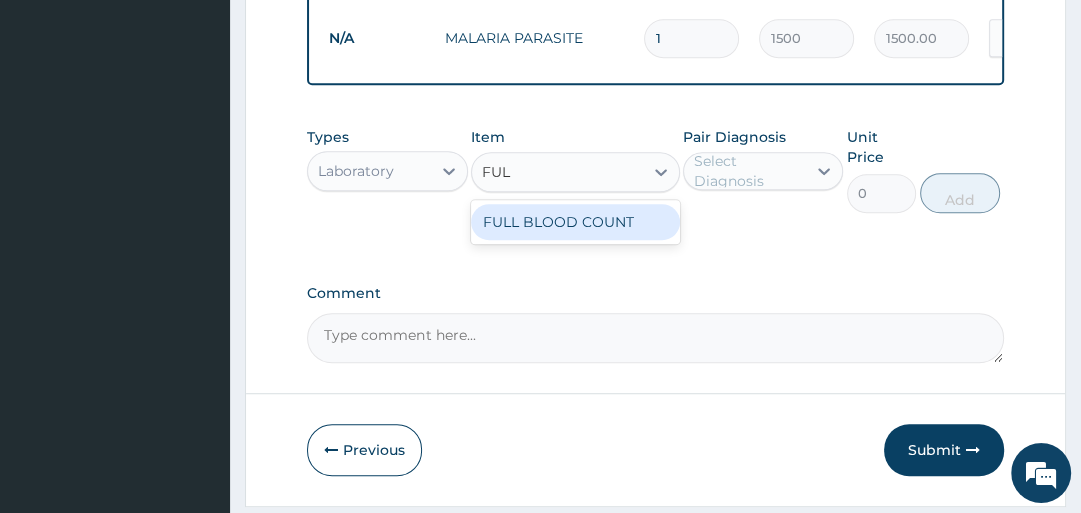 type on "FULL" 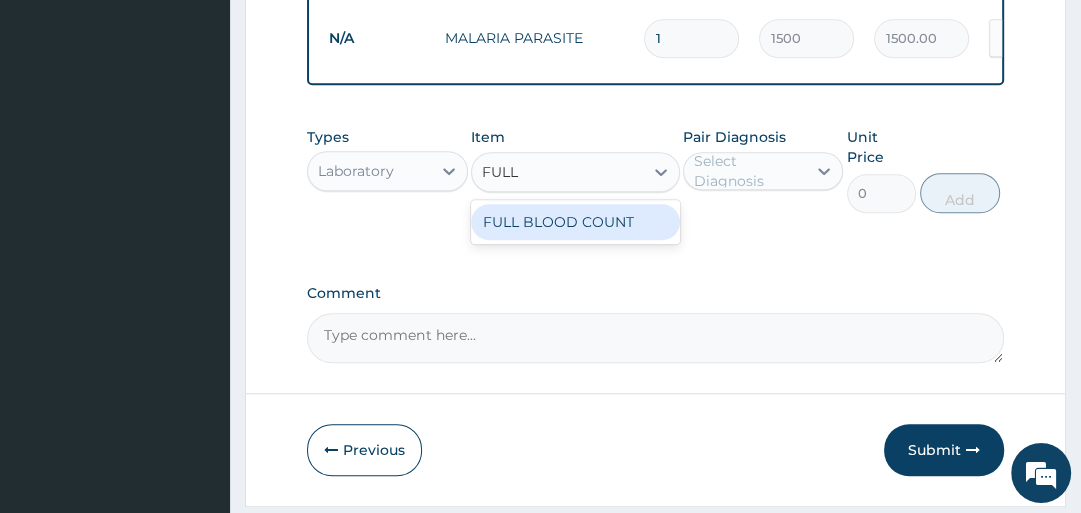 click on "FULL BLOOD COUNT" at bounding box center [575, 222] 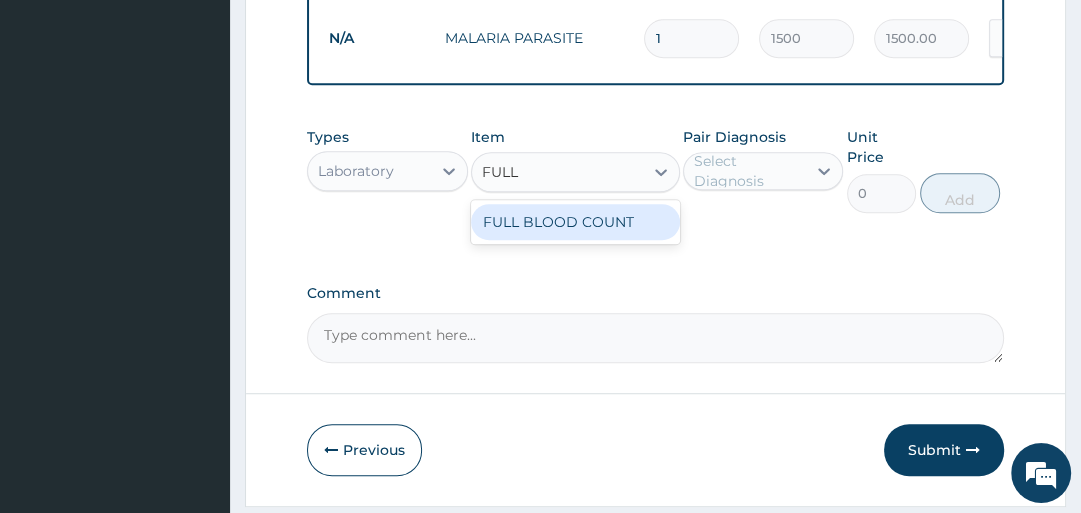 type 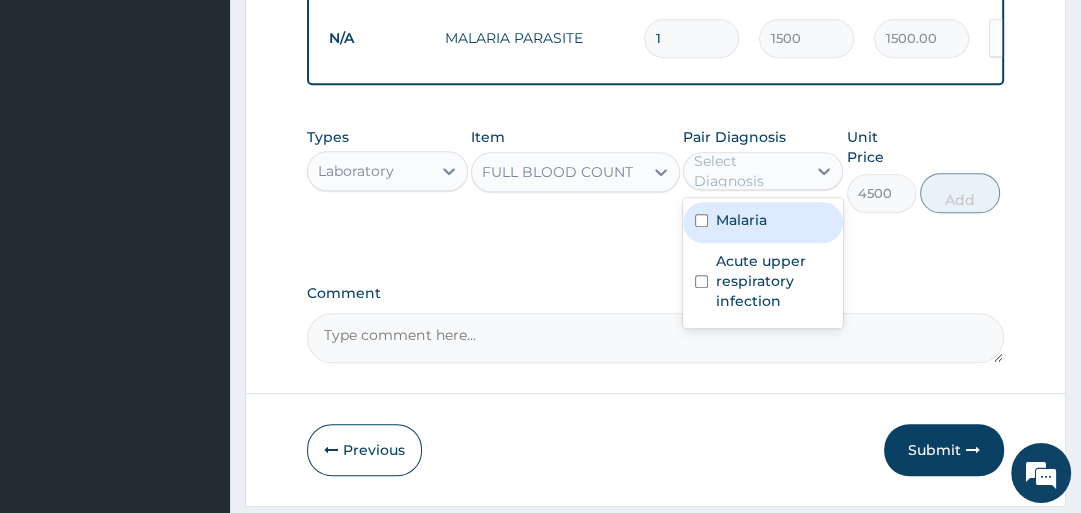 click on "Select Diagnosis" at bounding box center (749, 171) 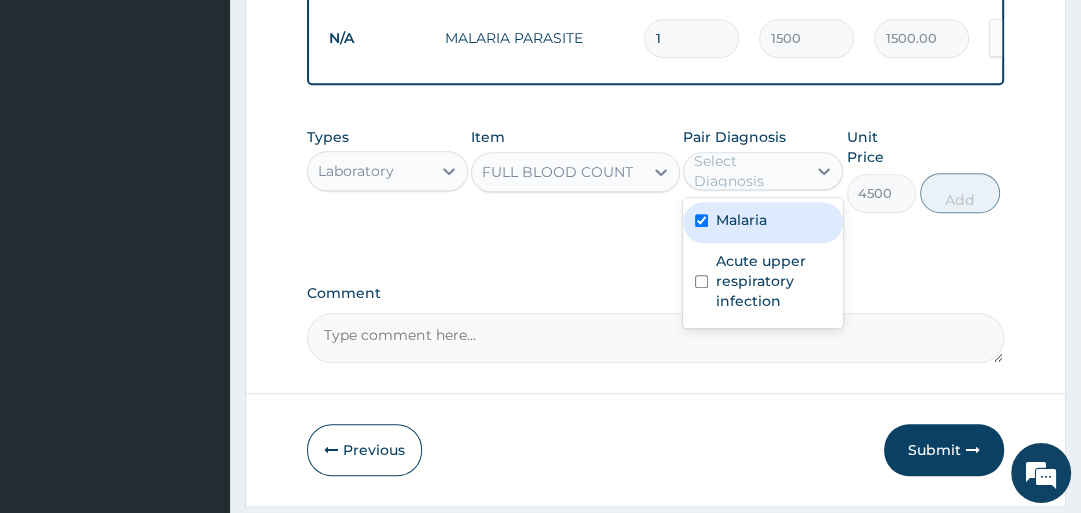 checkbox on "true" 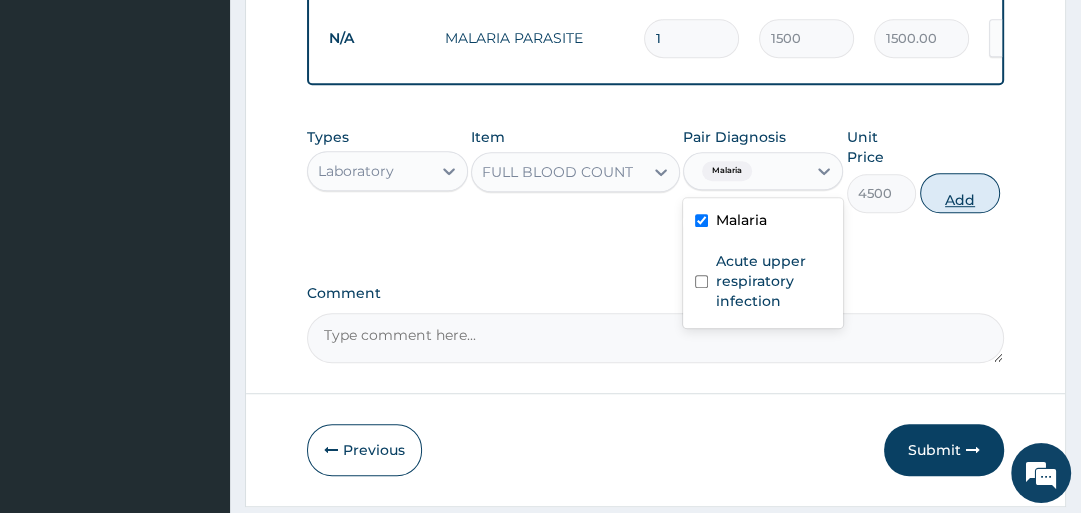 click on "Add" at bounding box center (960, 193) 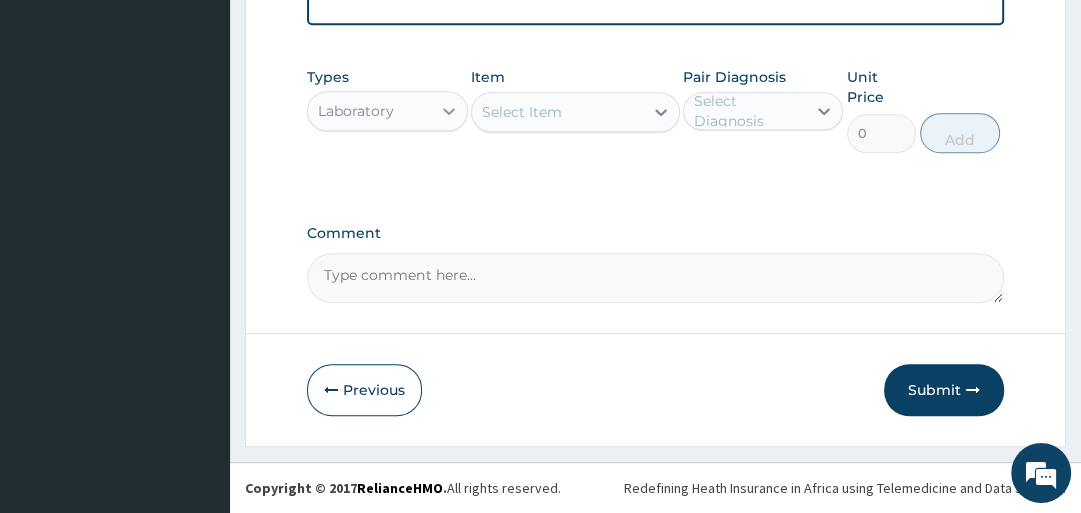 scroll, scrollTop: 1000, scrollLeft: 0, axis: vertical 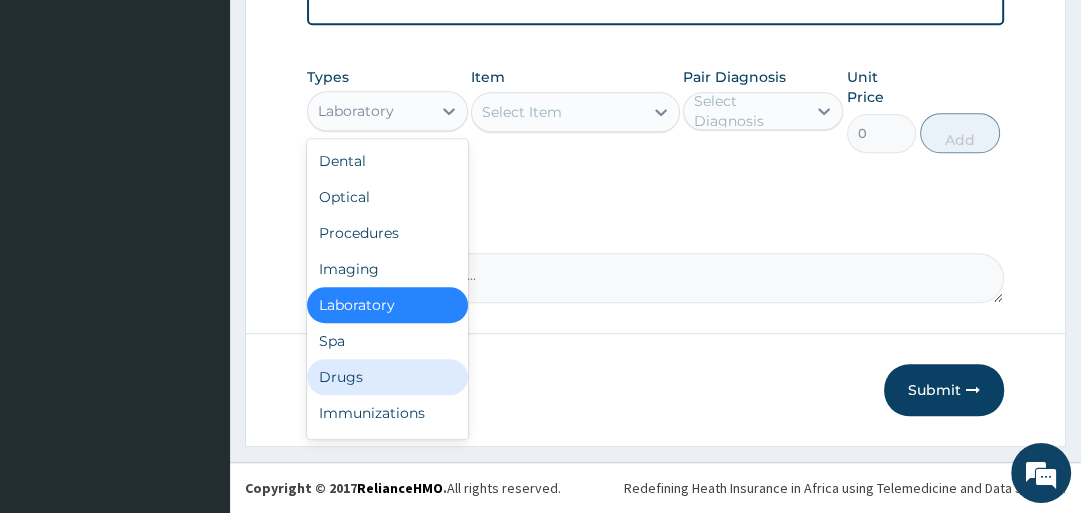 click on "Drugs" at bounding box center [387, 377] 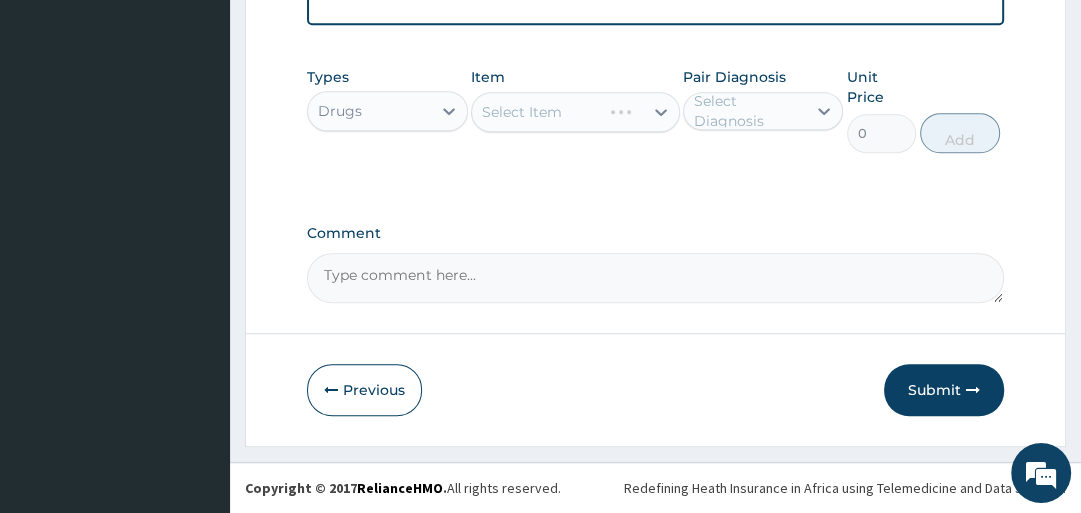 click on "Select Item" at bounding box center (575, 112) 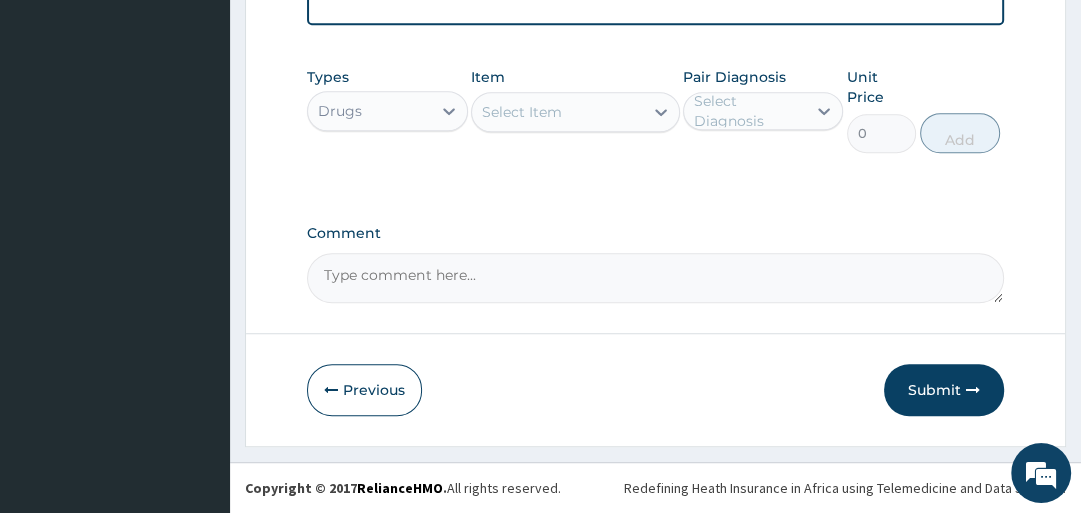 click on "Select Item" at bounding box center [557, 112] 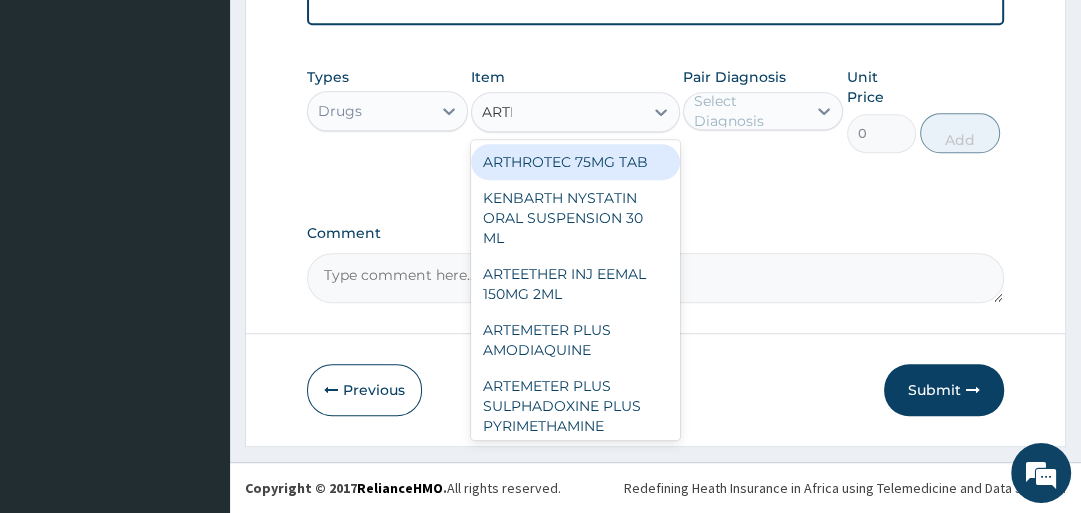 type on "ARTEE" 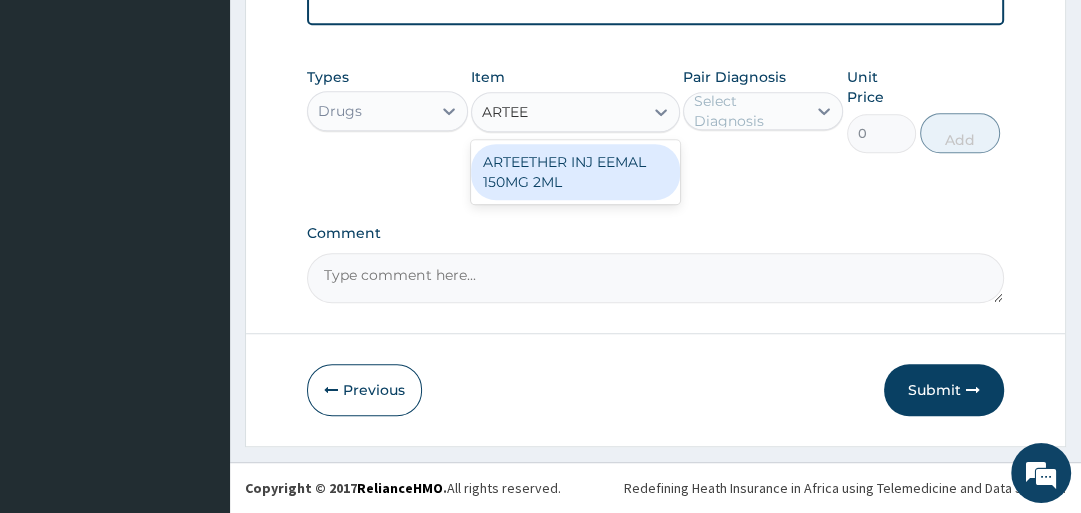 click on "ARTEETHER INJ EEMAL 150MG 2ML" at bounding box center (575, 172) 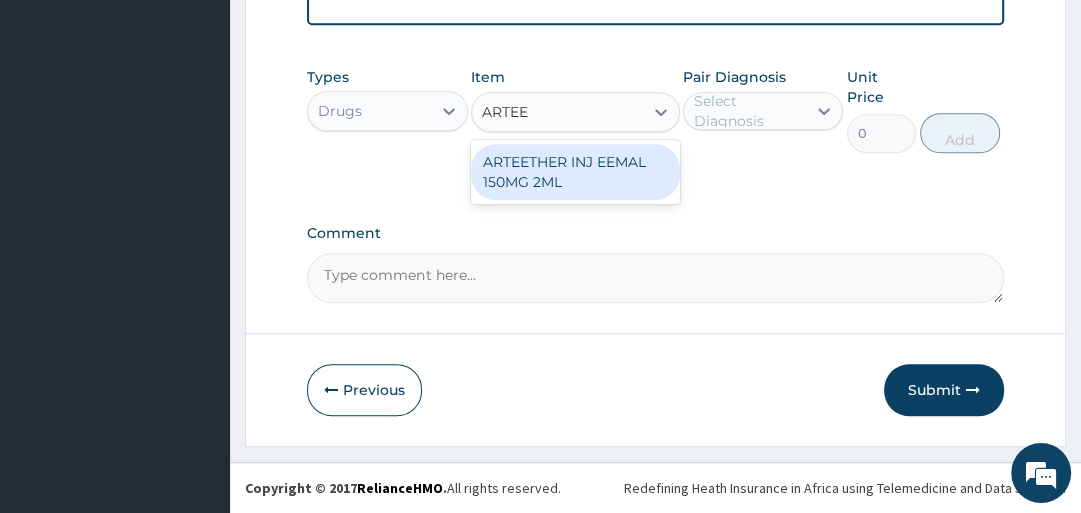 type 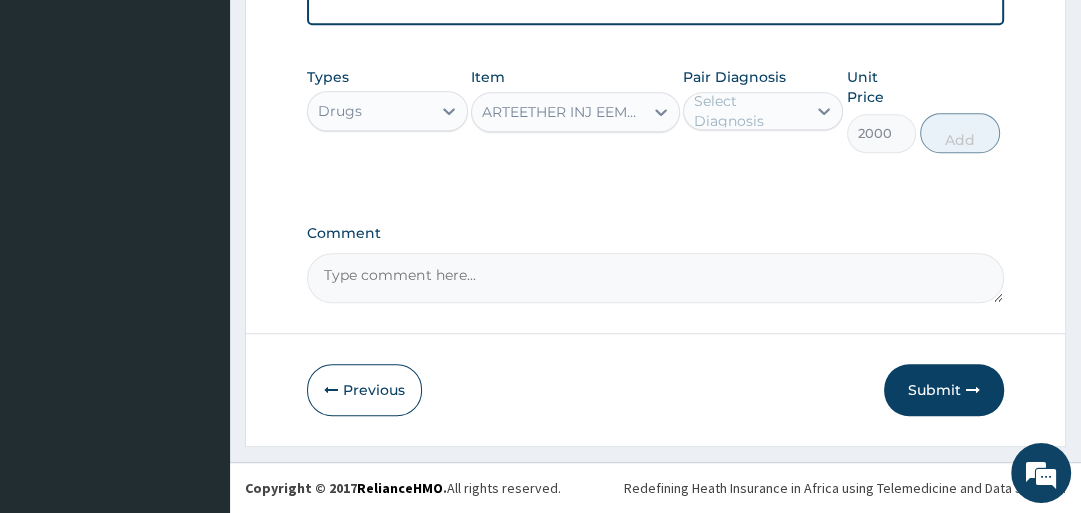 click on "Select Diagnosis" at bounding box center (749, 111) 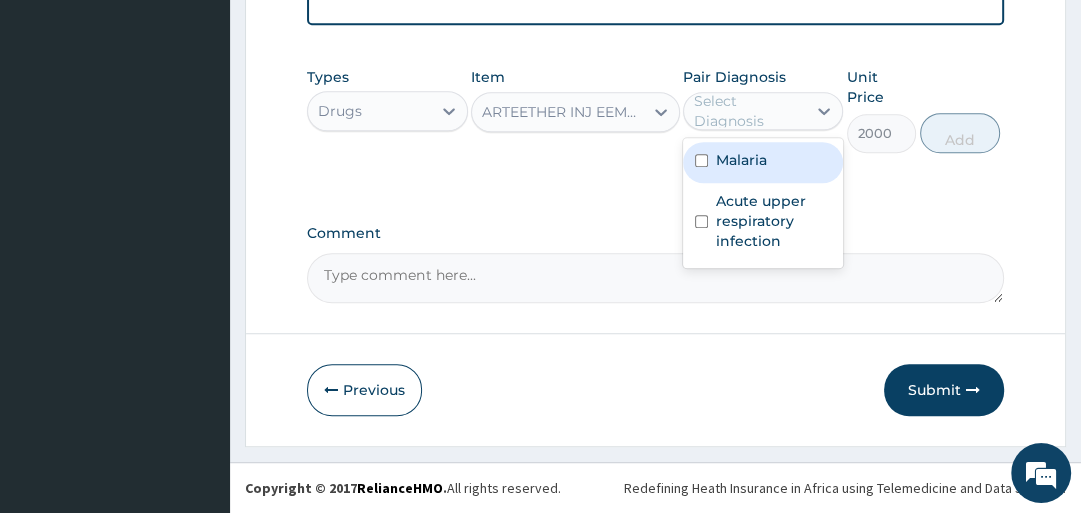 click on "Malaria" at bounding box center [763, 162] 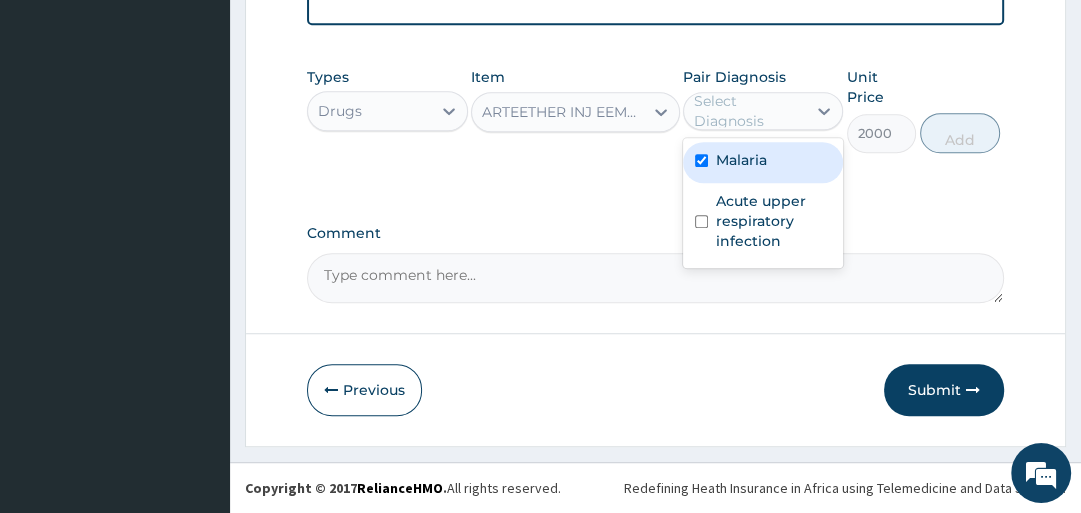 checkbox on "true" 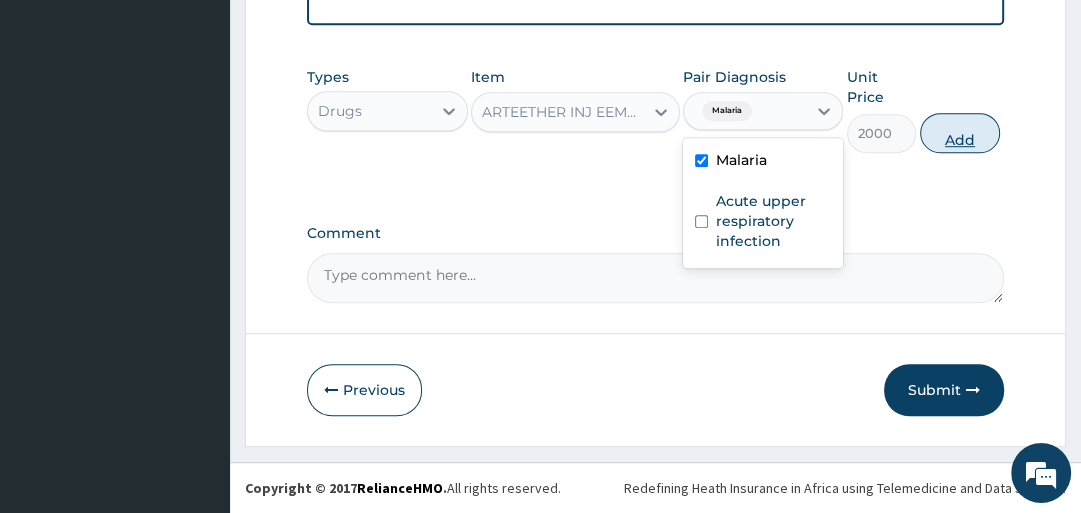 click on "Add" at bounding box center [960, 133] 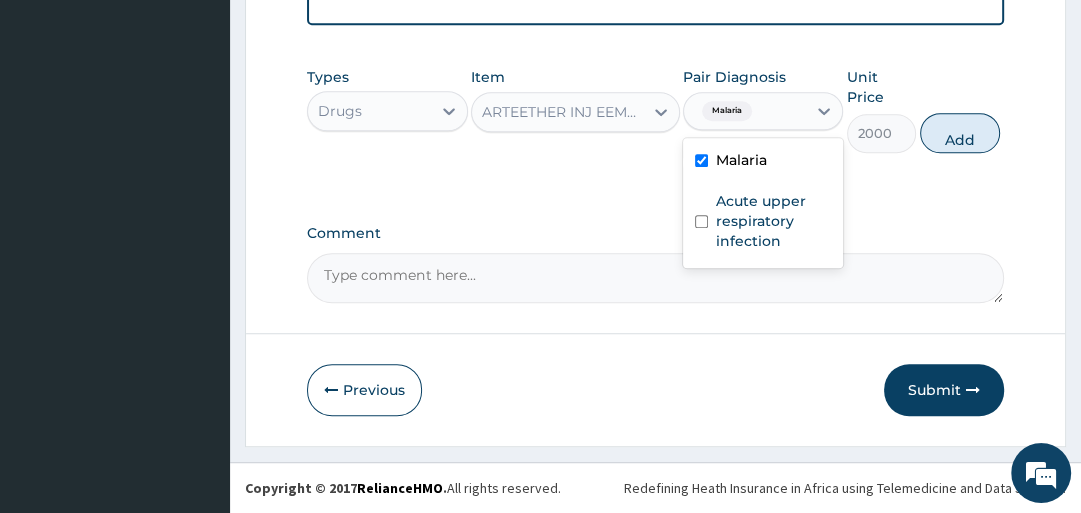 type on "0" 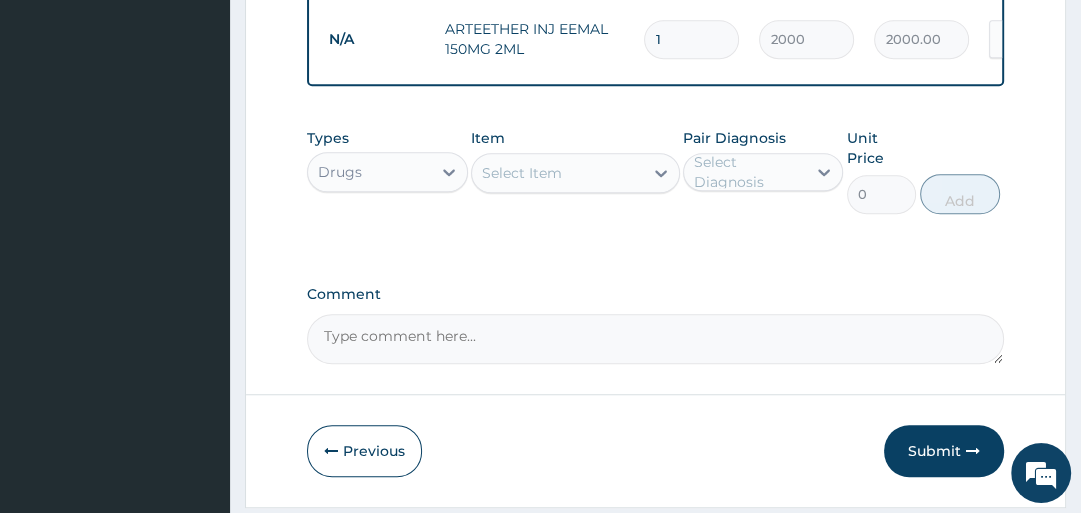 click on "Select Item" at bounding box center (557, 173) 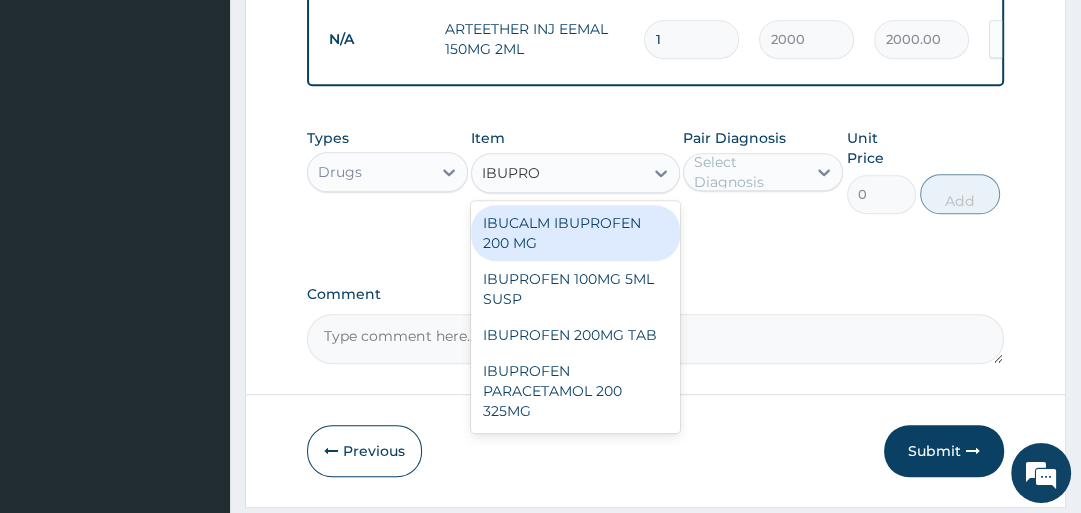 type on "IBUPROF" 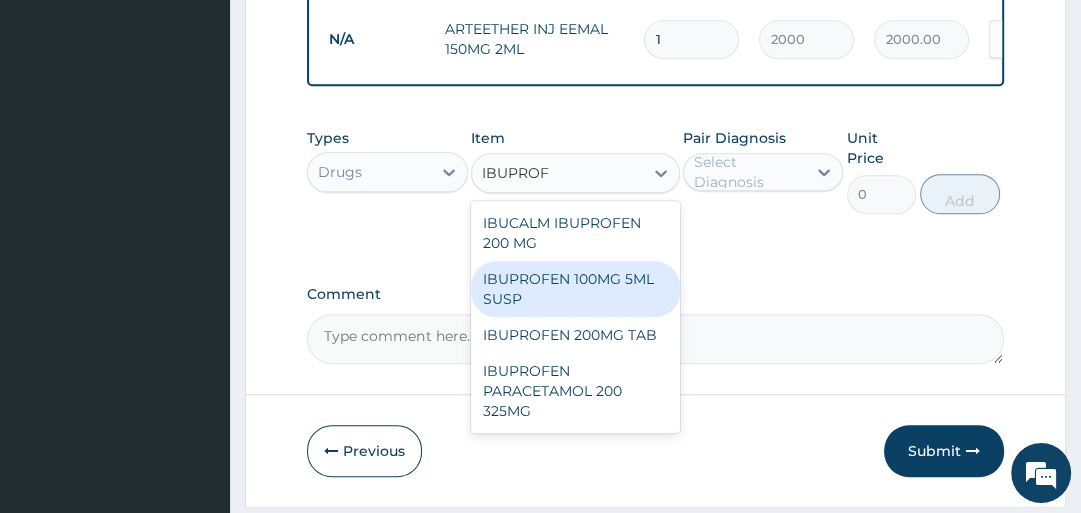 click on "IBUPROFEN 100MG 5ML SUSP" at bounding box center [575, 289] 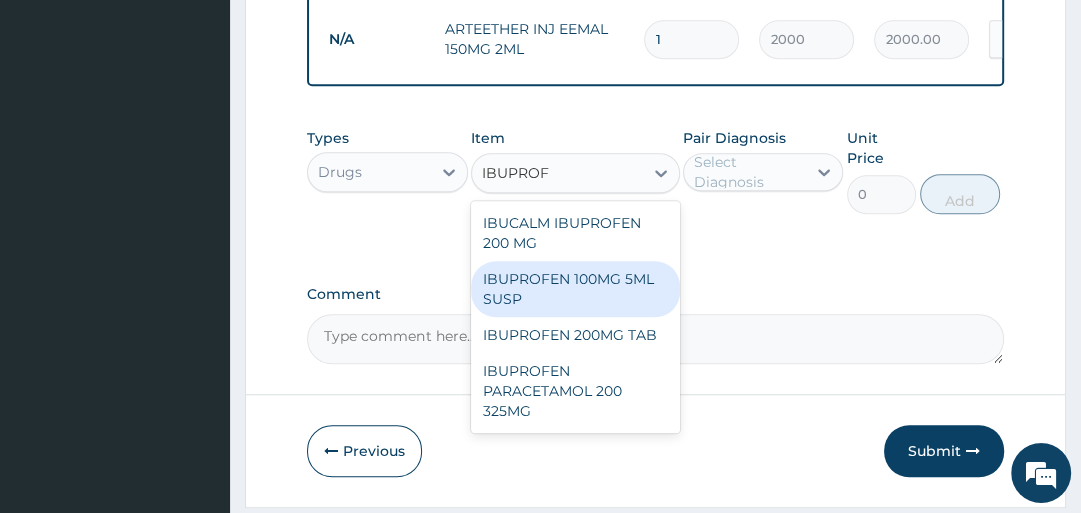 type 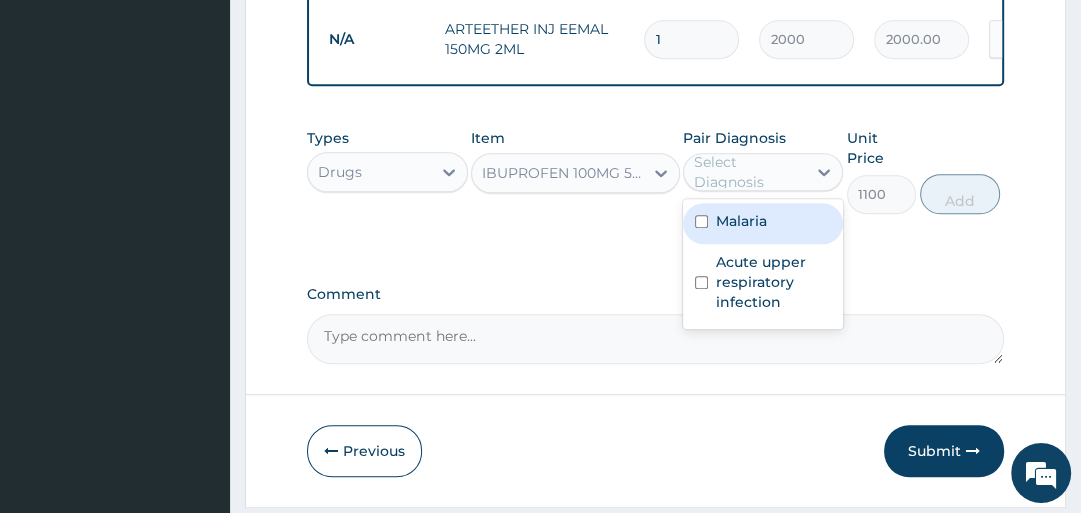 click on "Select Diagnosis" at bounding box center (749, 172) 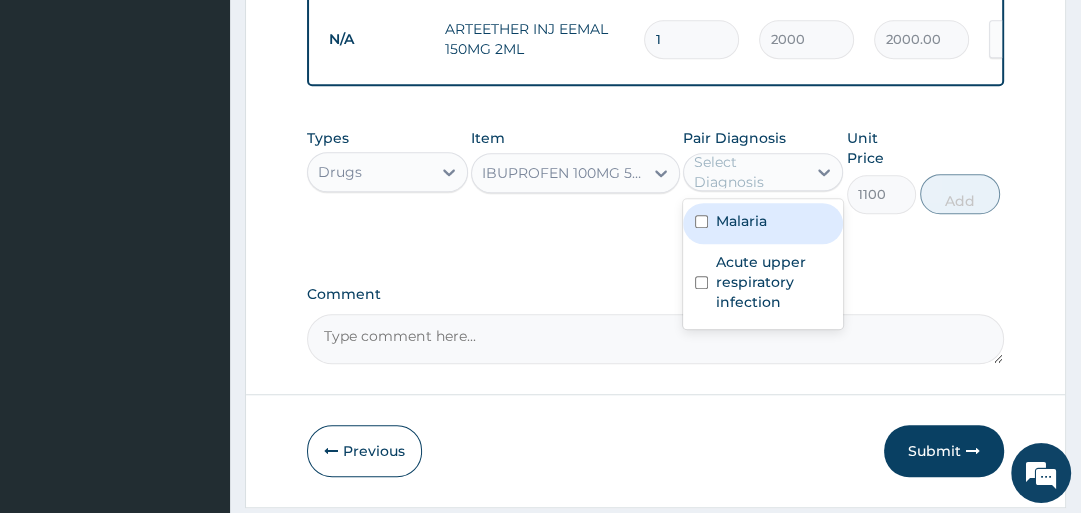 click on "Malaria" at bounding box center [763, 223] 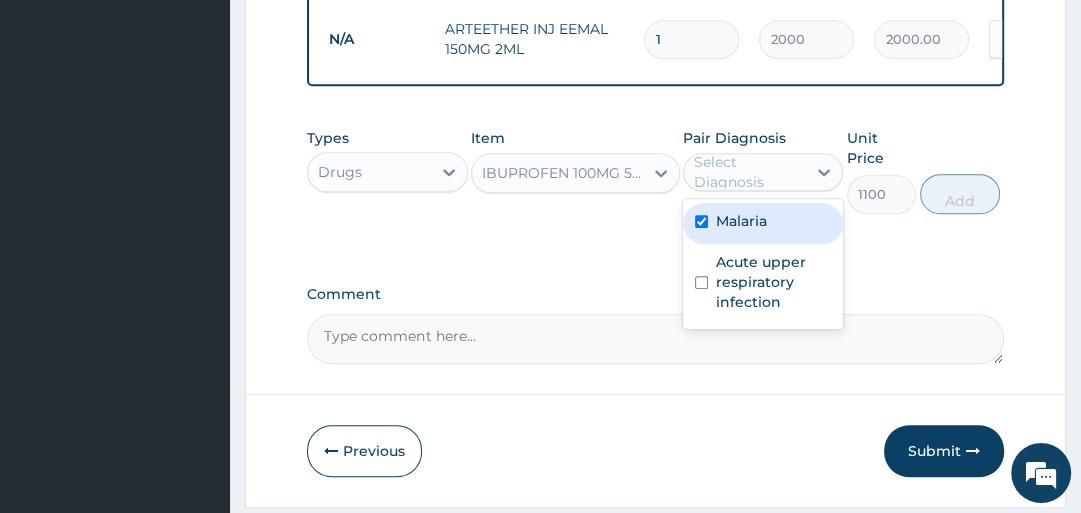 checkbox on "true" 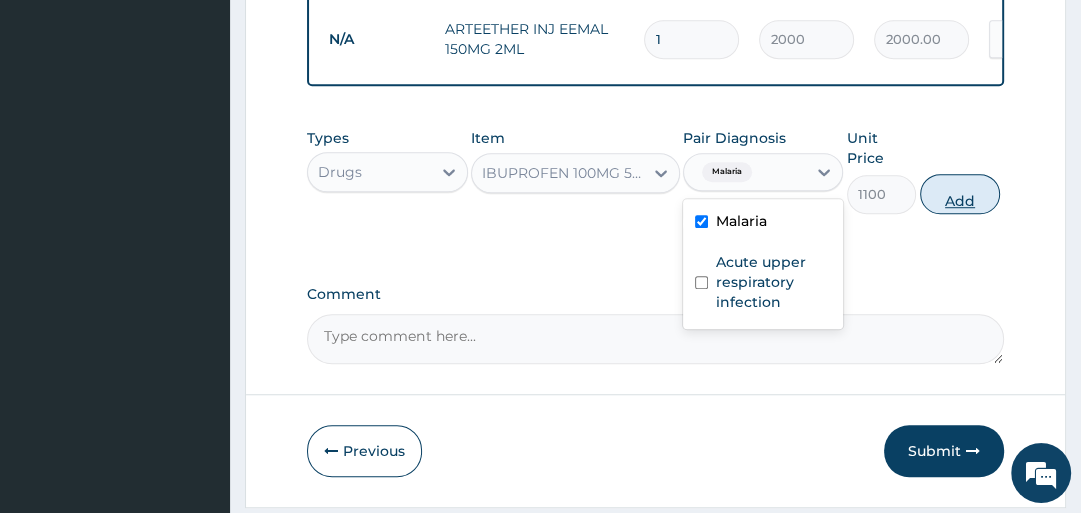 click on "Add" at bounding box center [960, 194] 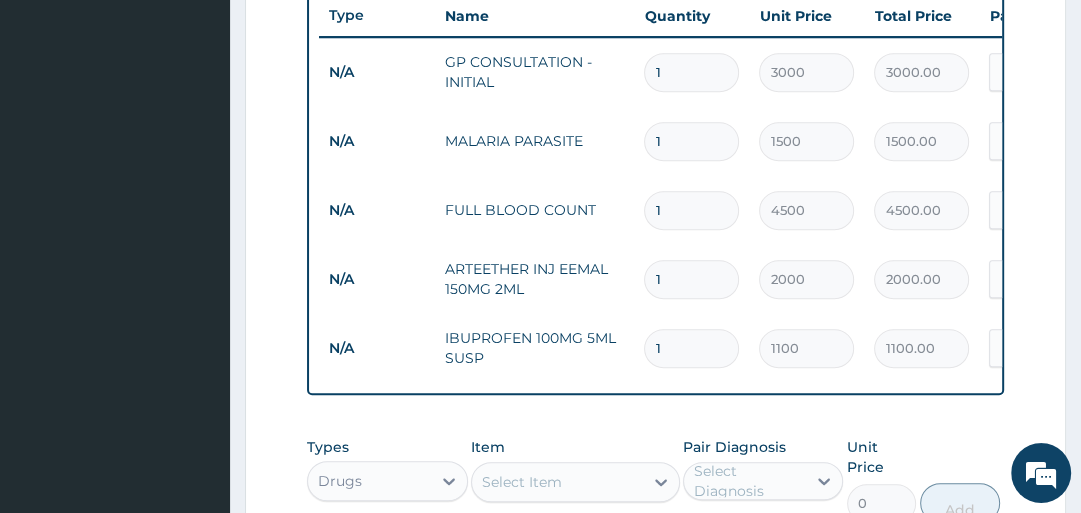 scroll, scrollTop: 1138, scrollLeft: 0, axis: vertical 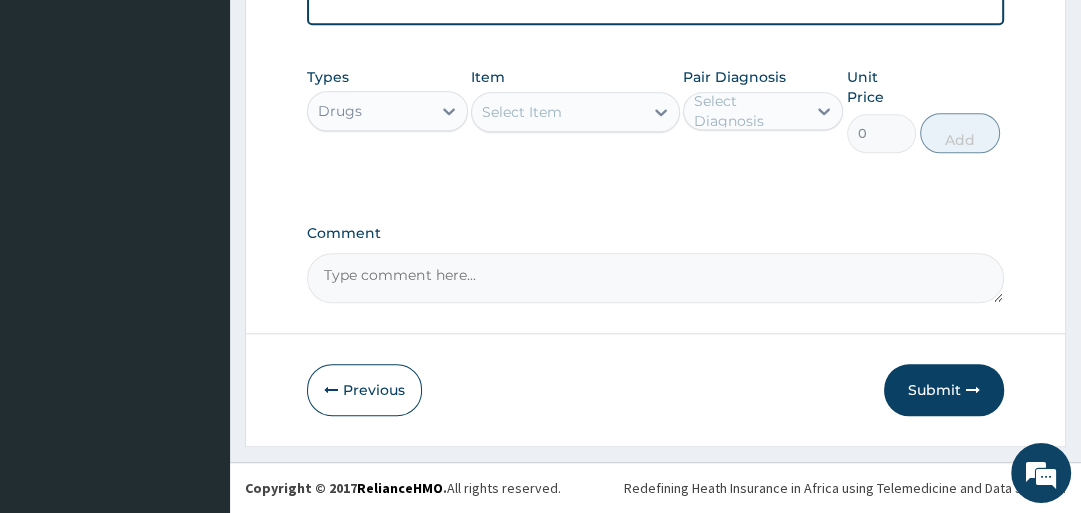 click on "Select Item" at bounding box center (522, 112) 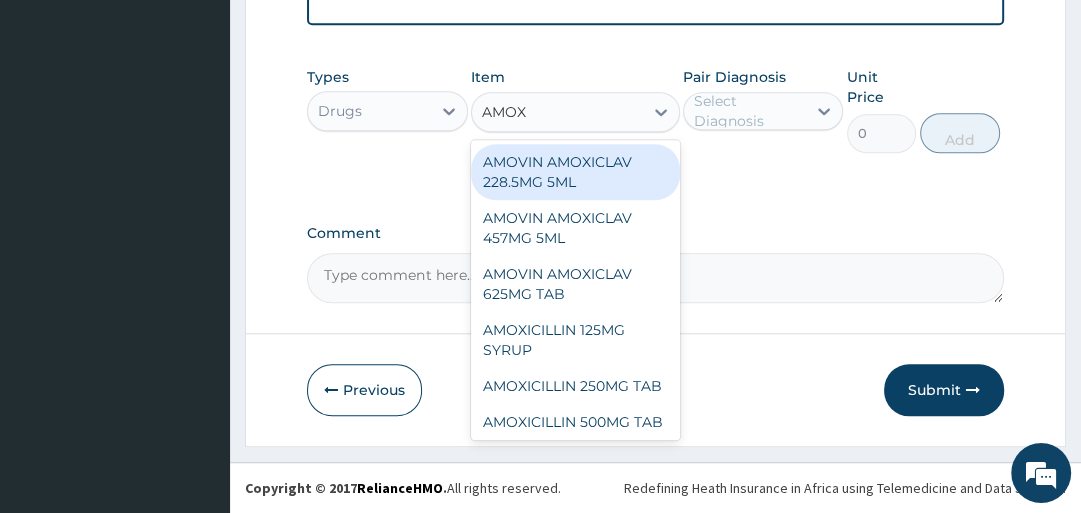 type on "AMOXY" 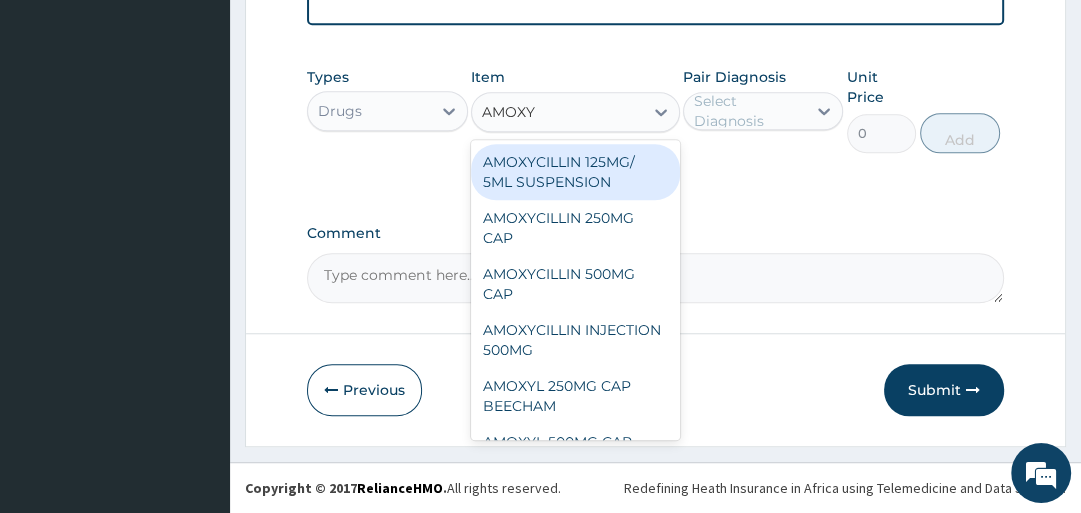 click on "AMOXYCILLIN 125MG/ 5ML SUSPENSION" at bounding box center [575, 172] 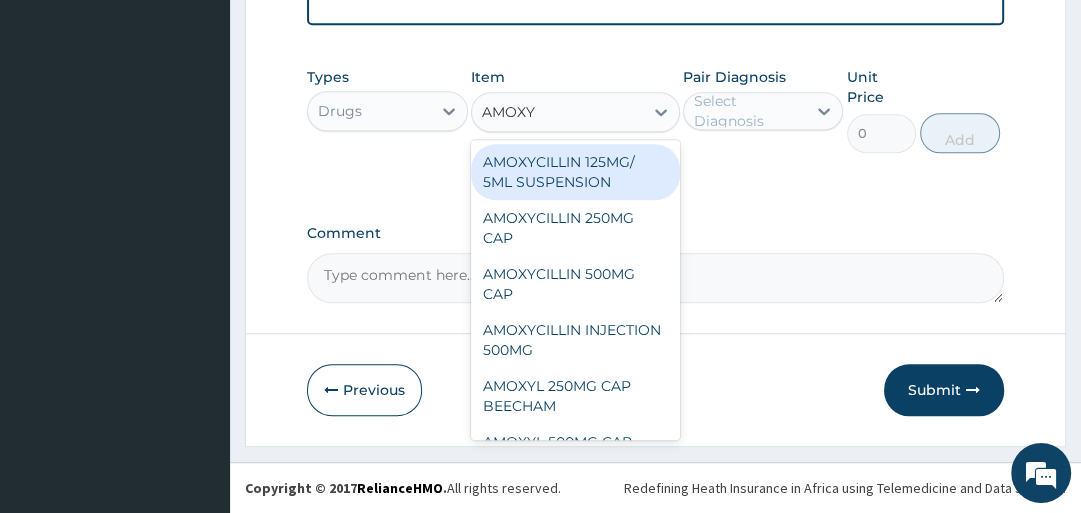 type 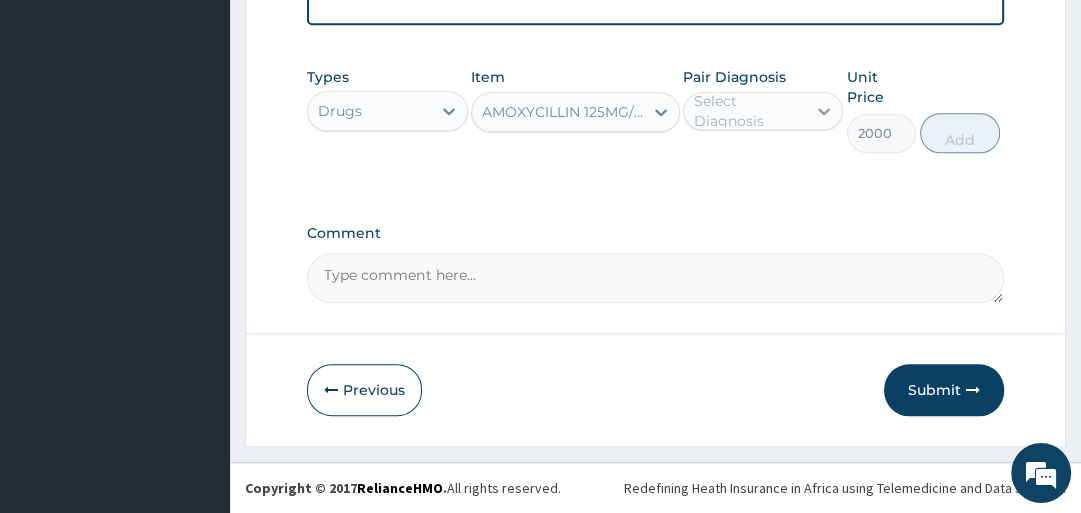 click at bounding box center (824, 111) 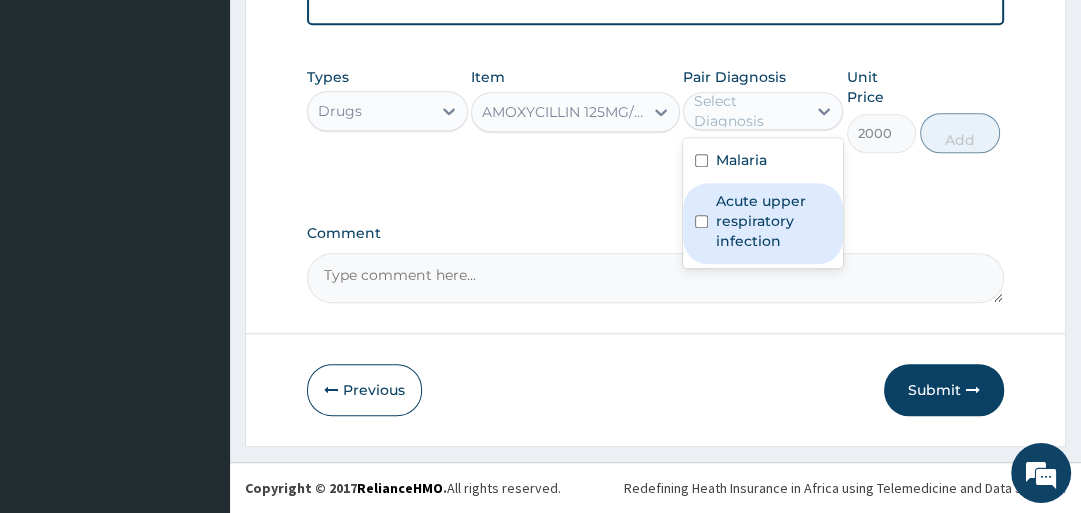 click on "Acute upper respiratory infection" at bounding box center [773, 221] 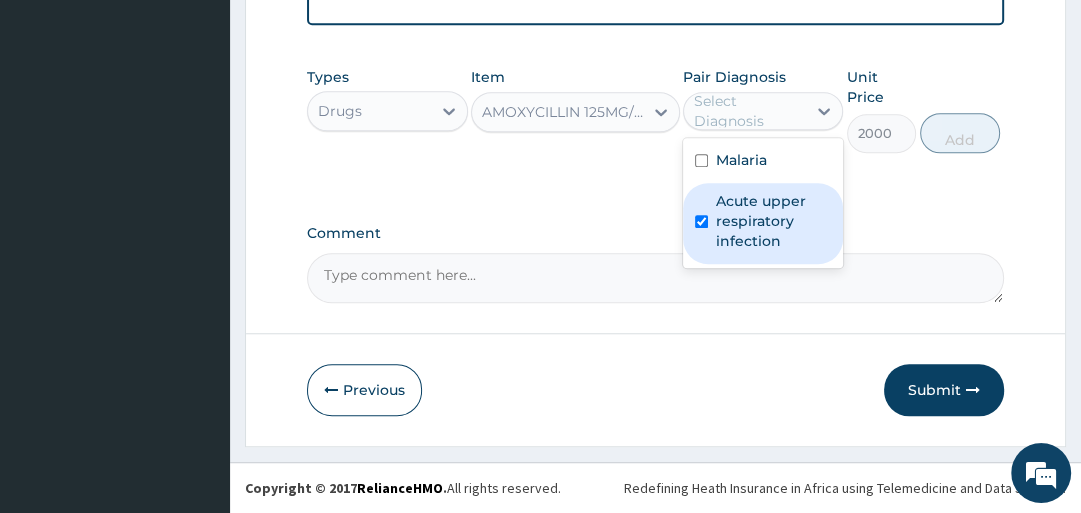 checkbox on "true" 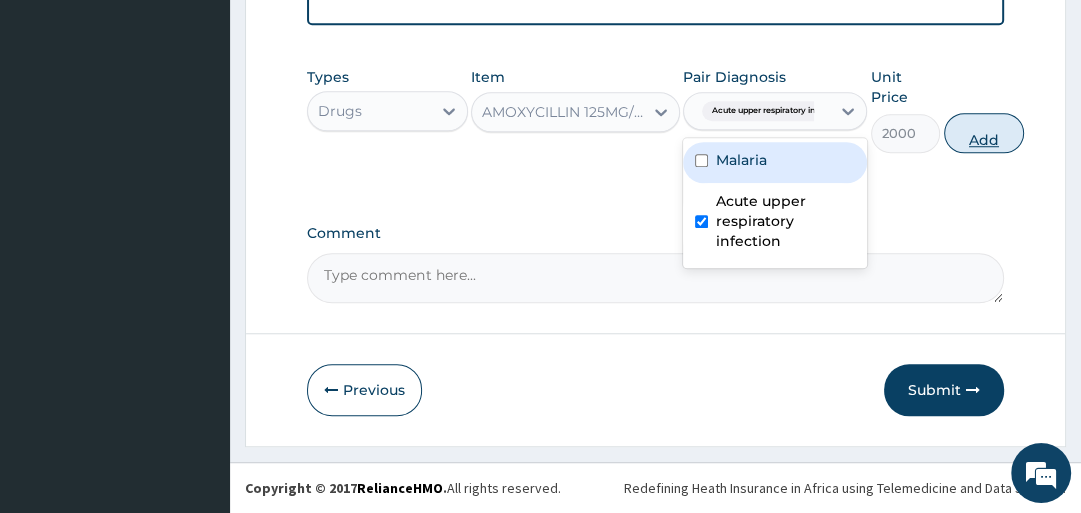 click on "Add" at bounding box center [984, 133] 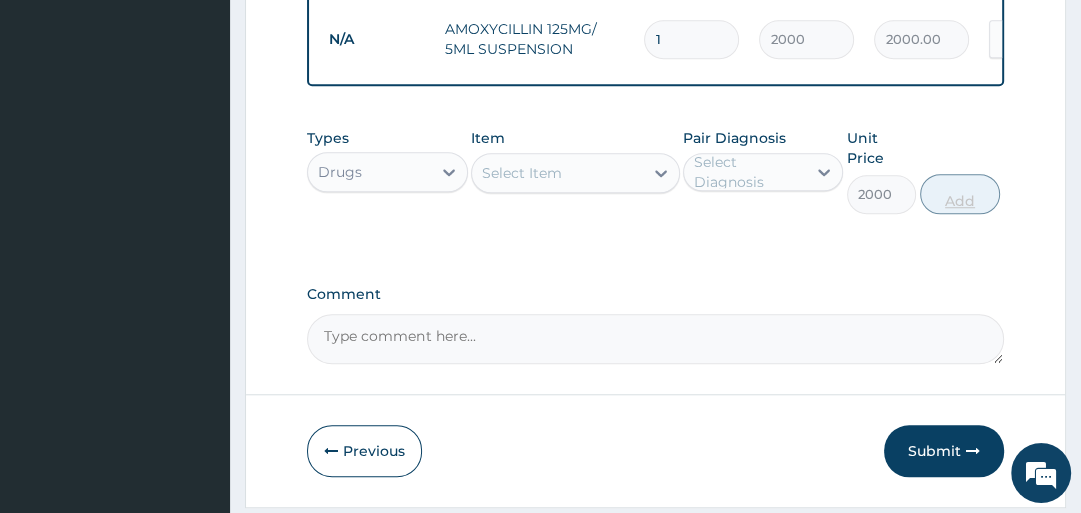 type on "0" 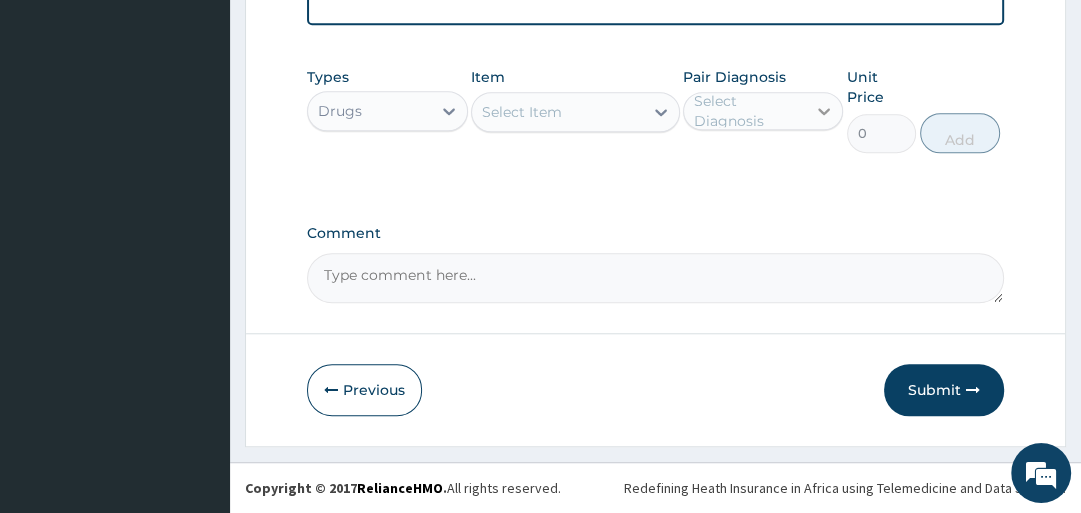 scroll, scrollTop: 1207, scrollLeft: 0, axis: vertical 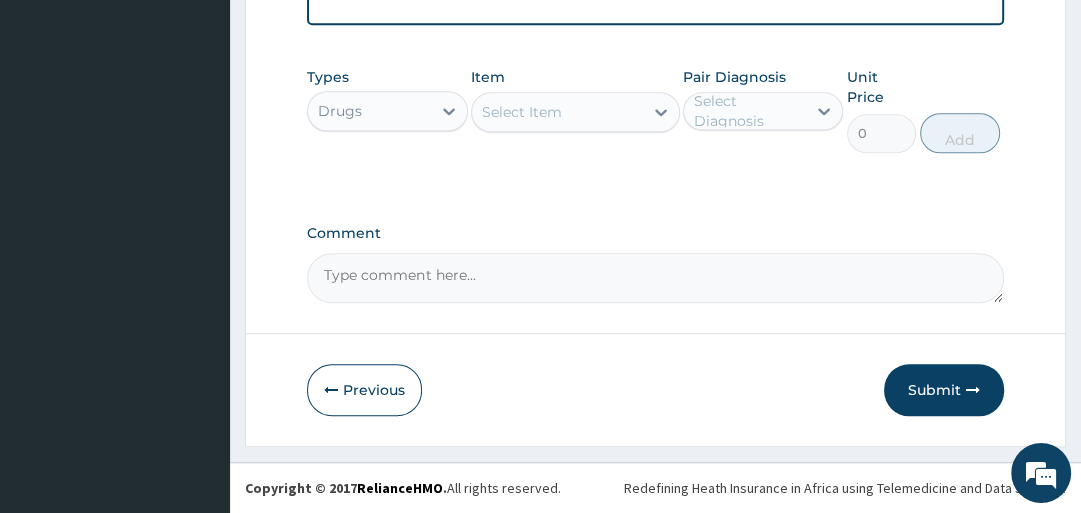 click on "Select Item" at bounding box center (557, 112) 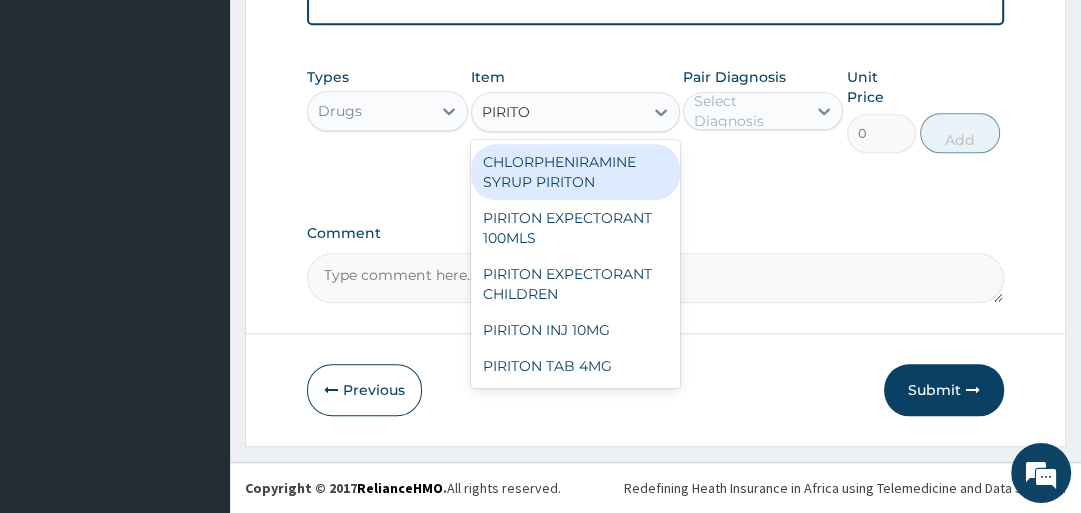type on "PIRITON" 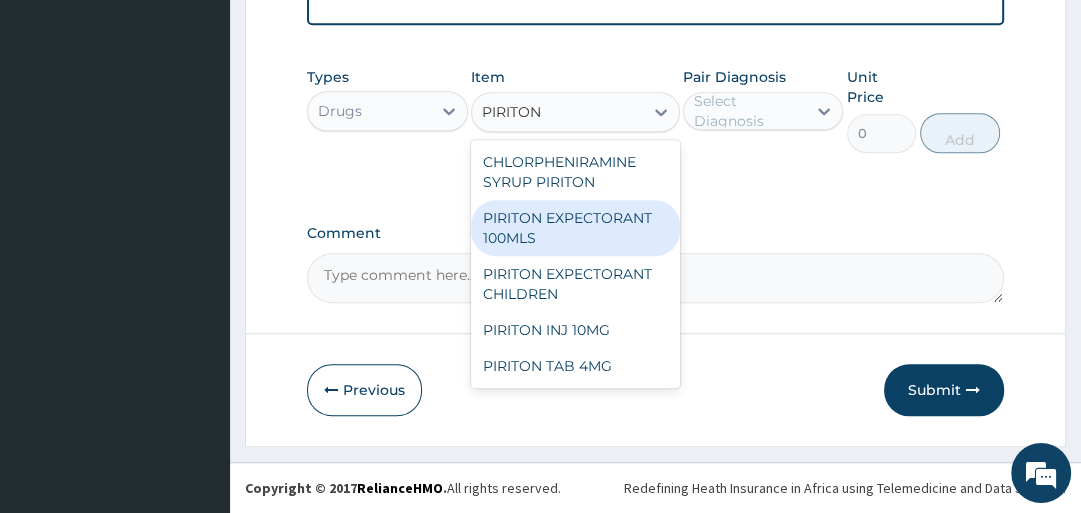 click on "PIRITON EXPECTORANT 100MLS" at bounding box center (575, 228) 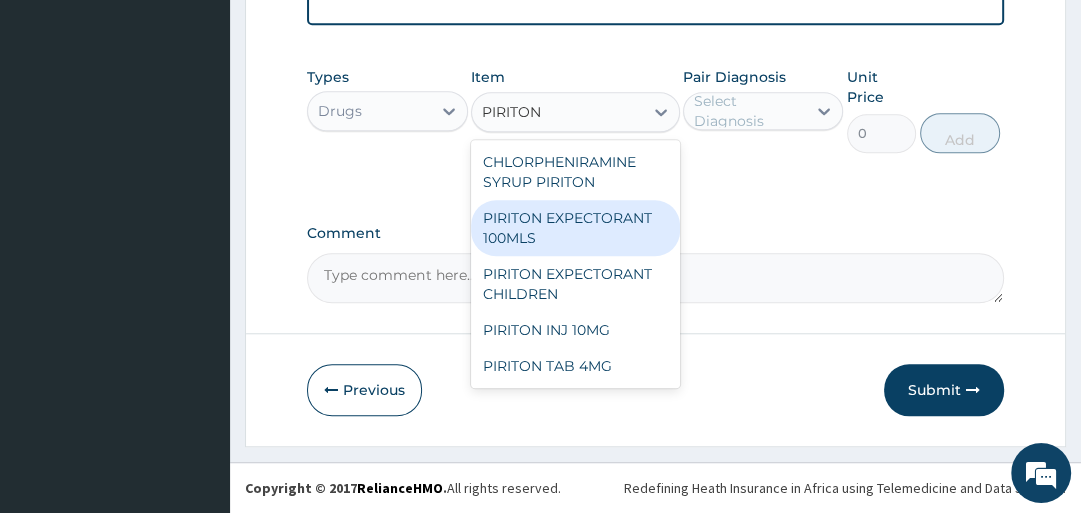 type 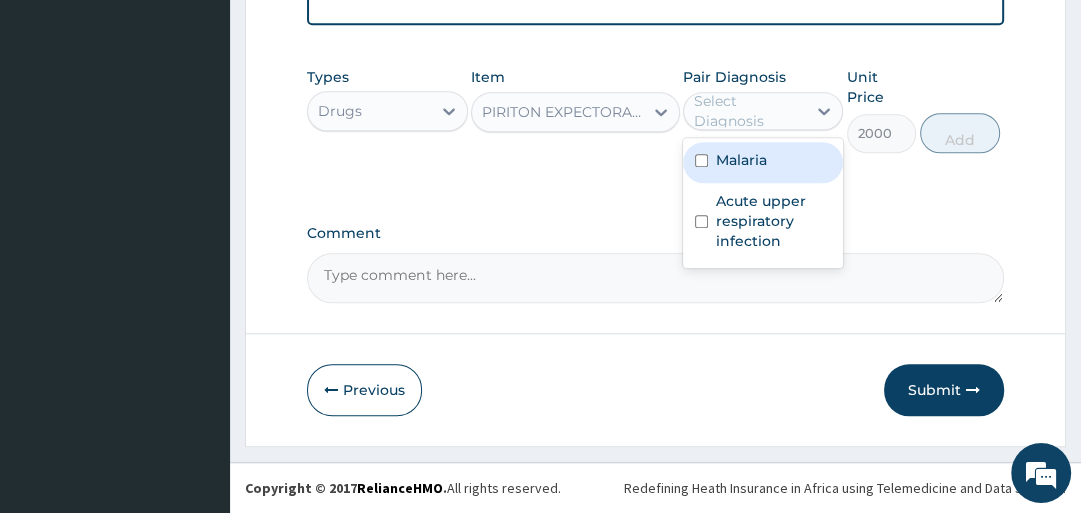 click on "Select Diagnosis" at bounding box center [749, 111] 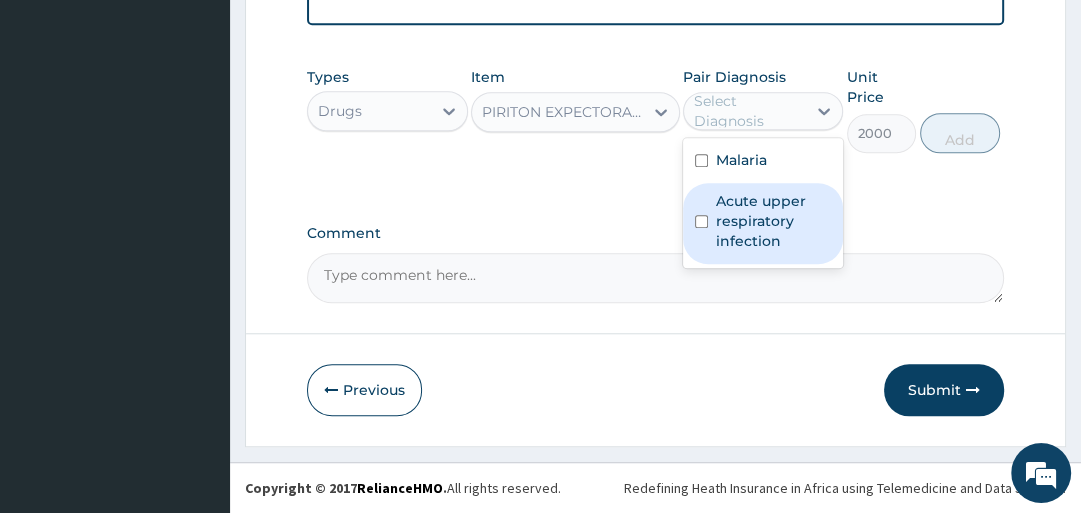 click on "Acute upper respiratory infection" at bounding box center (773, 221) 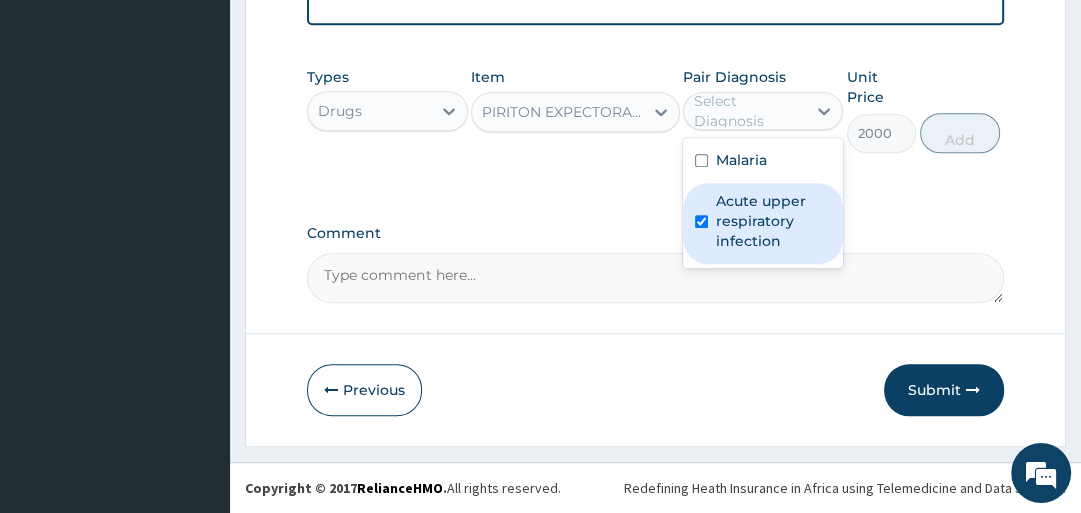 checkbox on "true" 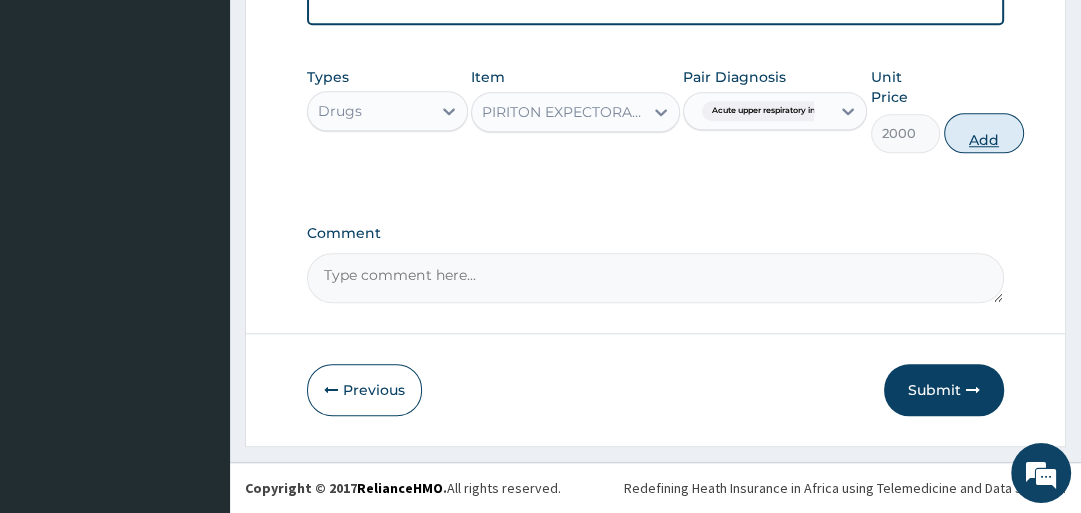 click on "Add" at bounding box center (984, 133) 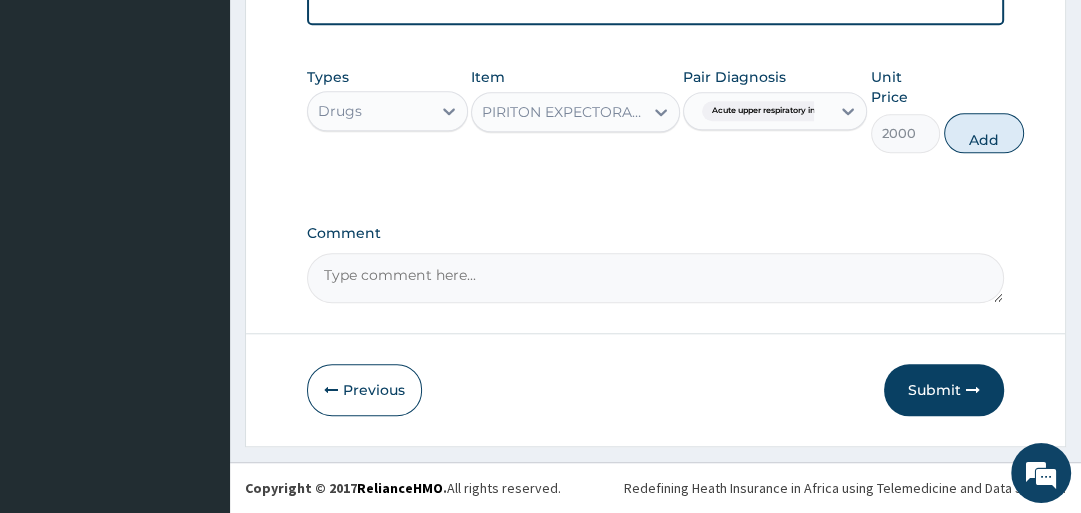 type on "0" 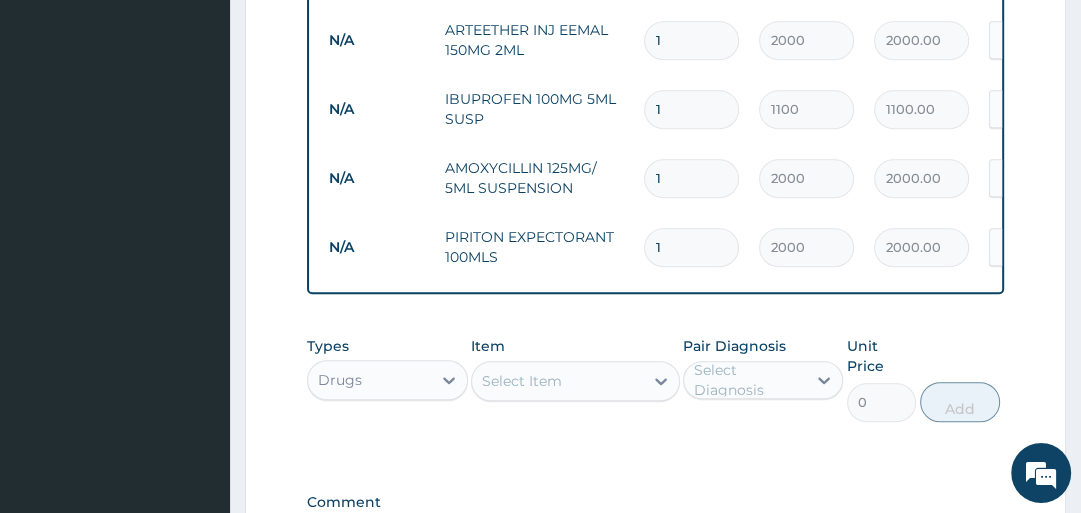 scroll, scrollTop: 967, scrollLeft: 0, axis: vertical 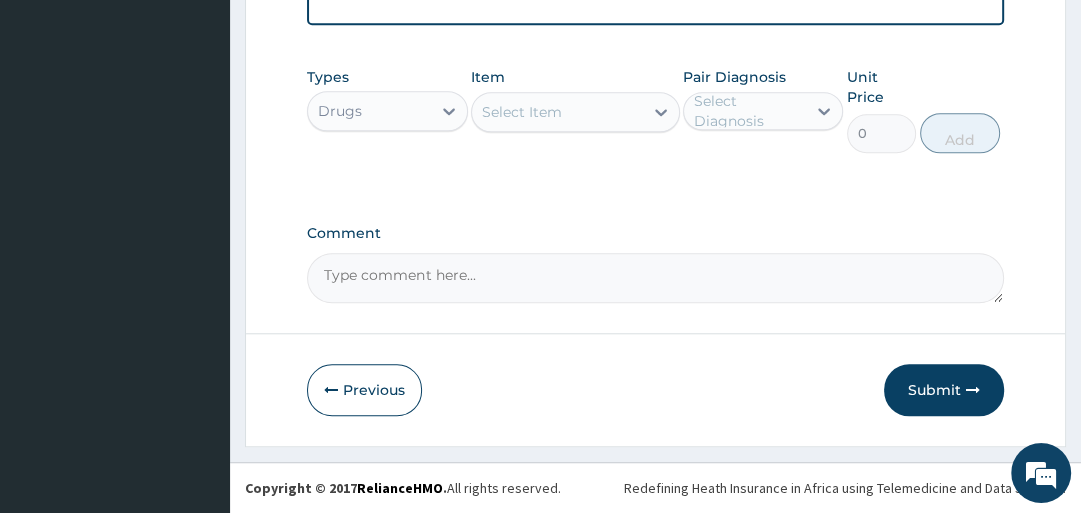 click on "Types Drugs Item Select Item Pair Diagnosis Select Diagnosis Unit Price 0 Add" at bounding box center [655, 125] 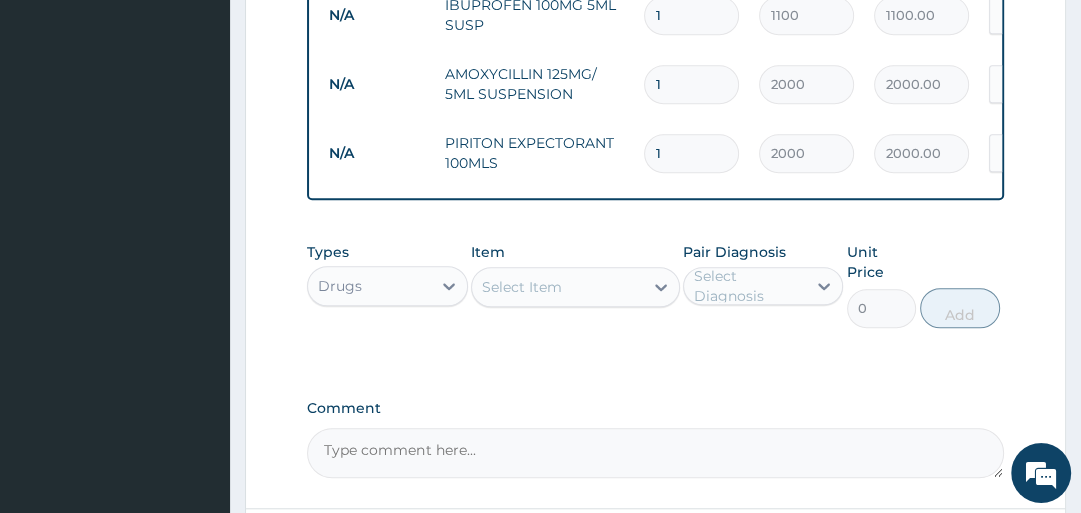 scroll, scrollTop: 1276, scrollLeft: 0, axis: vertical 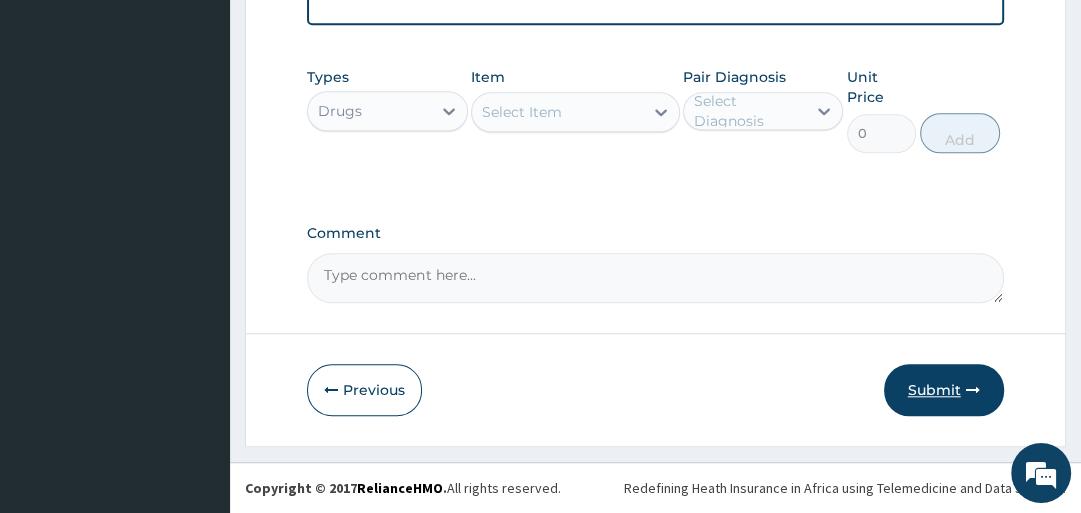 click on "Submit" at bounding box center [944, 390] 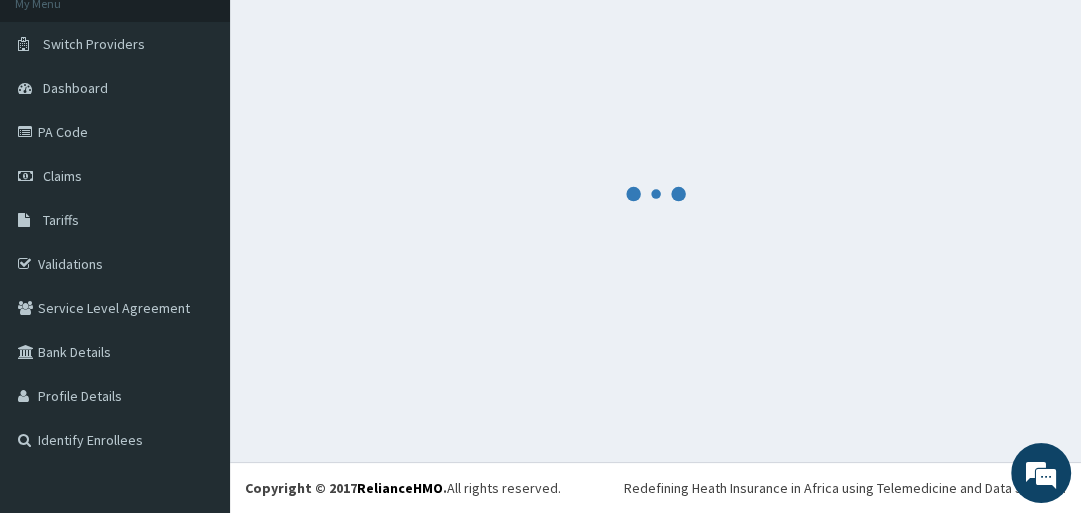 scroll, scrollTop: 1276, scrollLeft: 0, axis: vertical 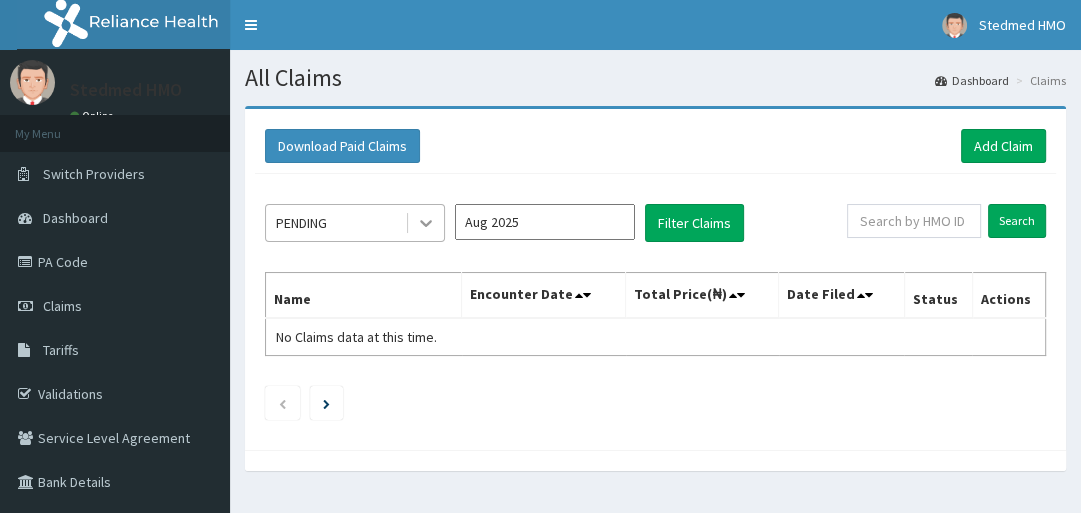 click at bounding box center [426, 223] 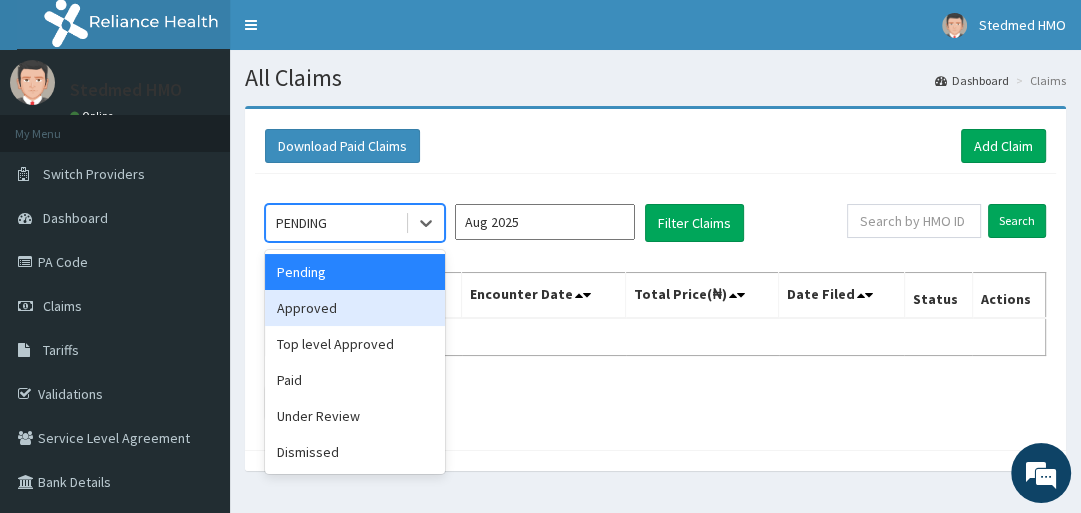 click on "Approved" at bounding box center (355, 308) 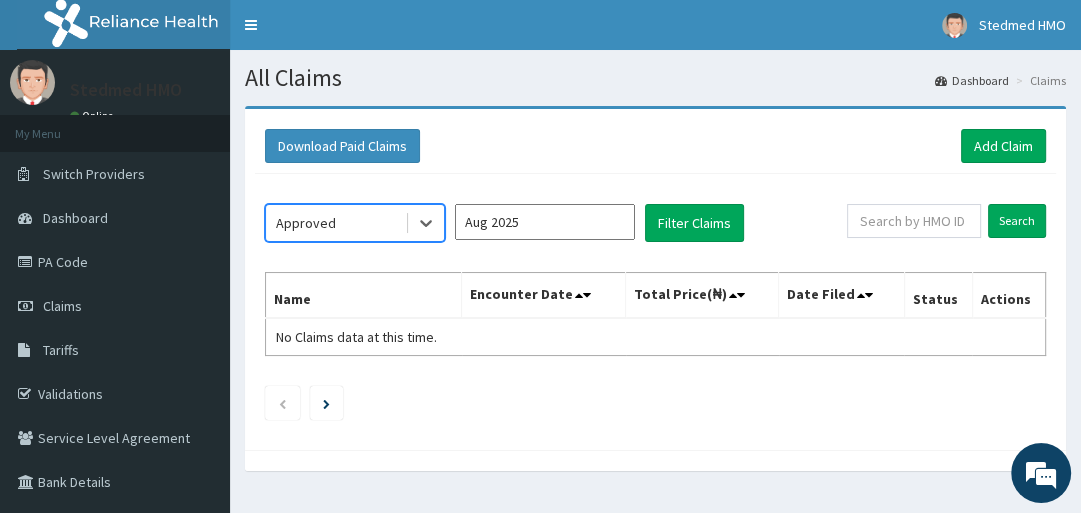 click on "Aug 2025" at bounding box center (545, 222) 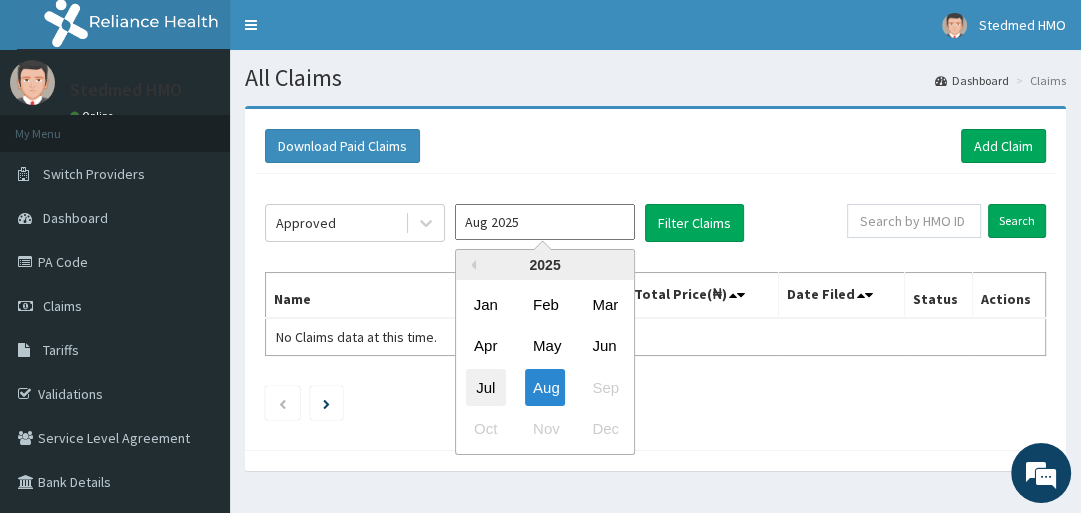 click on "Jul" at bounding box center [486, 387] 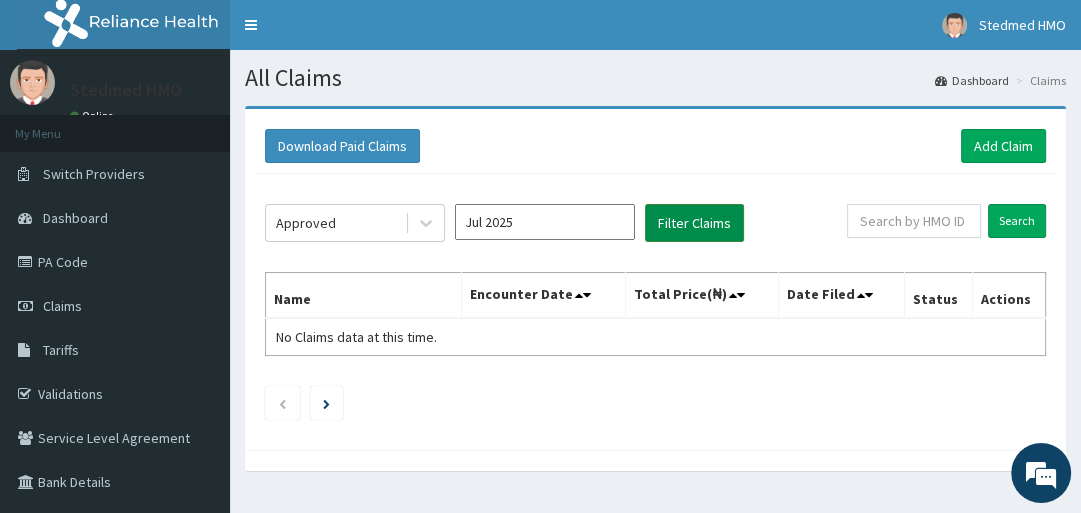 click on "Filter Claims" at bounding box center (694, 223) 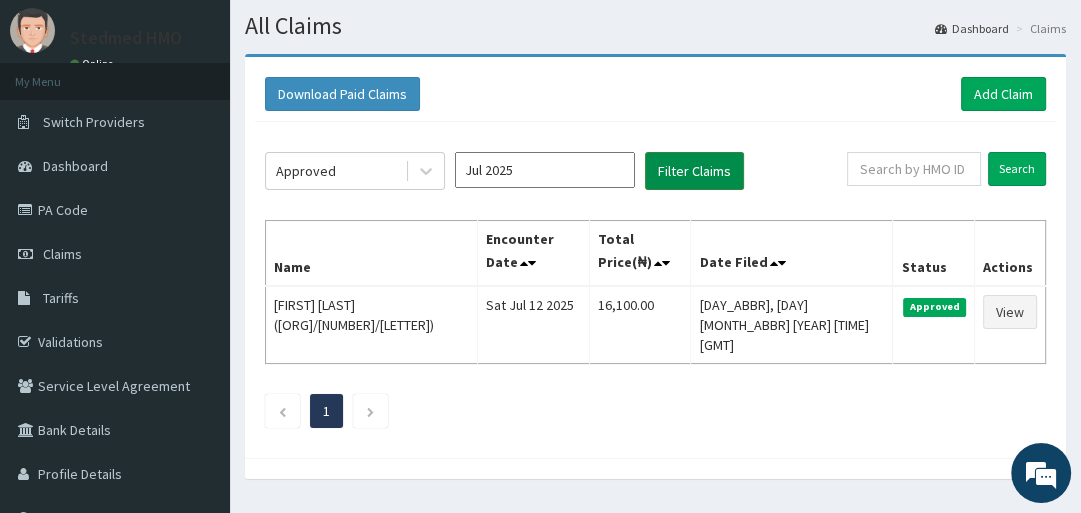 scroll, scrollTop: 80, scrollLeft: 0, axis: vertical 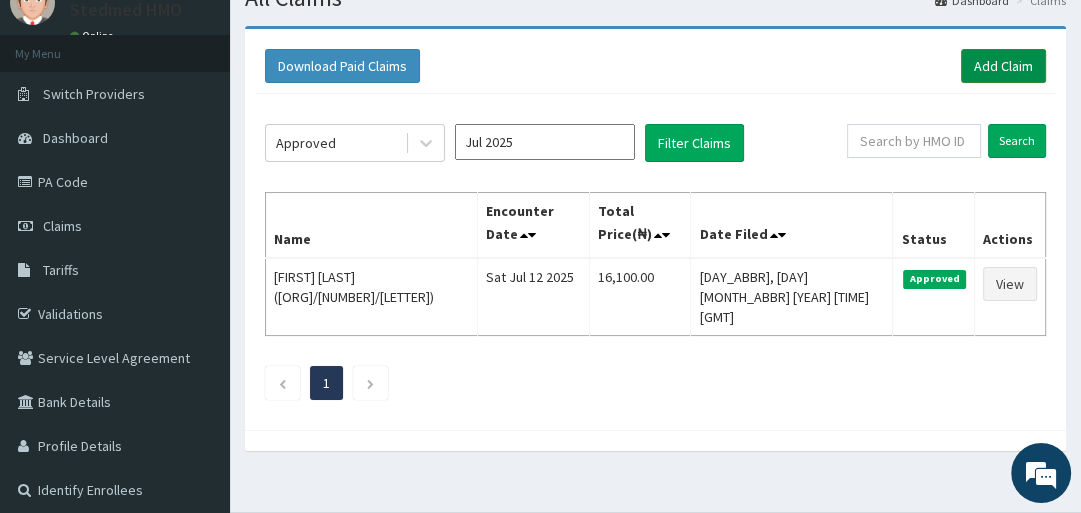 click on "Add Claim" at bounding box center (1003, 66) 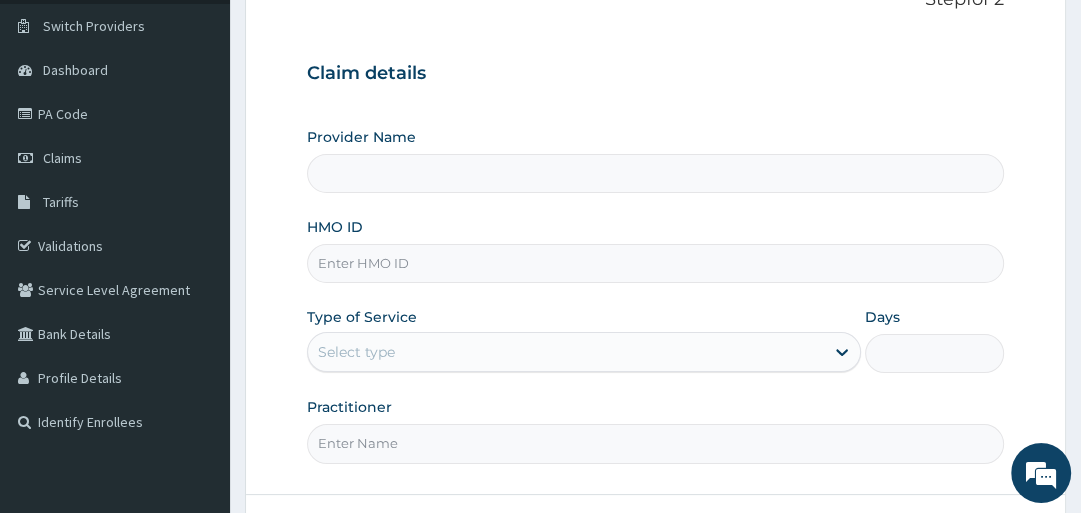 scroll, scrollTop: 0, scrollLeft: 0, axis: both 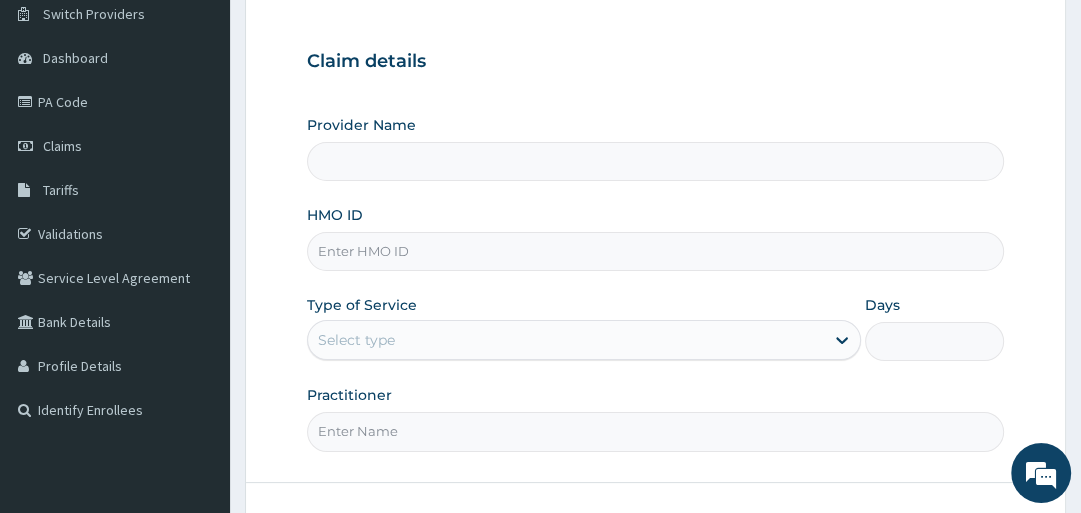 click on "HMO ID" at bounding box center (655, 251) 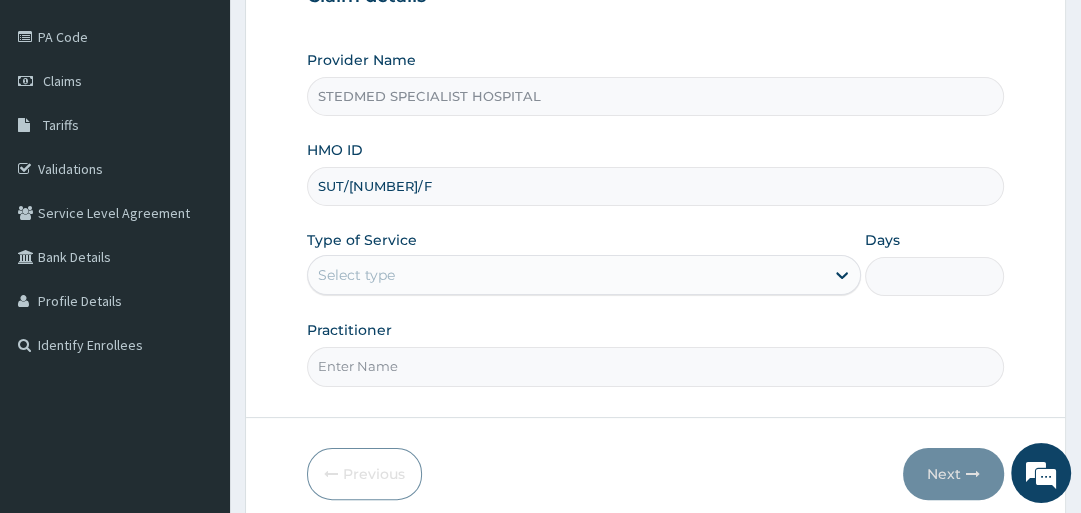 scroll, scrollTop: 306, scrollLeft: 0, axis: vertical 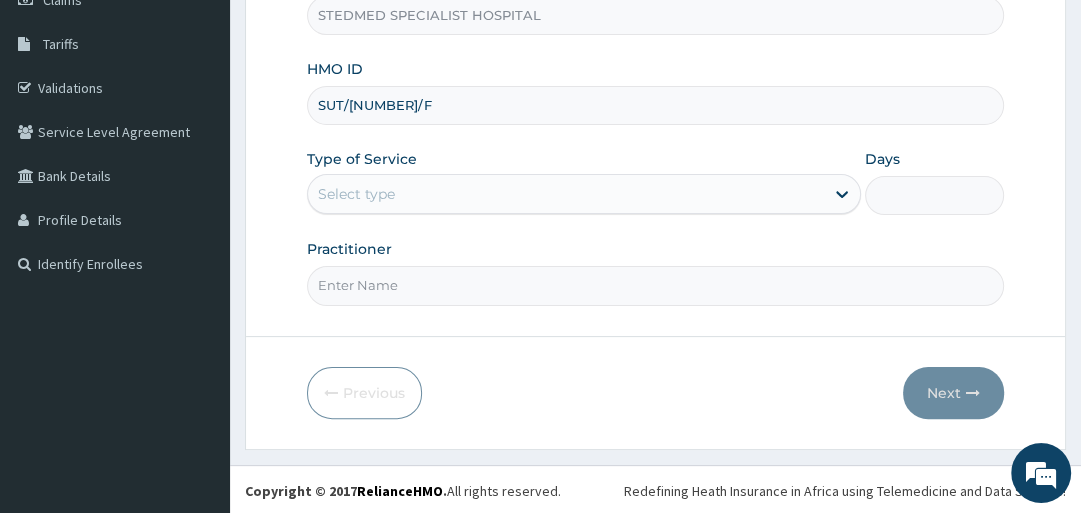 type on "SUT/[NUMBER]/F" 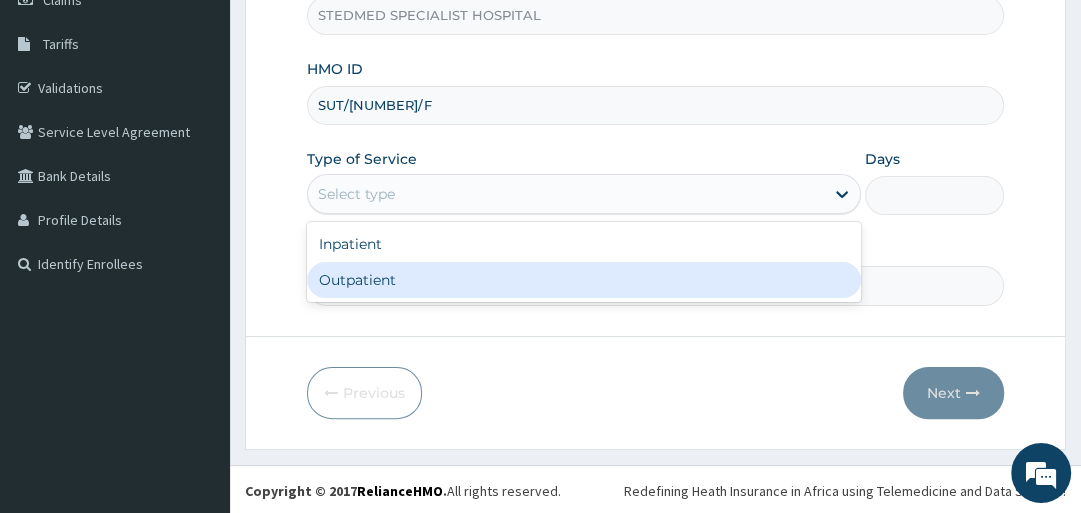 click on "Outpatient" at bounding box center [584, 280] 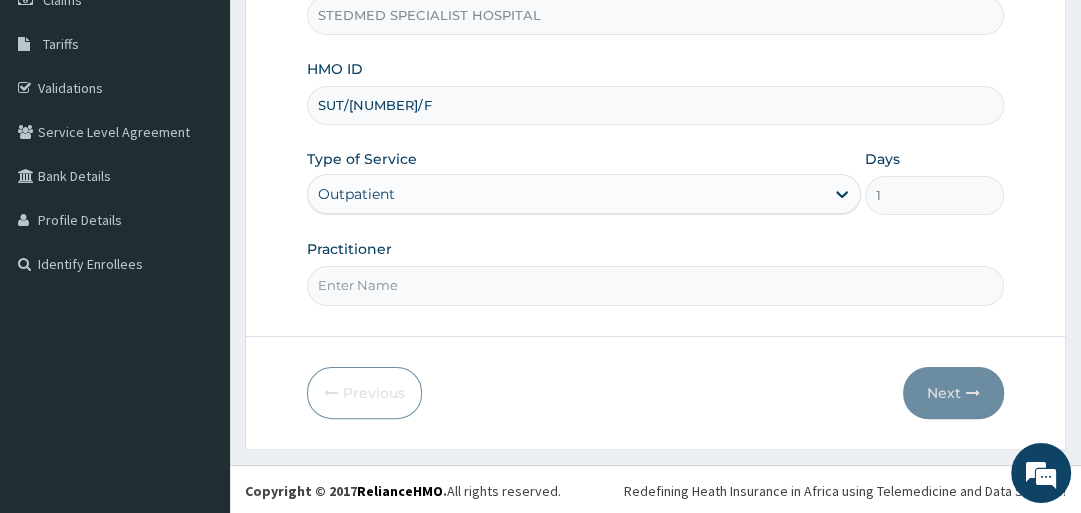 scroll, scrollTop: 0, scrollLeft: 0, axis: both 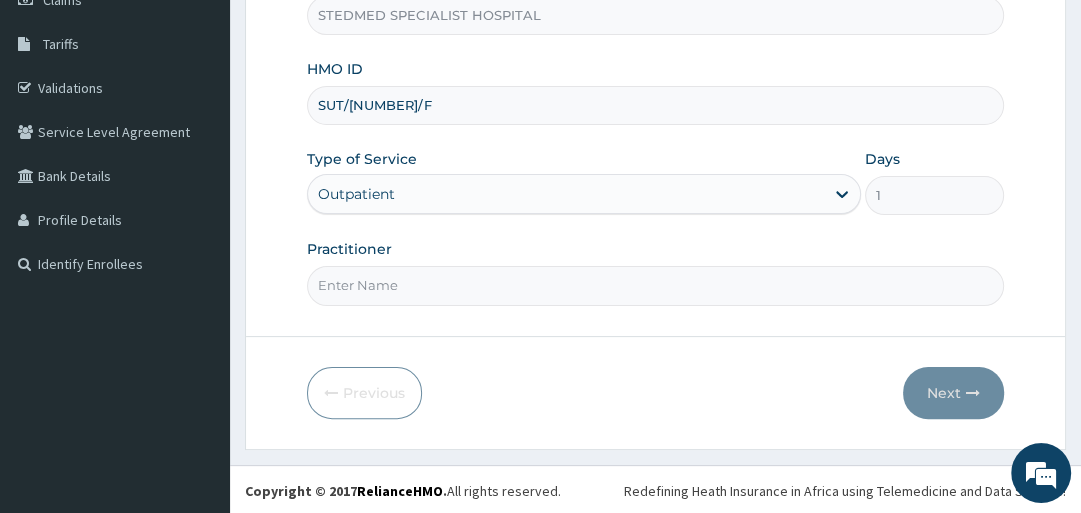 click on "Practitioner" at bounding box center (655, 285) 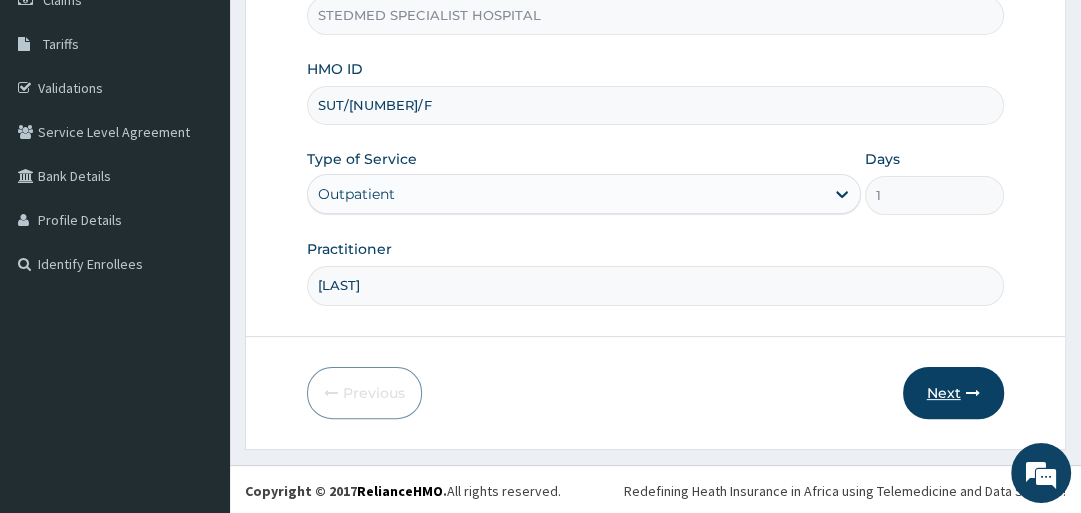 click on "Next" at bounding box center (953, 393) 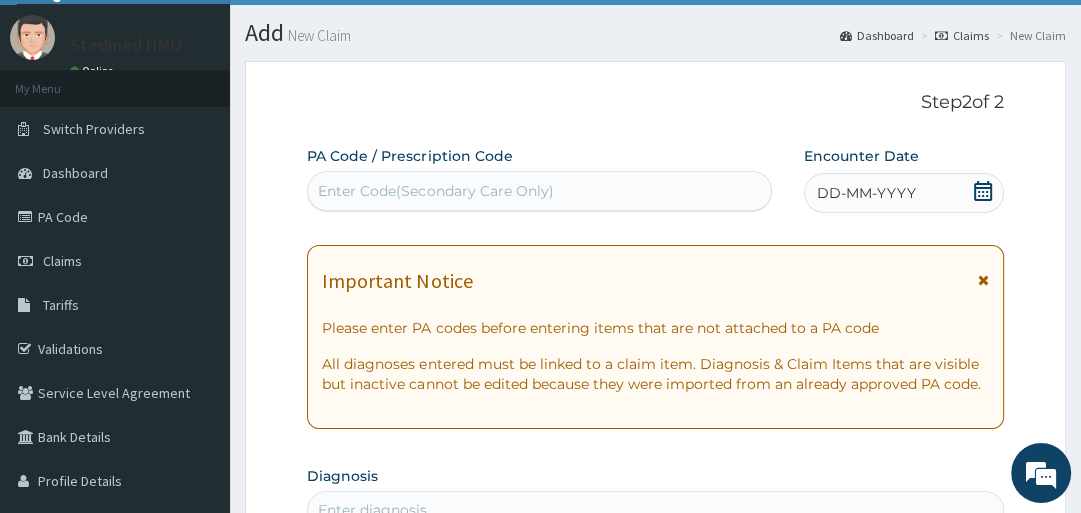 scroll, scrollTop: 0, scrollLeft: 0, axis: both 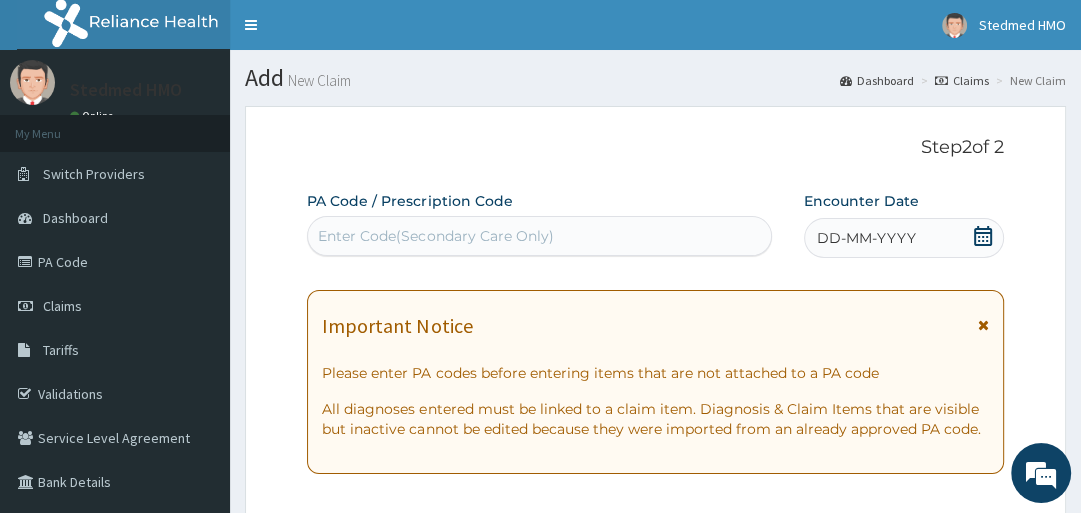 click on "DD-MM-YYYY" at bounding box center (866, 238) 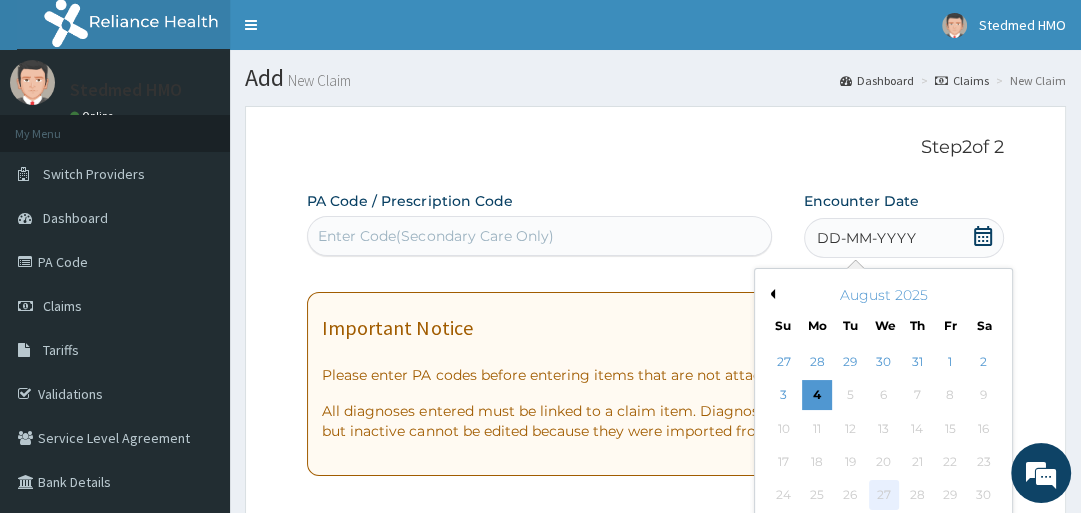 scroll, scrollTop: 240, scrollLeft: 0, axis: vertical 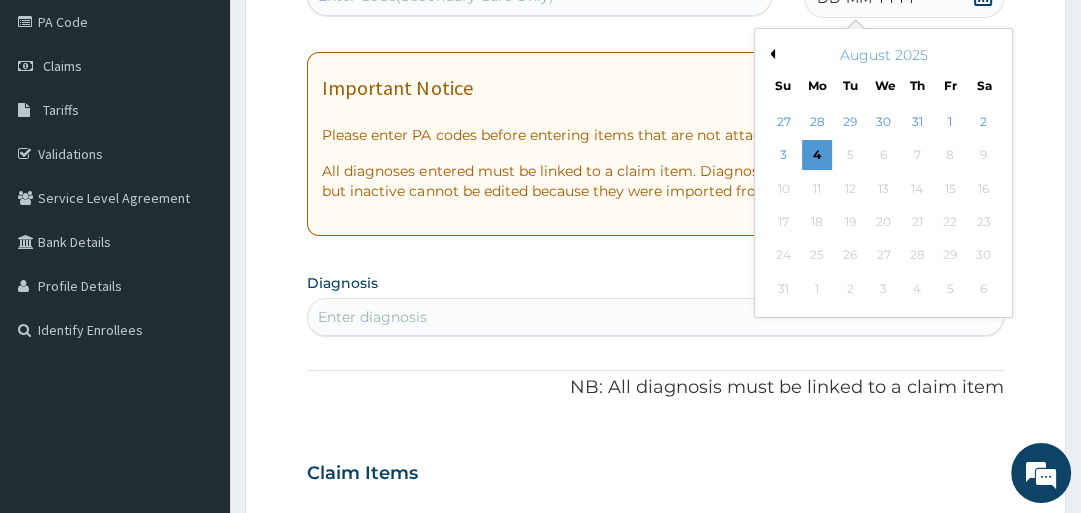 click on "August 2025" at bounding box center [883, 55] 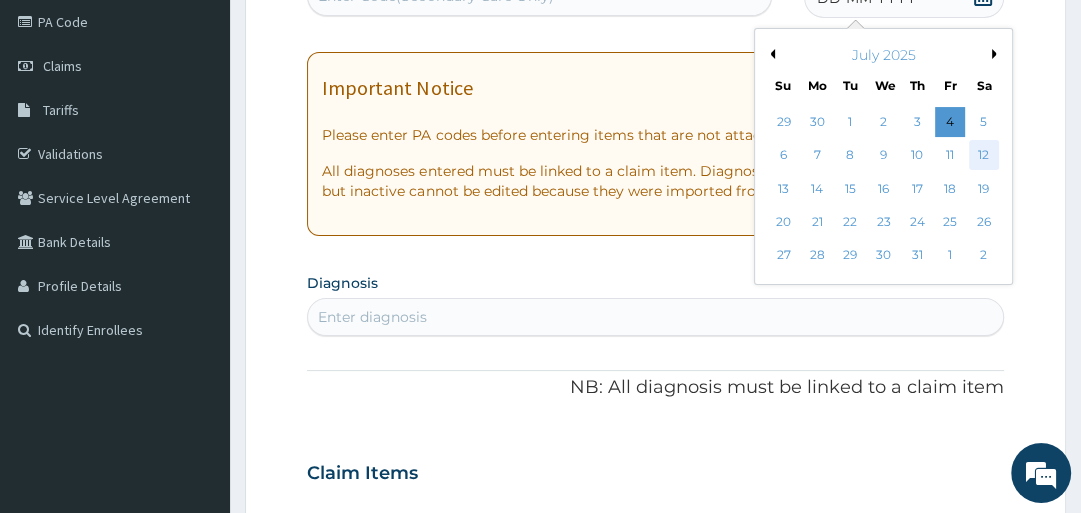 click on "12" at bounding box center [984, 156] 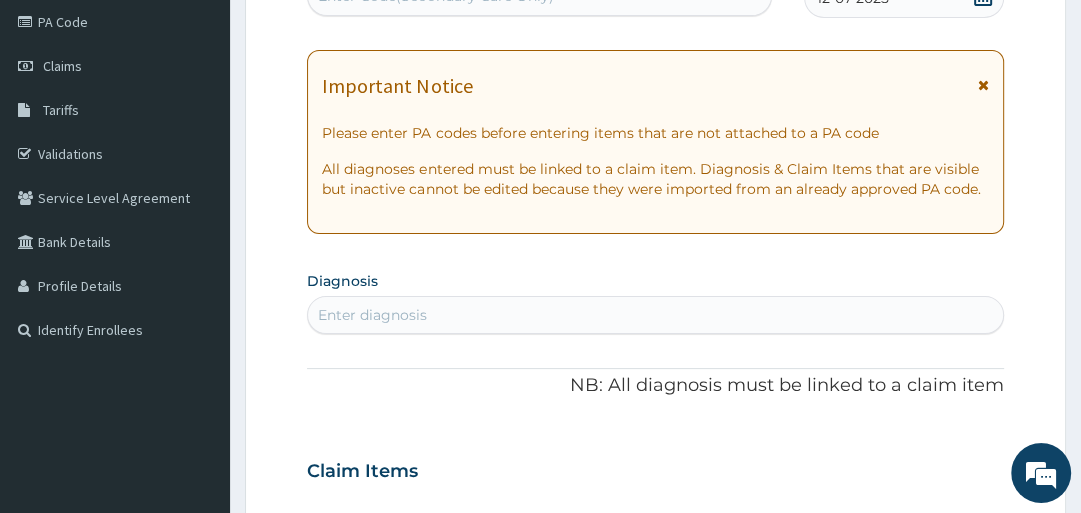 click on "Enter diagnosis" at bounding box center (655, 315) 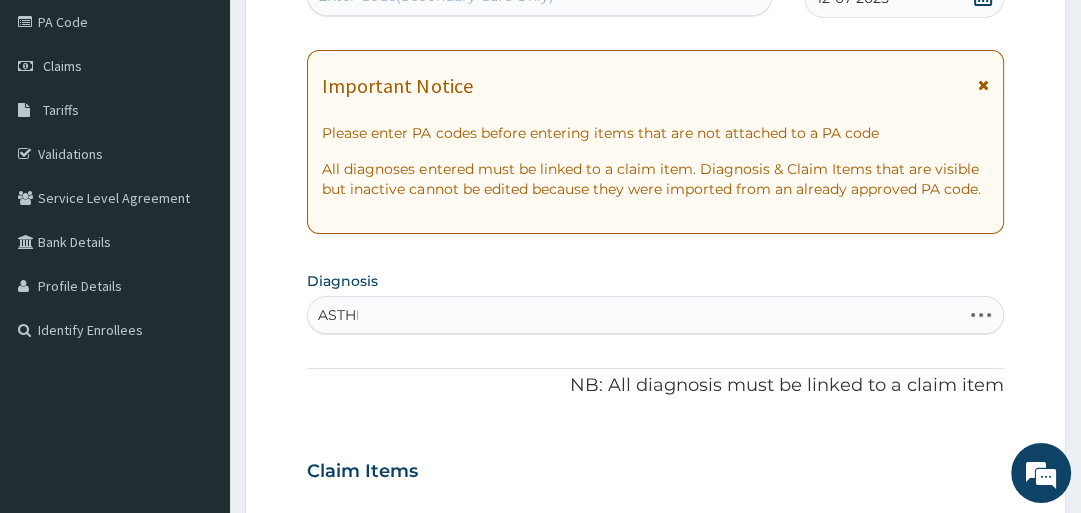 type on "ASTHMA" 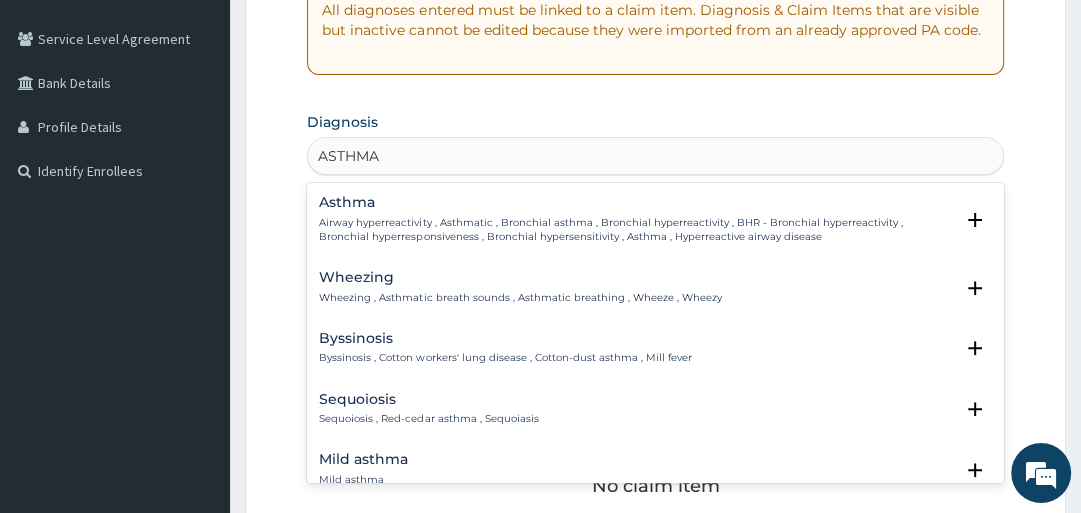 scroll, scrollTop: 400, scrollLeft: 0, axis: vertical 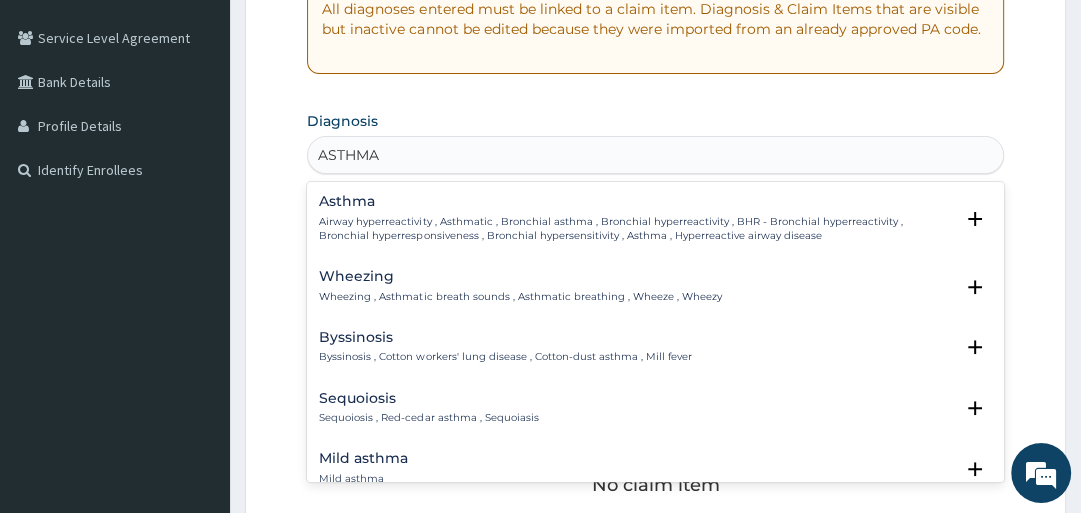 click on "Airway hyperreactivity , Asthmatic , Bronchial asthma , Bronchial hyperreactivity , BHR - Bronchial hyperreactivity , Bronchial hyperresponsiveness , Bronchial hypersensitivity , Asthma , Hyperreactive airway disease" at bounding box center [635, 229] 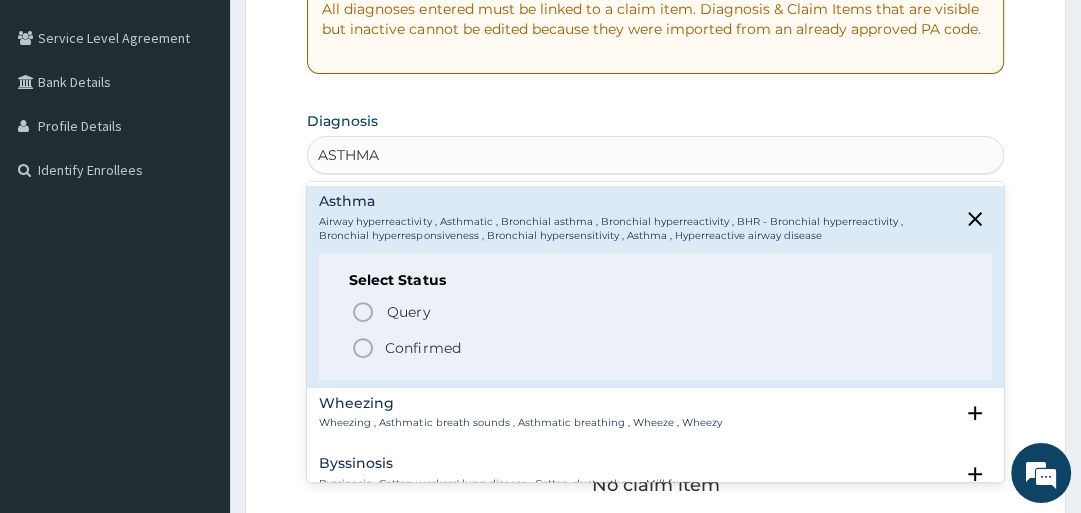 click on "Confirmed" at bounding box center (422, 348) 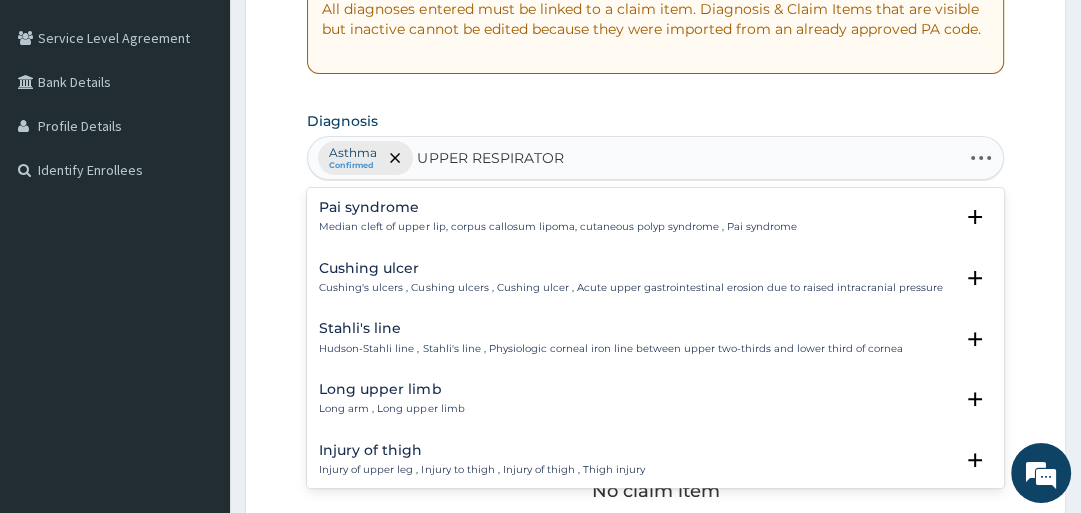 type on "UPPER RESPIRATORY" 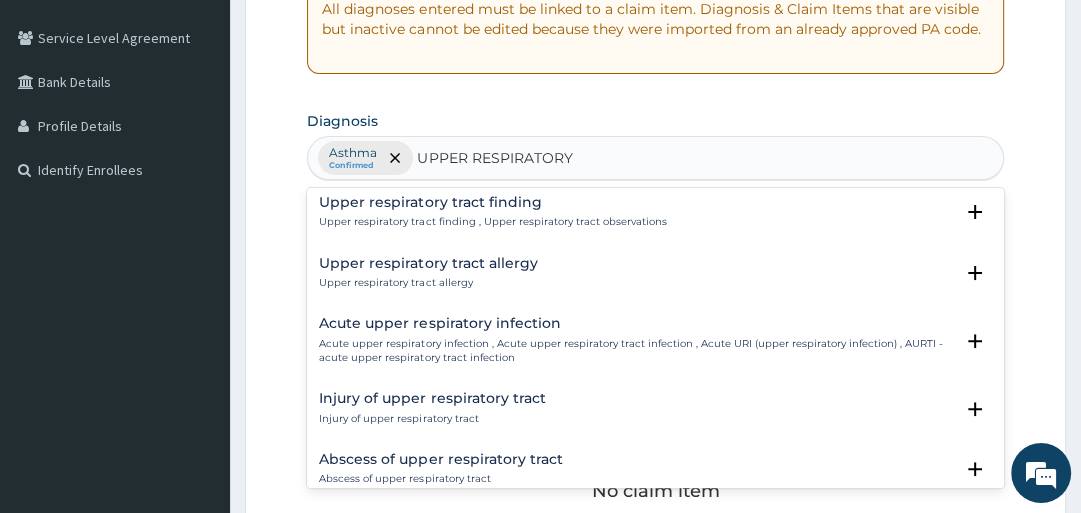 click on "Acute upper respiratory infection" at bounding box center (635, 323) 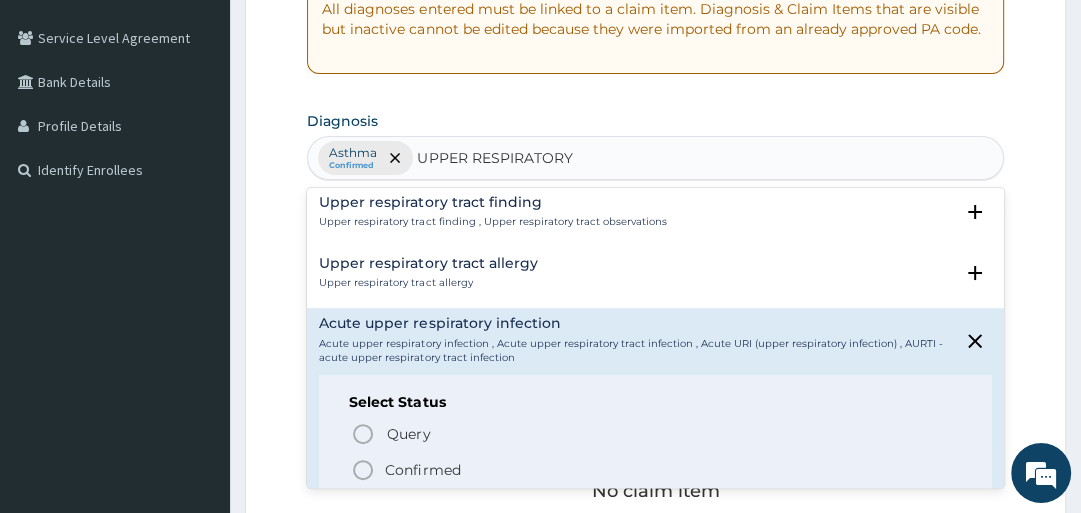 scroll, scrollTop: 160, scrollLeft: 0, axis: vertical 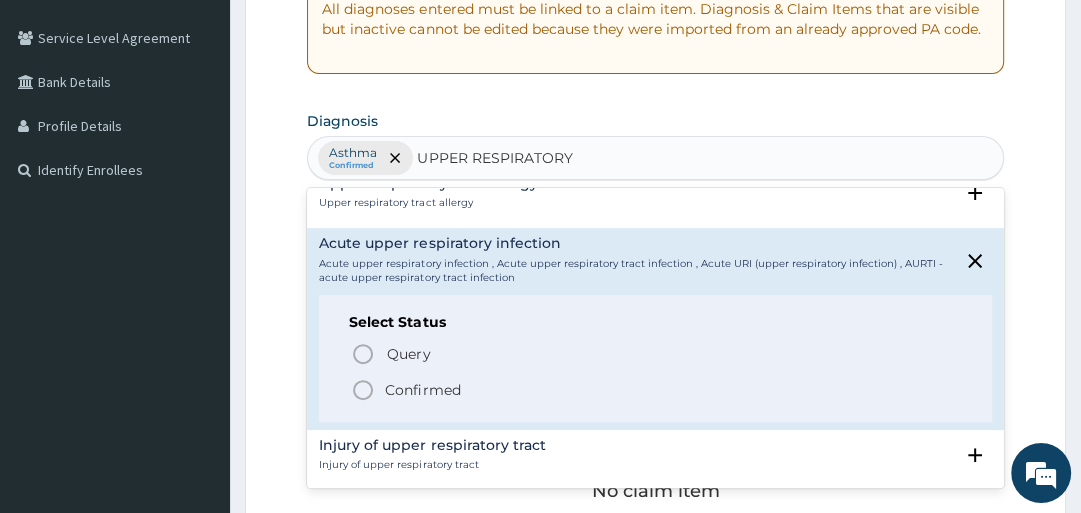 click on "Confirmed" at bounding box center [422, 390] 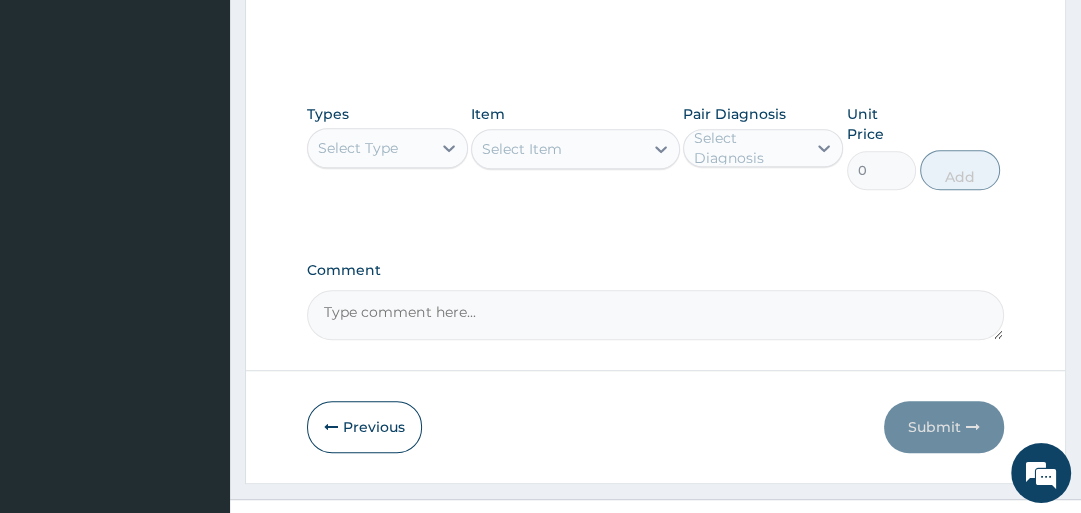 scroll, scrollTop: 947, scrollLeft: 0, axis: vertical 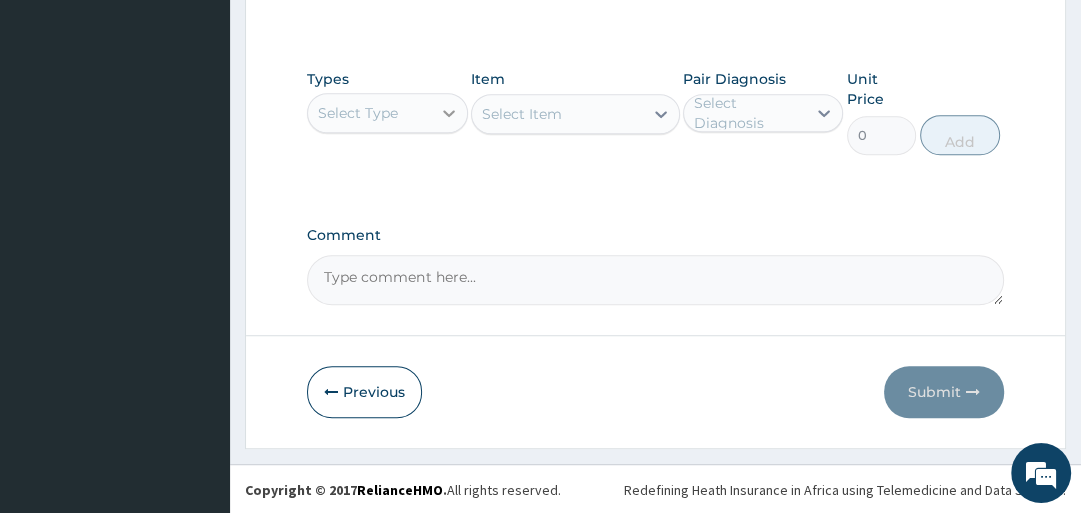 click 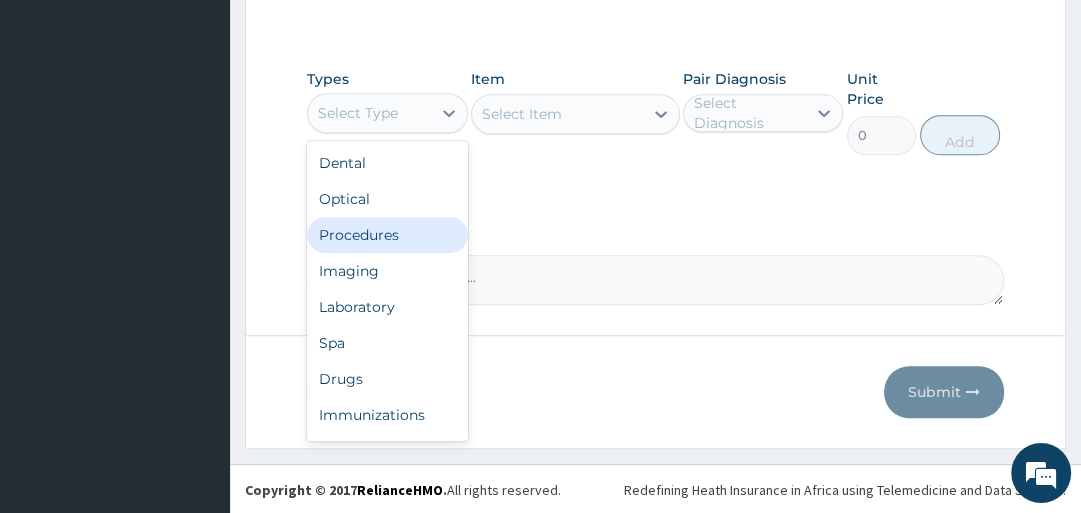 click on "Procedures" at bounding box center [387, 235] 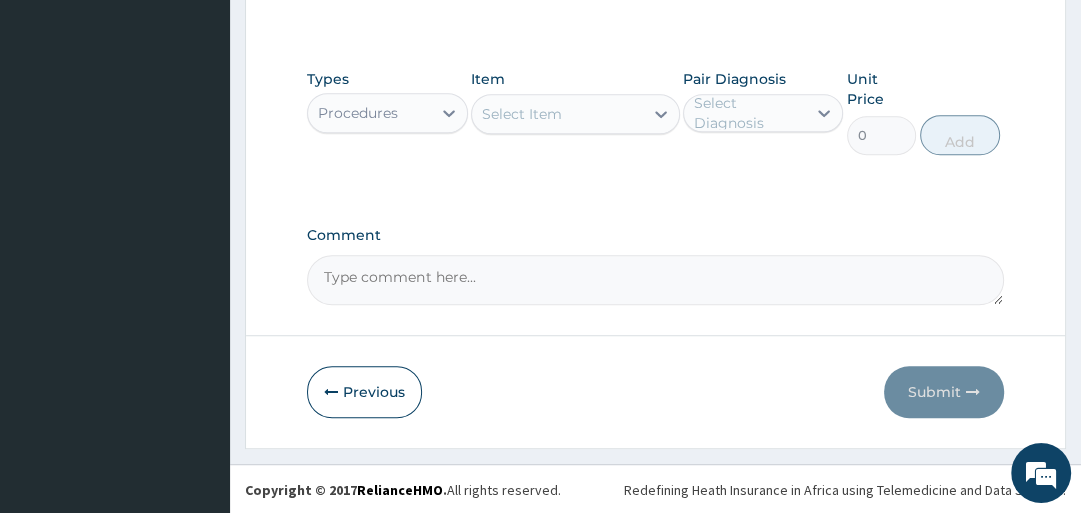 click on "Select Item" at bounding box center (557, 114) 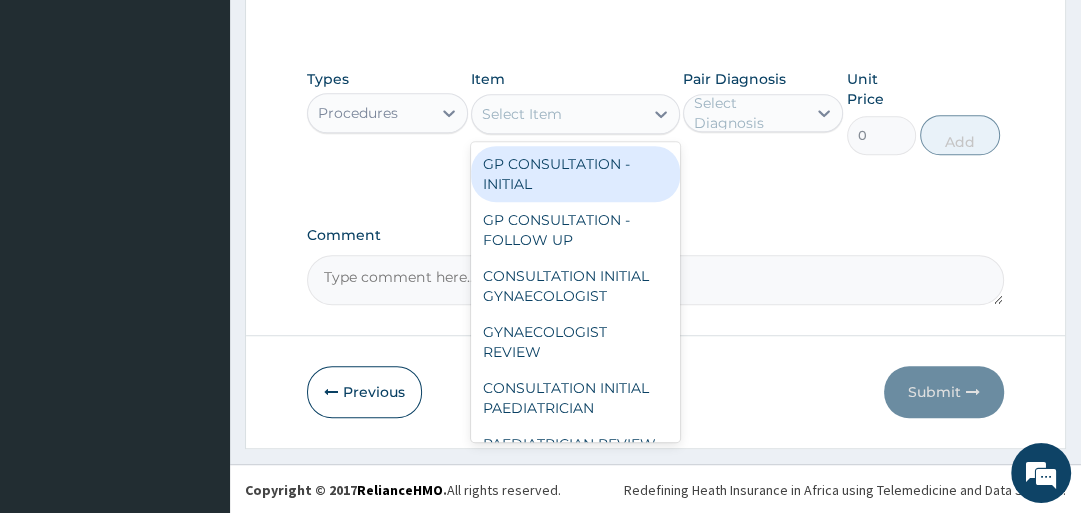 click on "GP CONSULTATION - INITIAL" at bounding box center [575, 174] 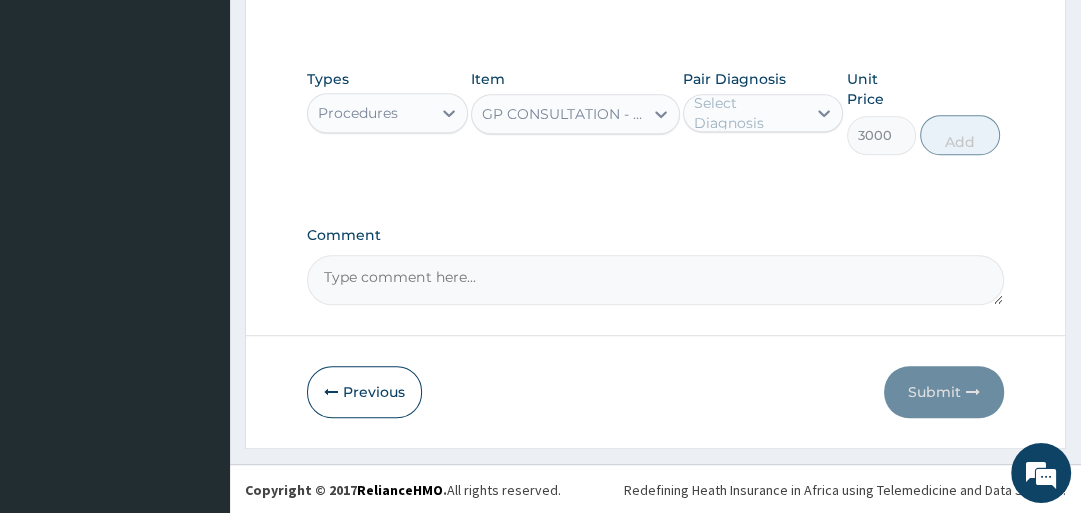 click on "Select Diagnosis" at bounding box center (749, 113) 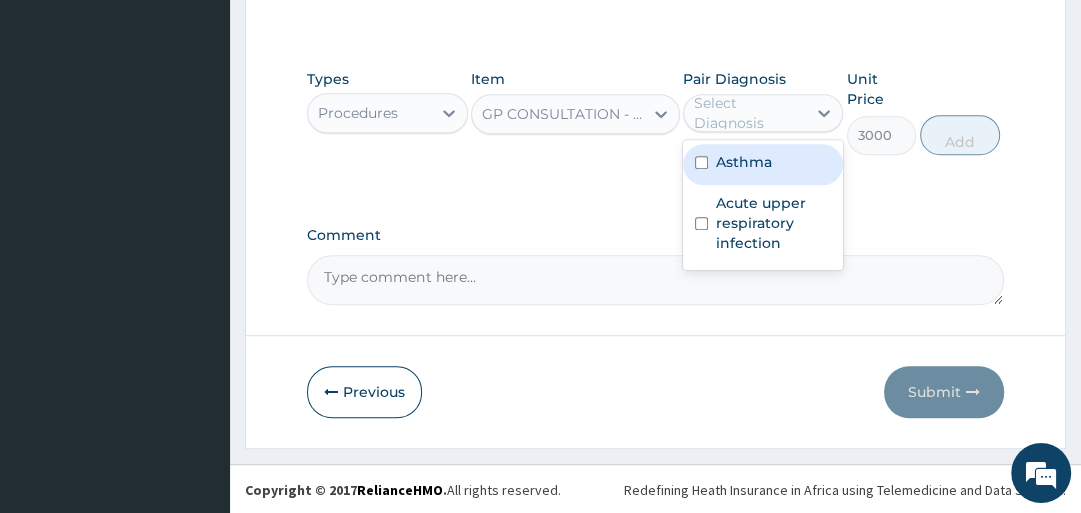 drag, startPoint x: 760, startPoint y: 173, endPoint x: 748, endPoint y: 220, distance: 48.507732 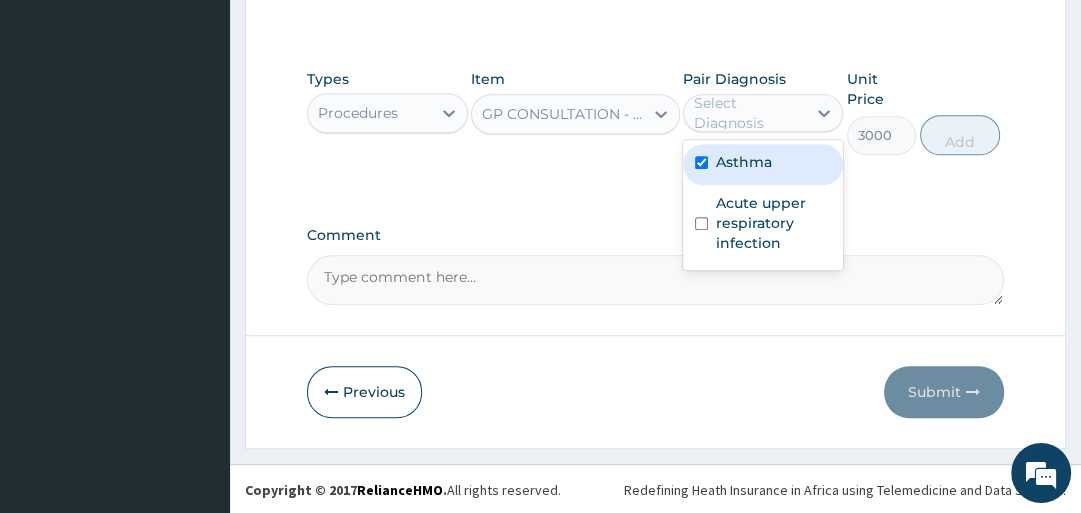 checkbox on "true" 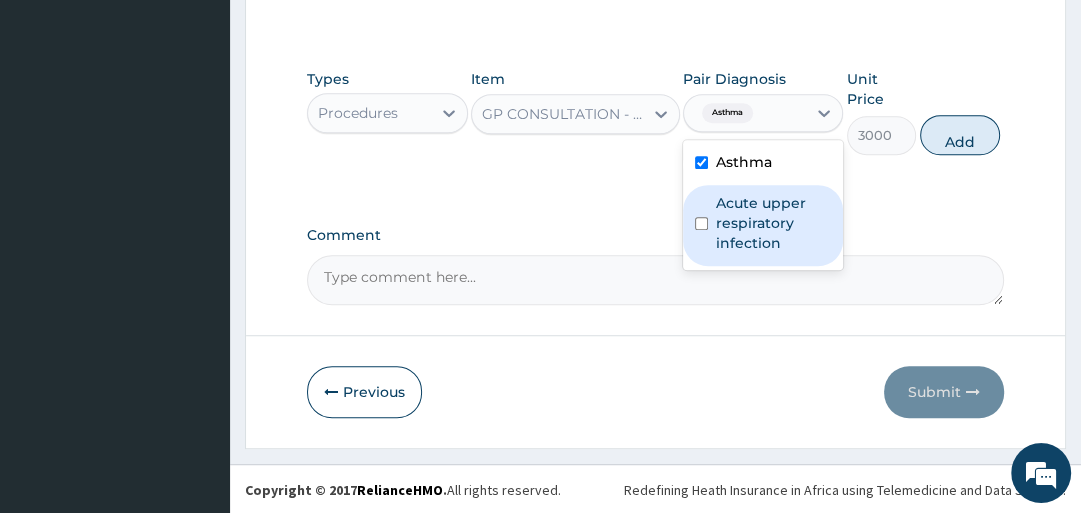click on "Acute upper respiratory infection" at bounding box center [773, 223] 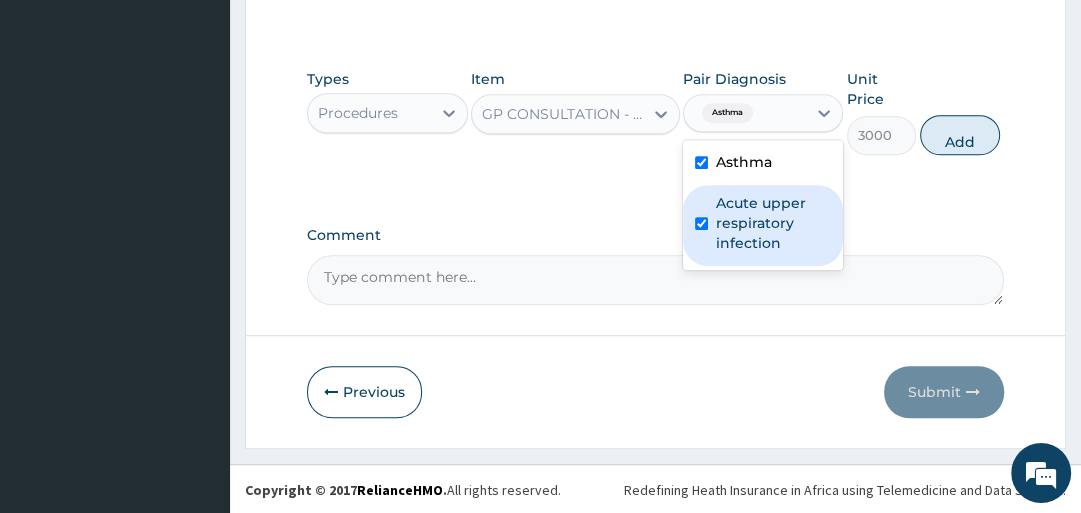 checkbox on "true" 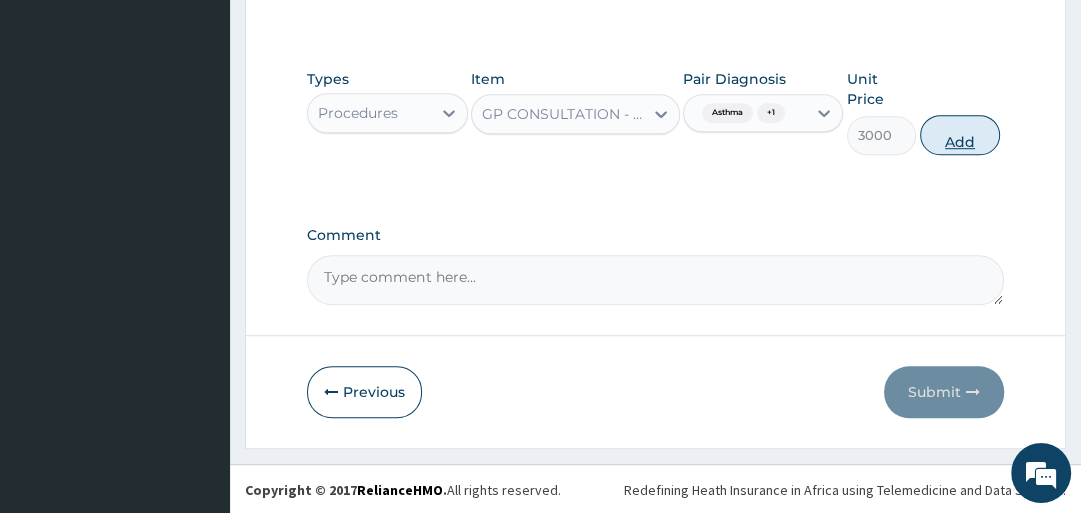 click on "Add" at bounding box center (960, 135) 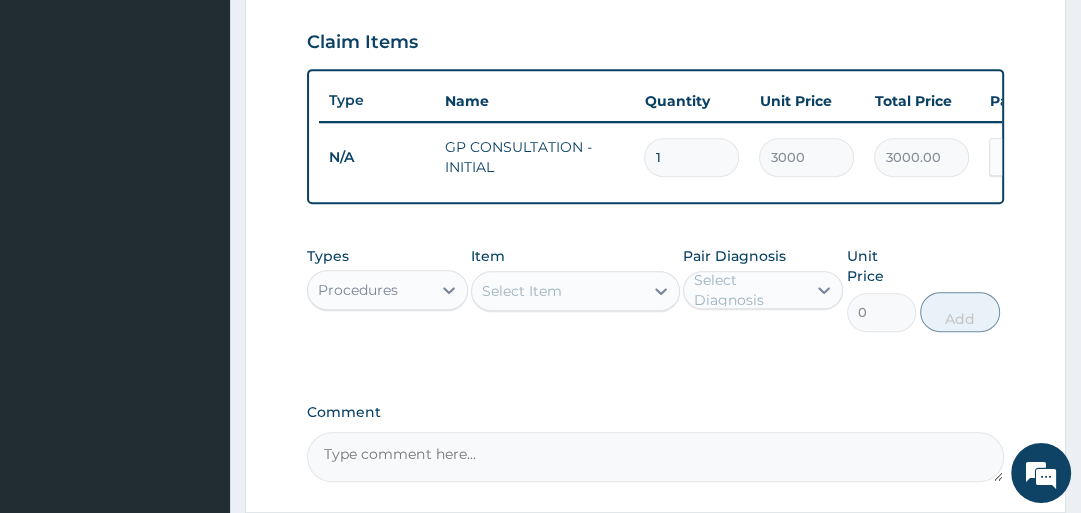 scroll, scrollTop: 813, scrollLeft: 0, axis: vertical 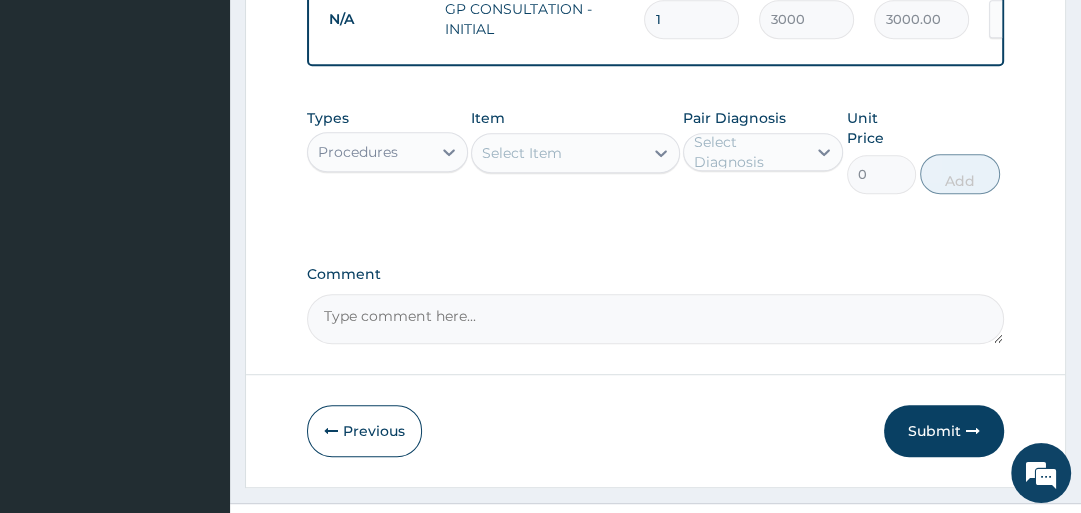 click on "Procedures" at bounding box center [369, 152] 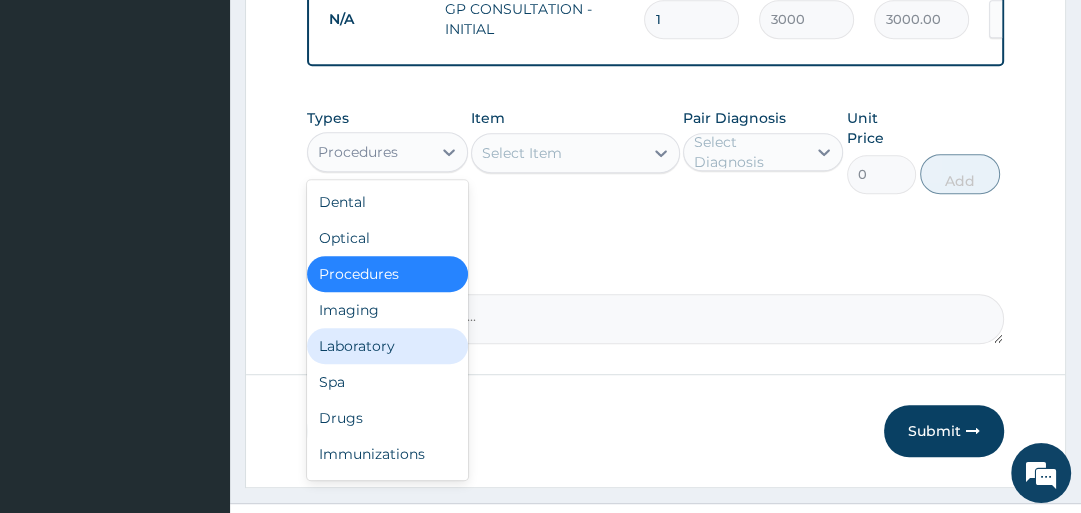 click on "Laboratory" at bounding box center [387, 346] 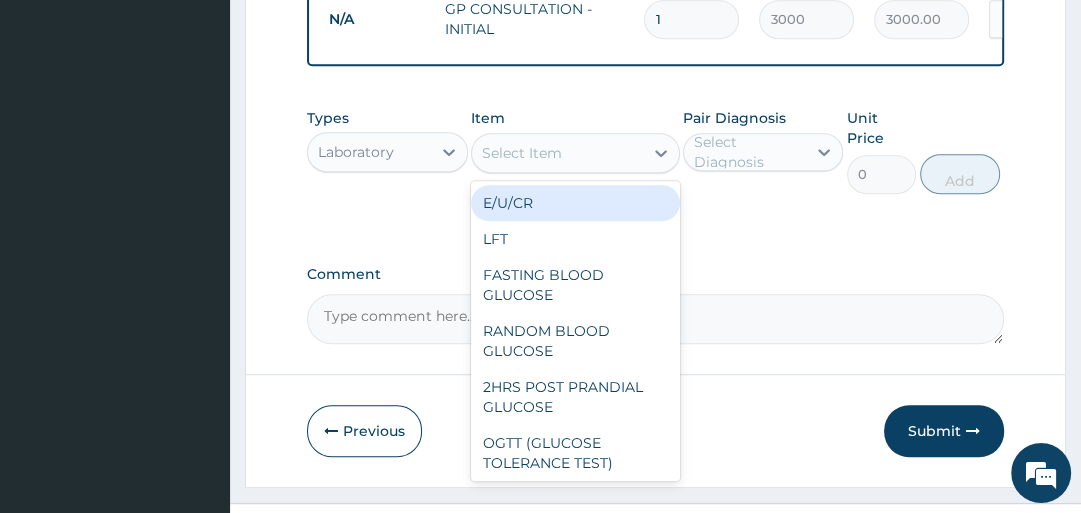click on "Select Item" at bounding box center [557, 153] 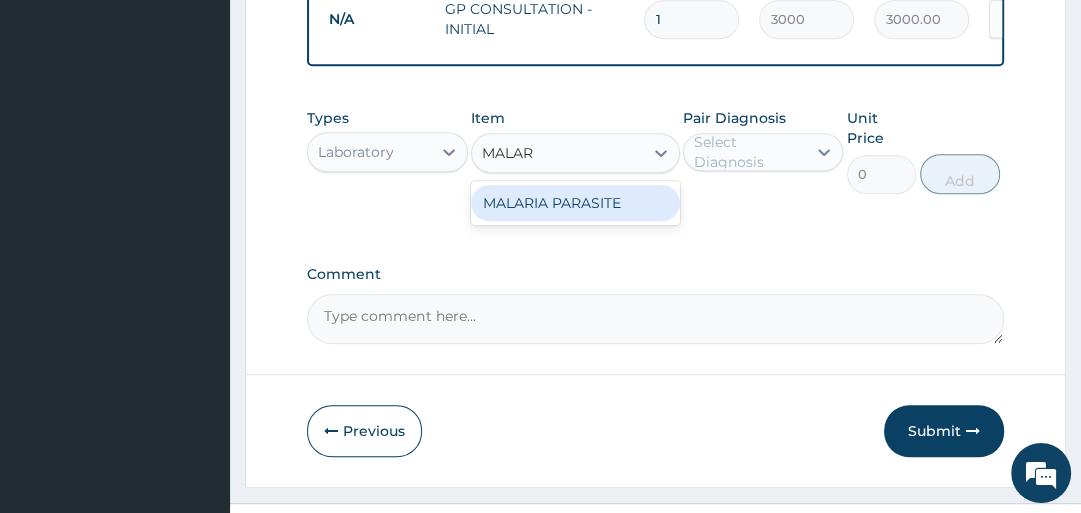 type on "MALARI" 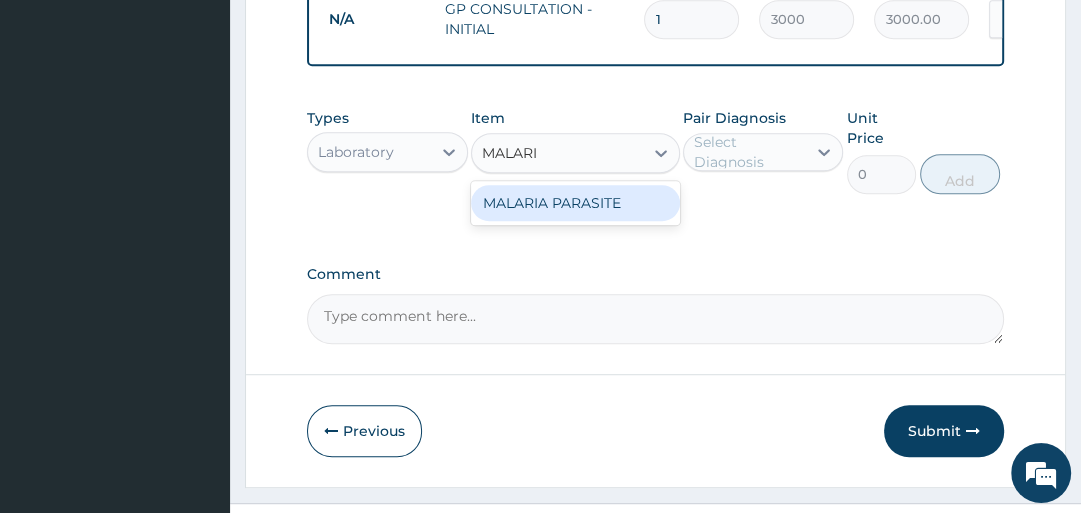 click on "MALARIA PARASITE" at bounding box center (575, 203) 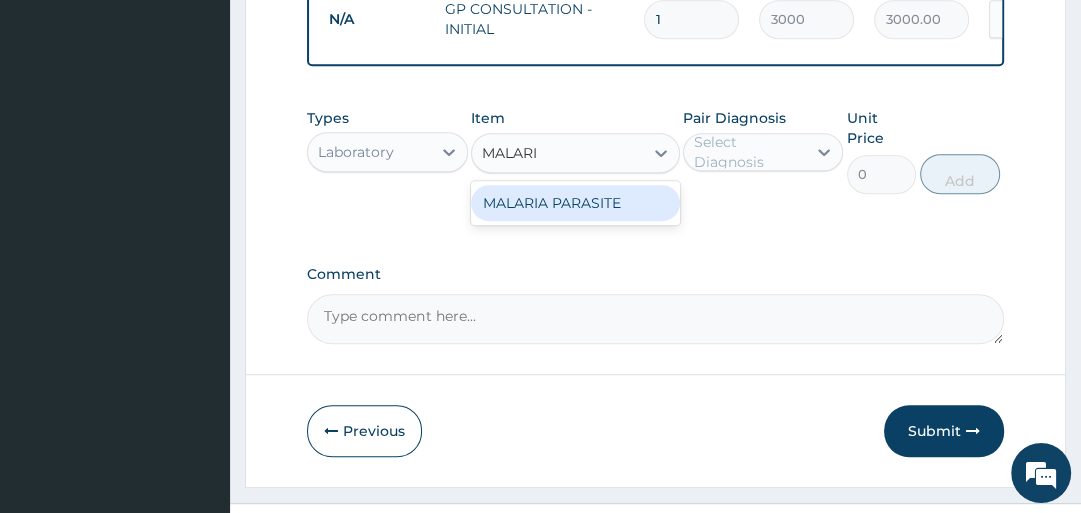 type 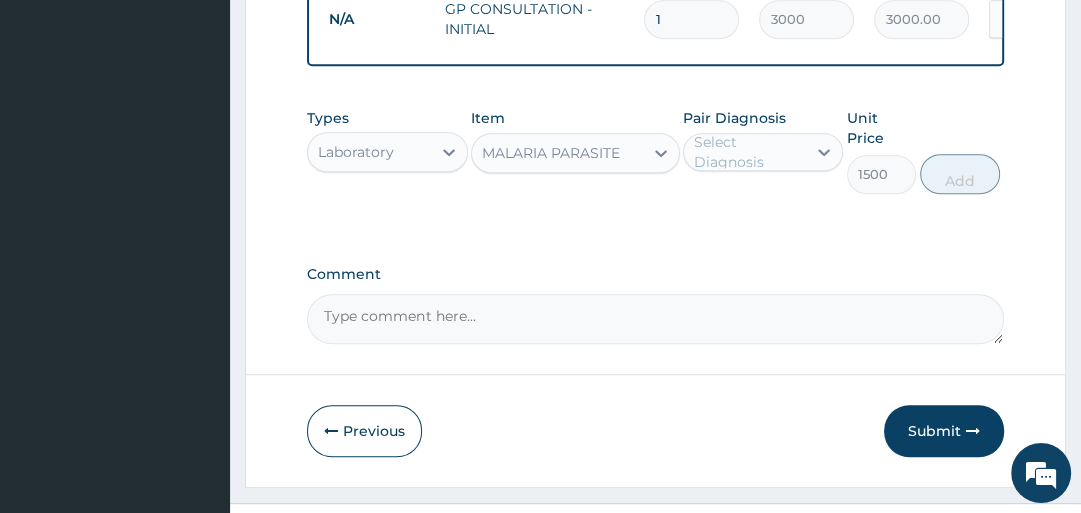 click on "Select Diagnosis" at bounding box center (749, 152) 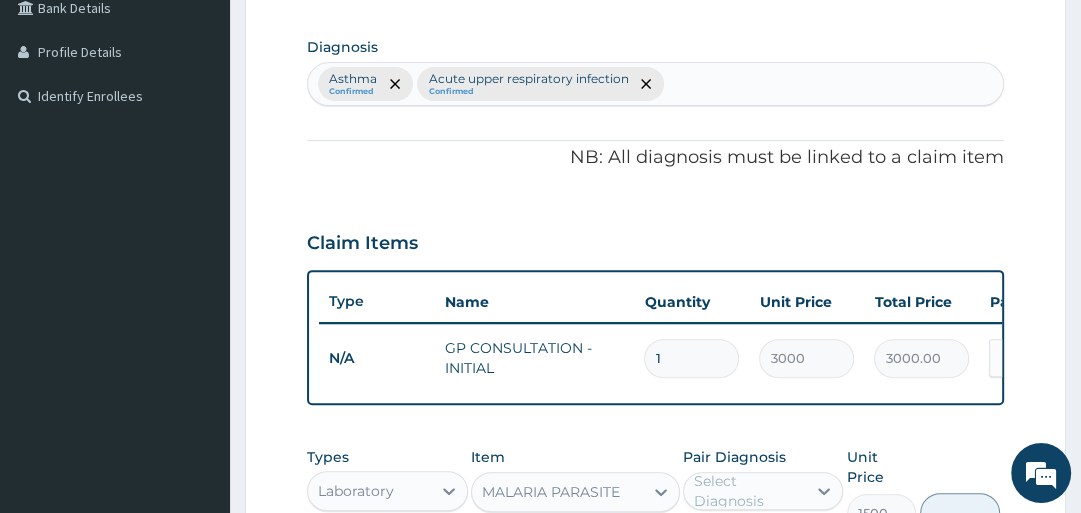 scroll, scrollTop: 253, scrollLeft: 0, axis: vertical 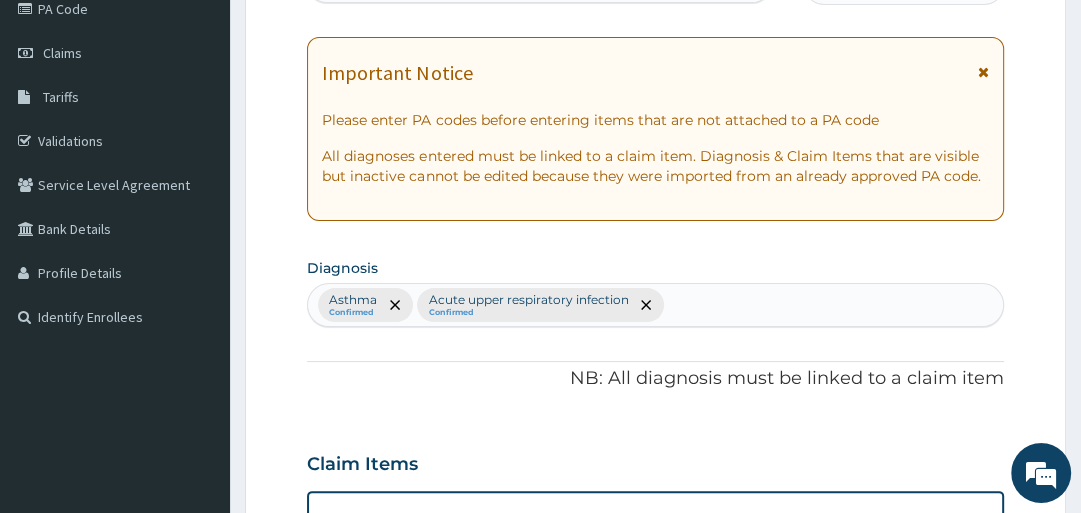 click on "Asthma Confirmed Acute upper respiratory infection Confirmed" at bounding box center [655, 305] 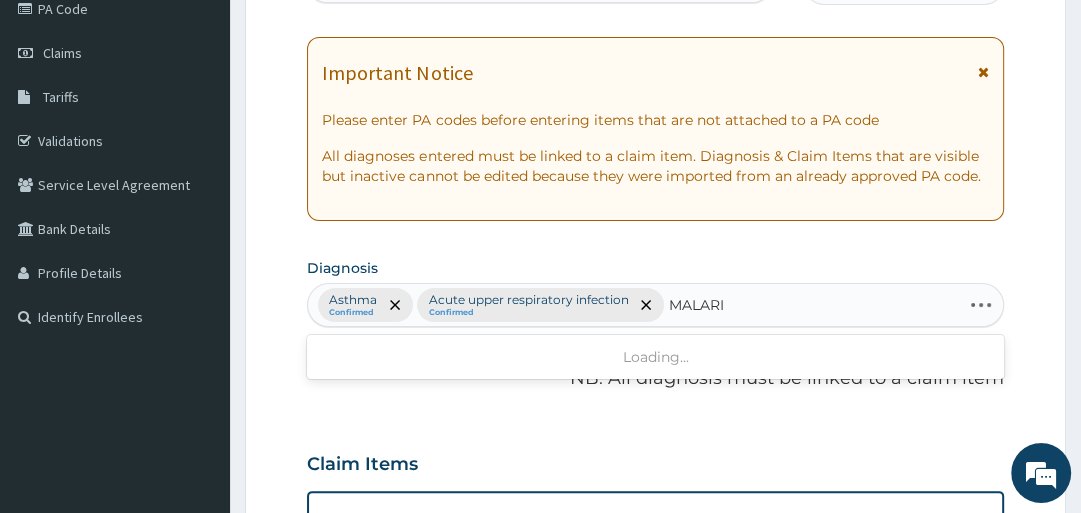 type on "MALARIA" 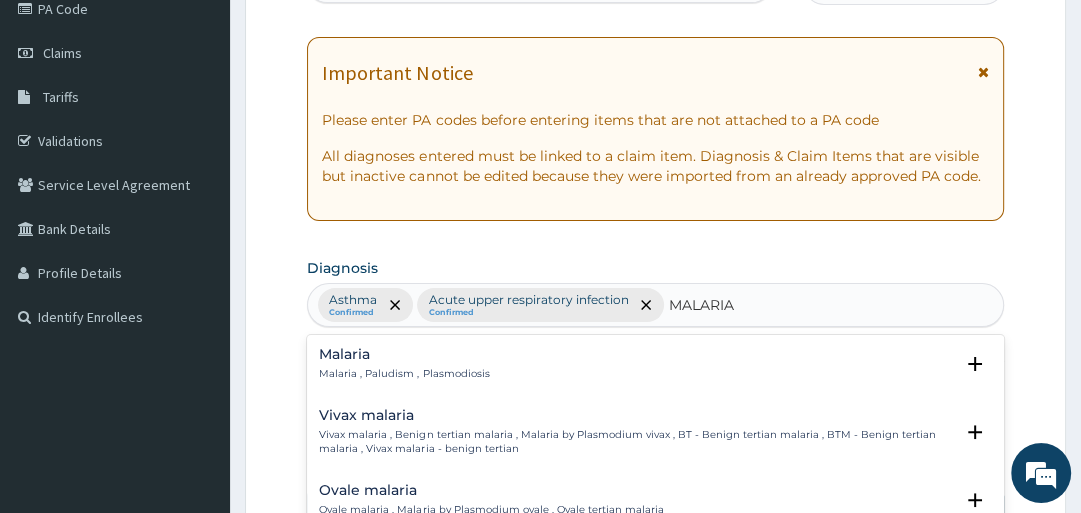 click on "Malaria Malaria , Paludism , Plasmodiosis" at bounding box center [404, 364] 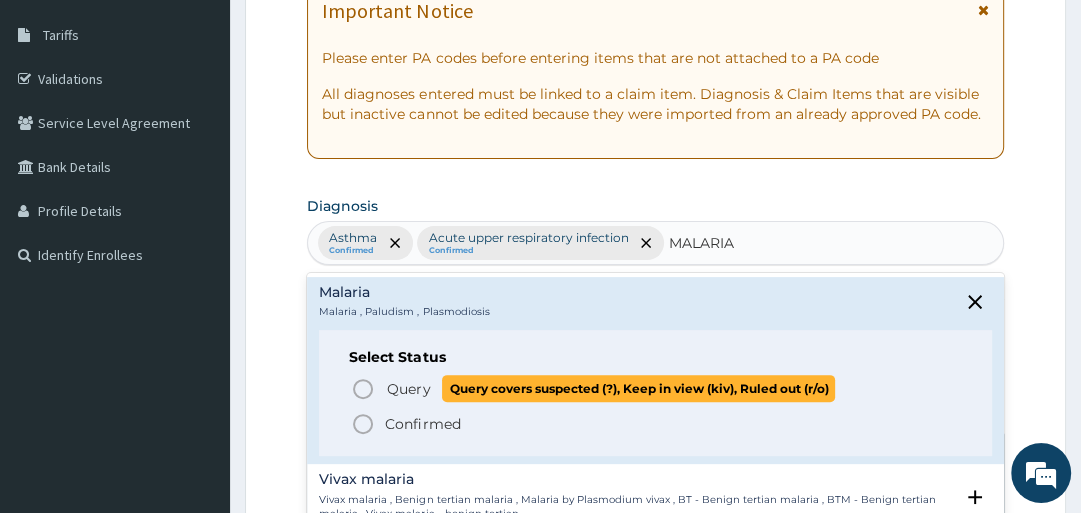 scroll, scrollTop: 413, scrollLeft: 0, axis: vertical 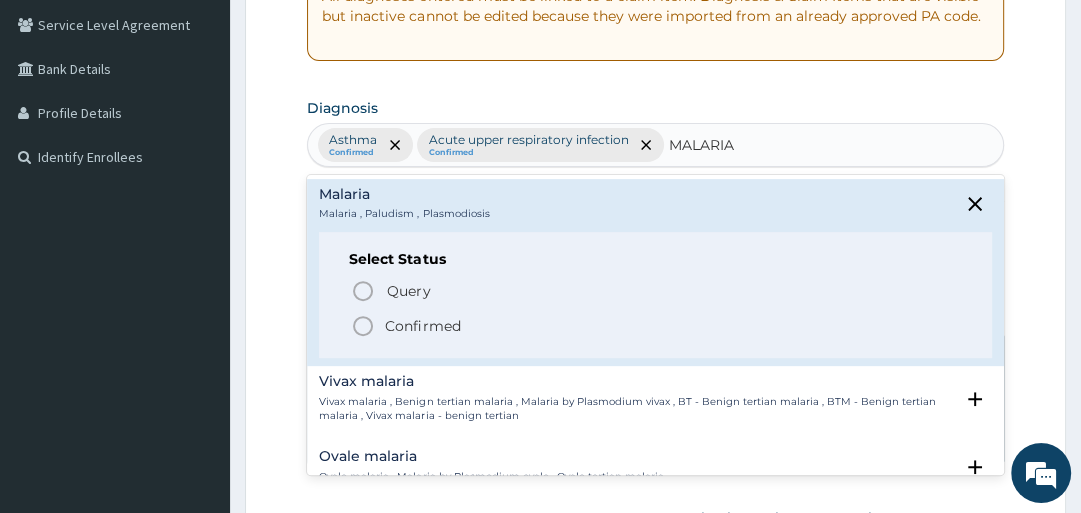 click on "Confirmed" at bounding box center [422, 326] 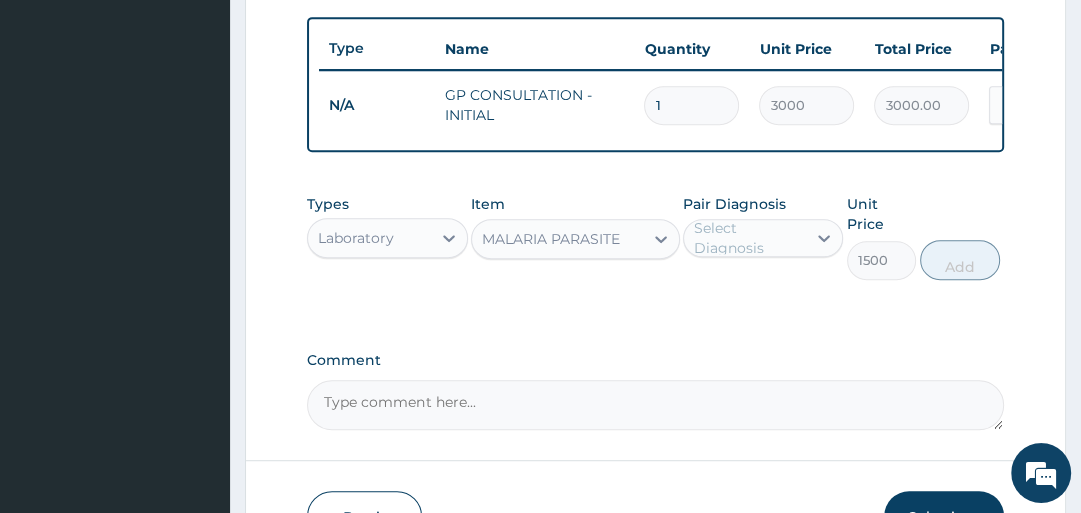 scroll, scrollTop: 733, scrollLeft: 0, axis: vertical 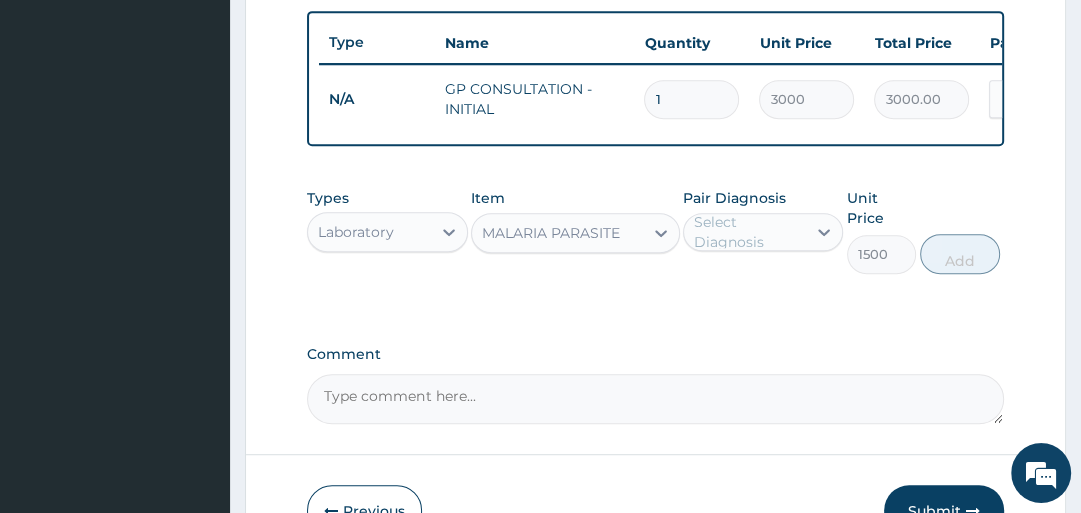click on "Select Diagnosis" at bounding box center (749, 232) 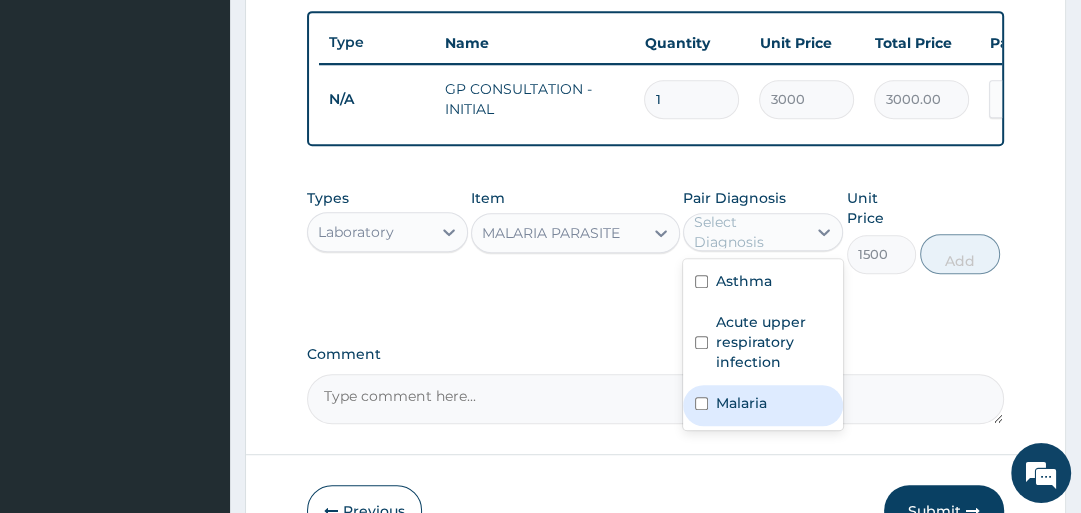 click on "Malaria" at bounding box center (763, 405) 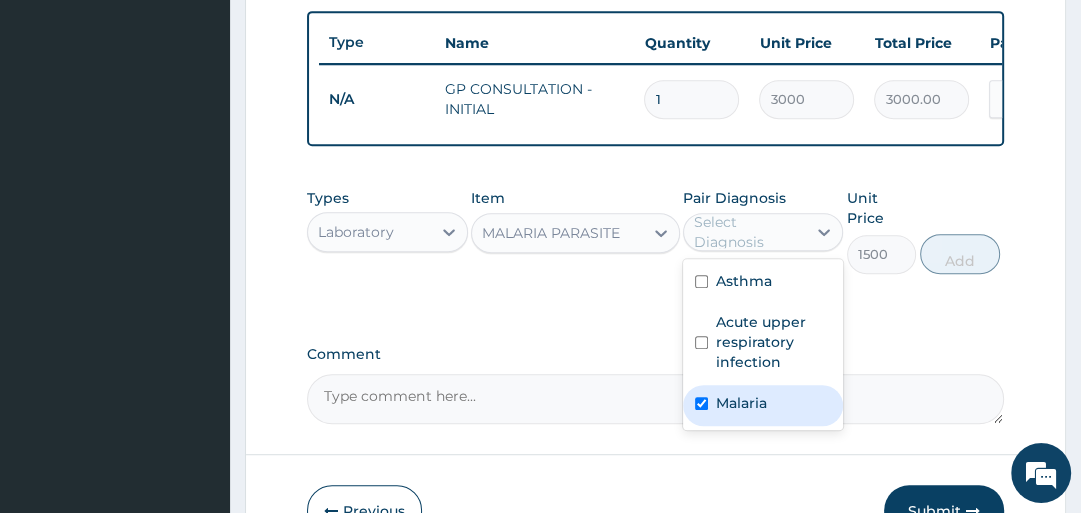 checkbox on "true" 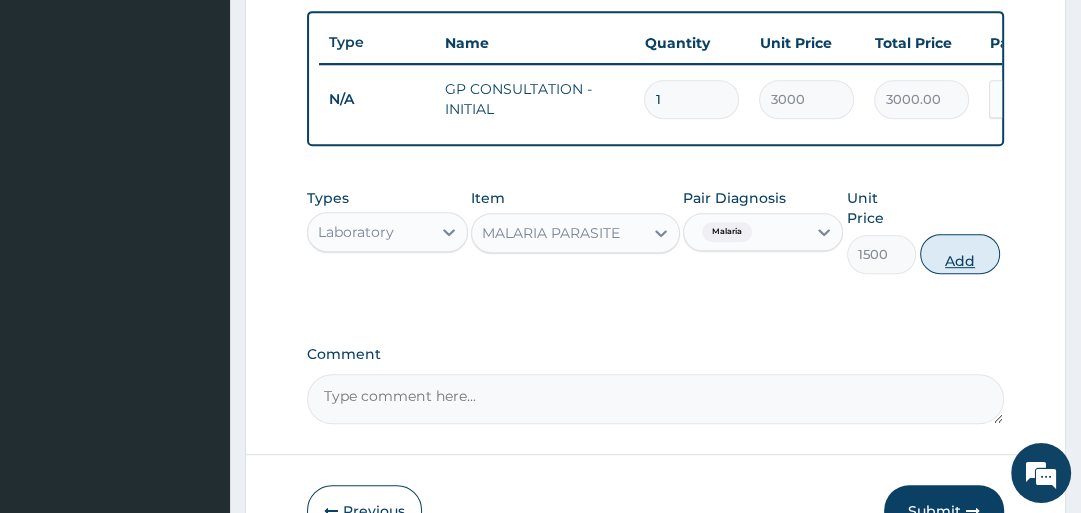click on "Add" at bounding box center (960, 254) 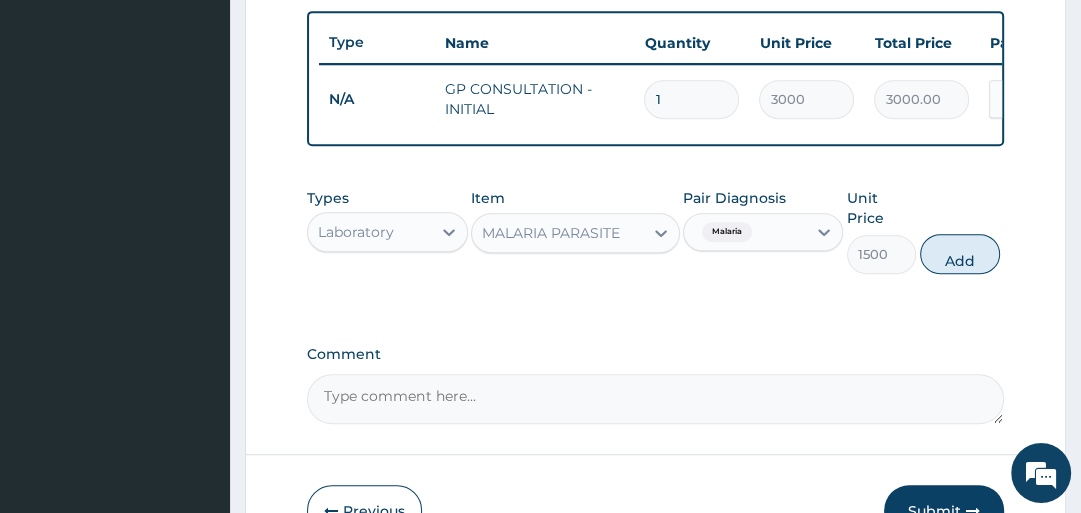 type on "0" 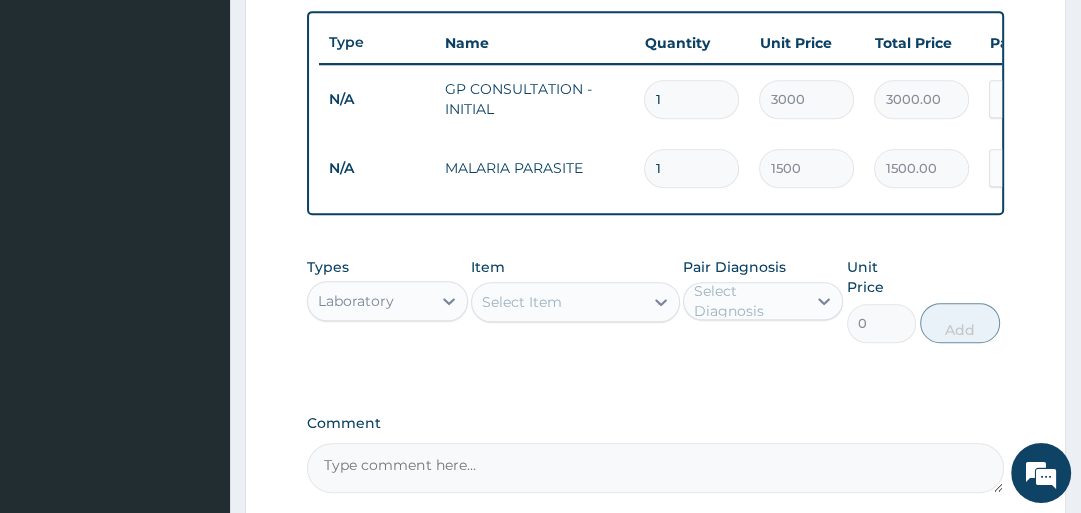 click on "Select Item" at bounding box center [557, 302] 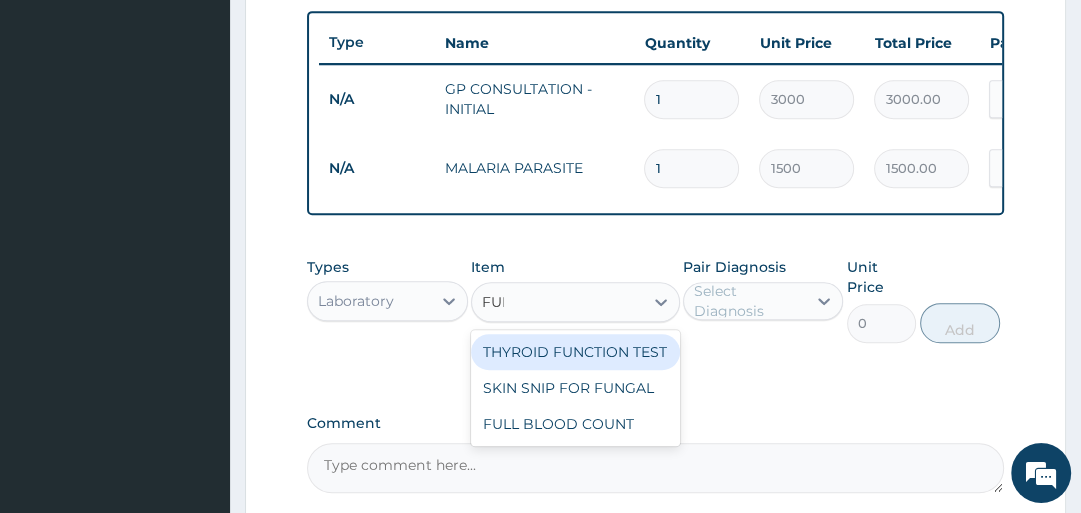 type on "FULL" 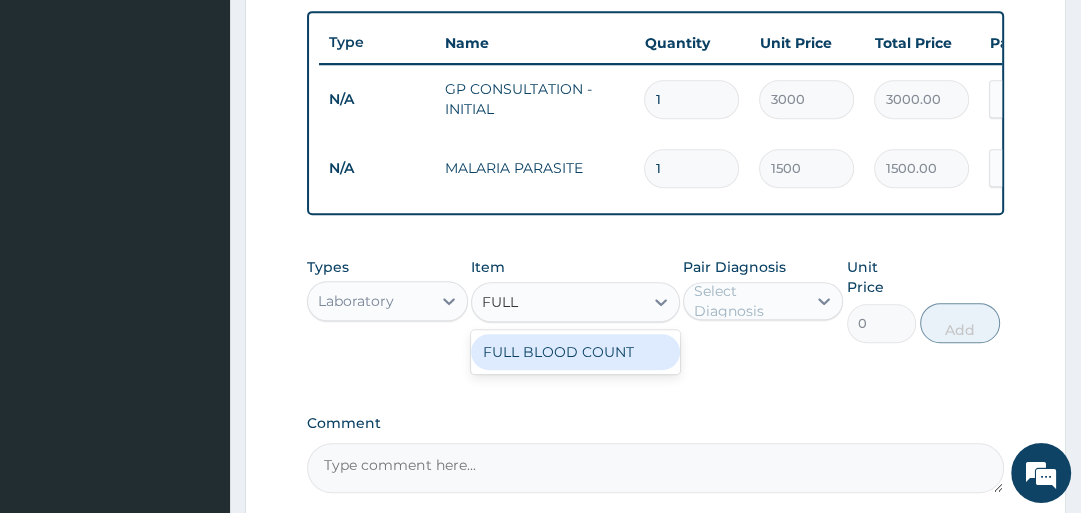 click on "FULL BLOOD COUNT" at bounding box center [575, 352] 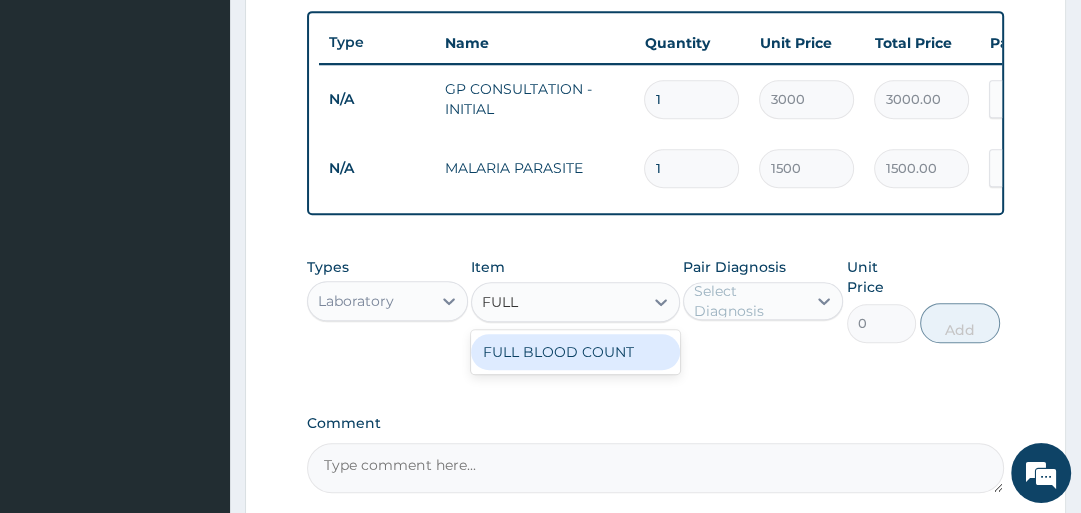 type 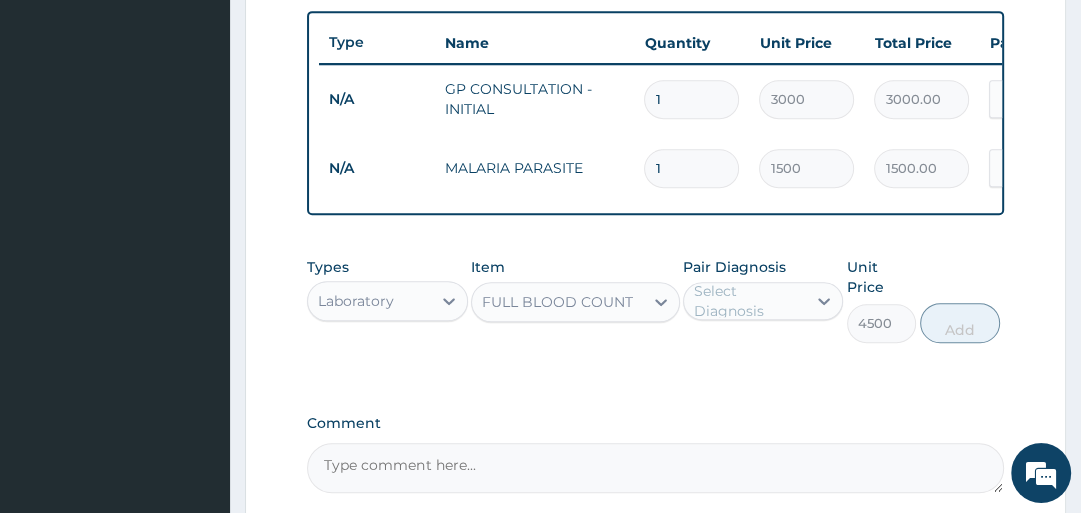 click on "Select Diagnosis" at bounding box center [763, 301] 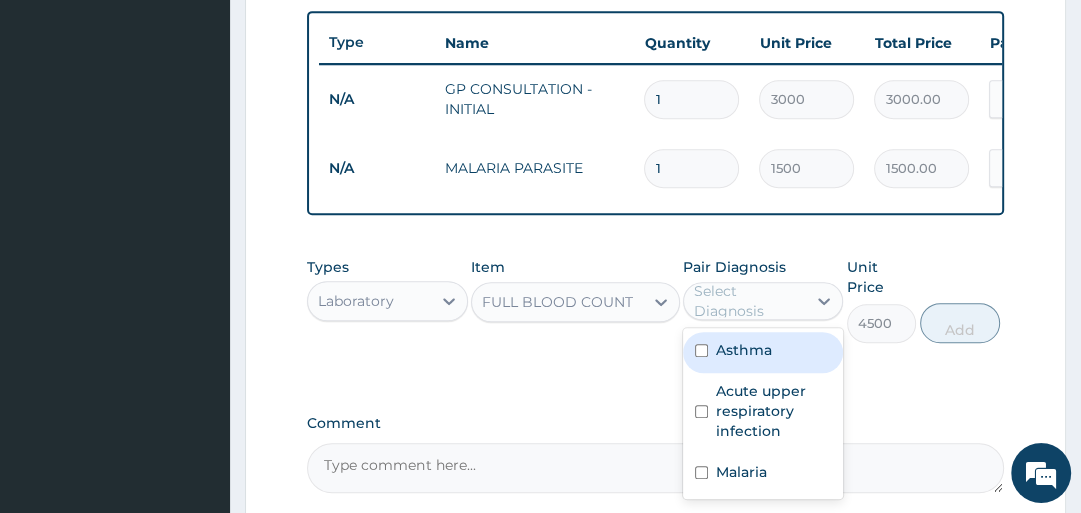 click on "Asthma" at bounding box center [744, 350] 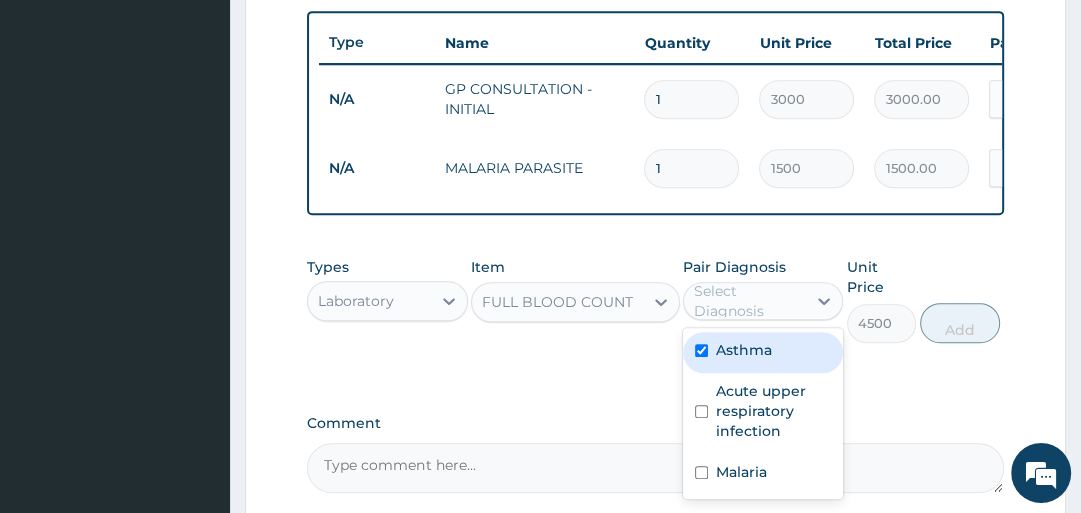 checkbox on "true" 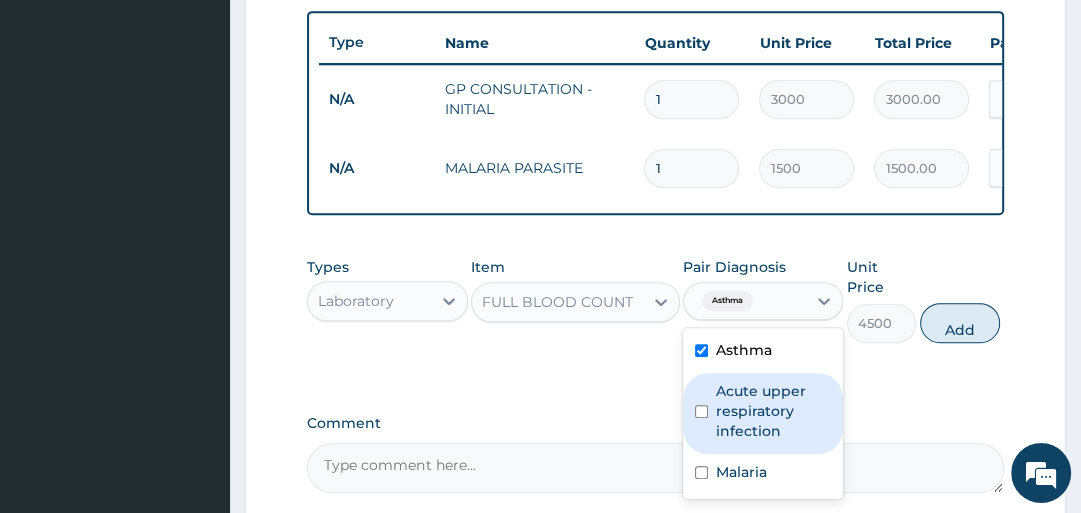 click on "Acute upper respiratory infection" at bounding box center [773, 411] 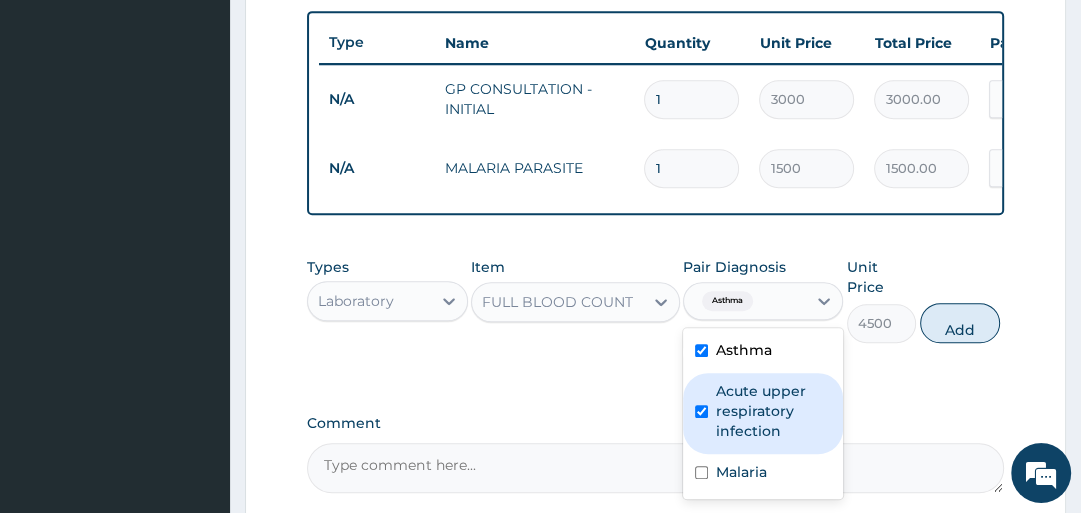checkbox on "true" 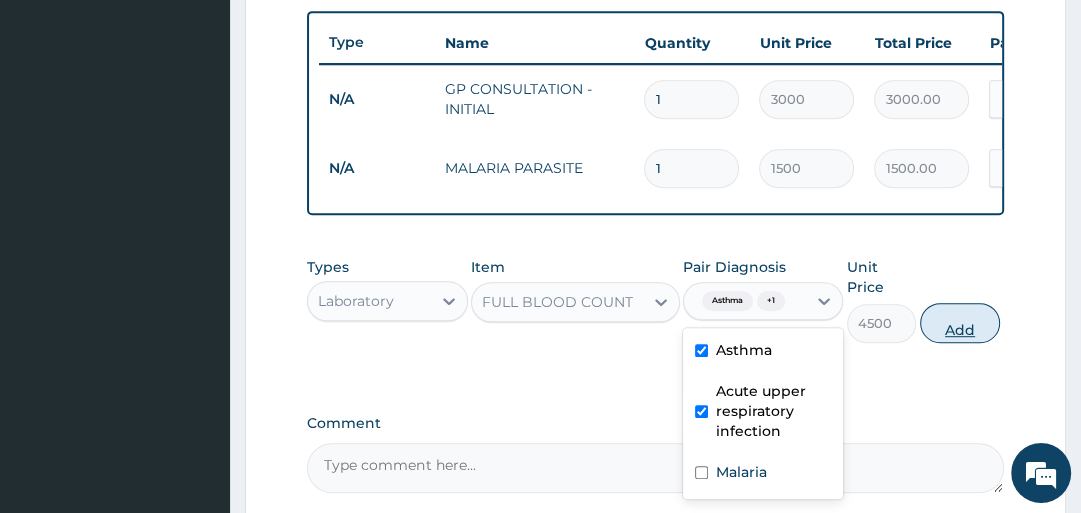 click on "Add" at bounding box center [960, 323] 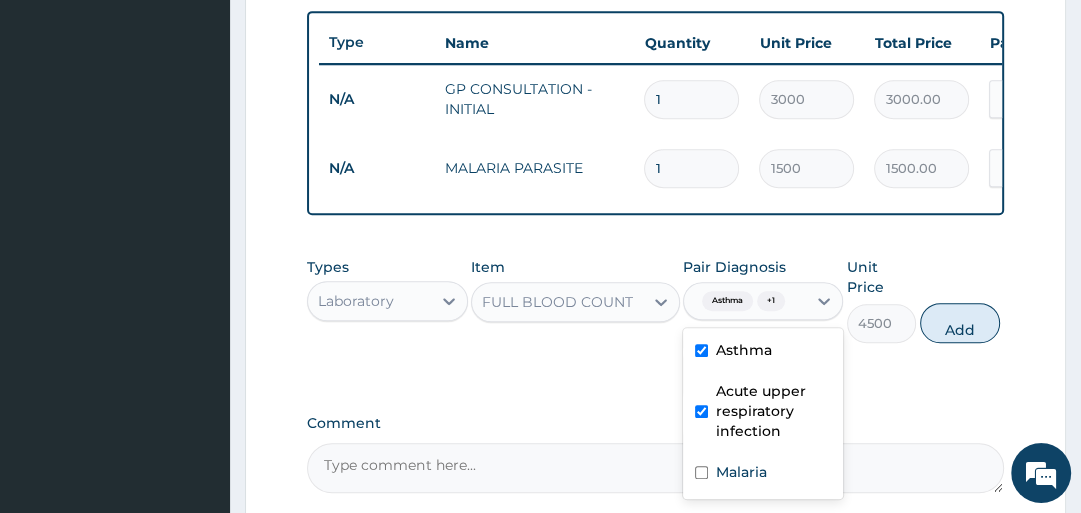type on "0" 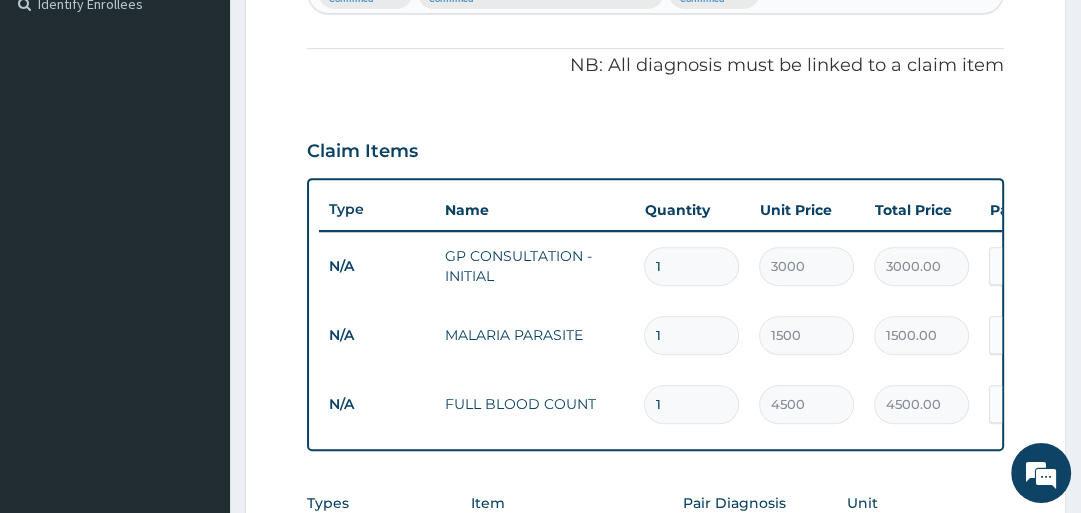 scroll, scrollTop: 493, scrollLeft: 0, axis: vertical 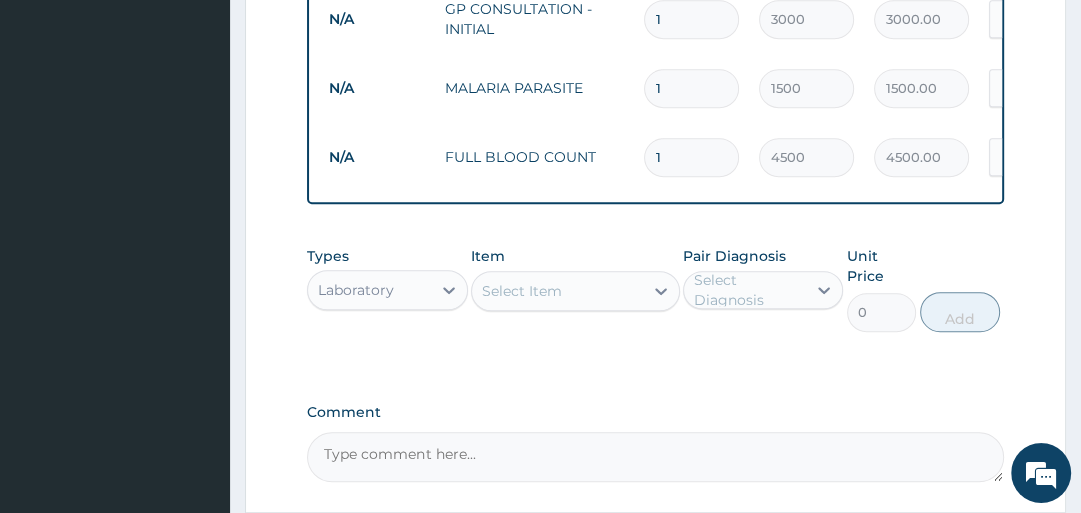 click on "Laboratory" at bounding box center (369, 290) 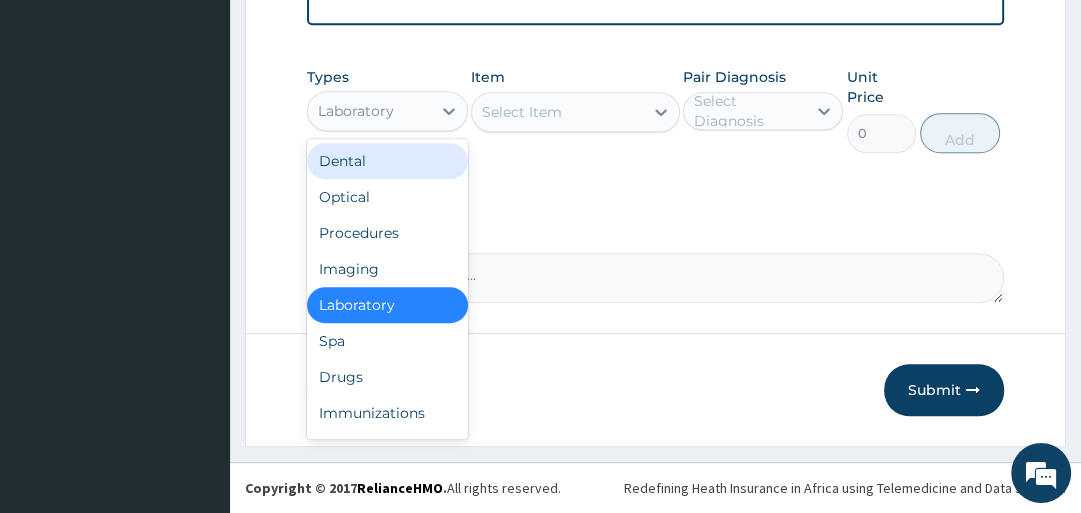 scroll, scrollTop: 1000, scrollLeft: 0, axis: vertical 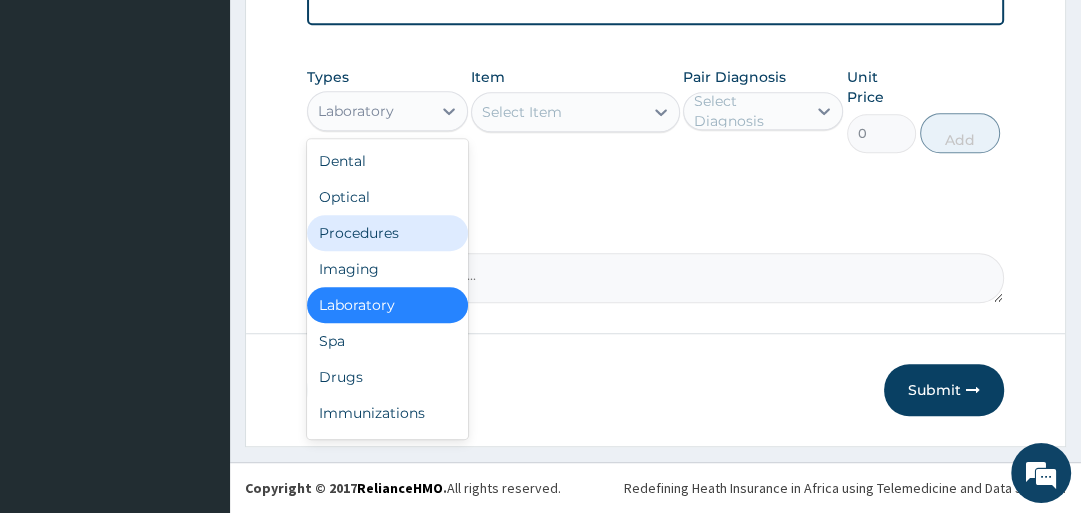click on "Procedures" at bounding box center [387, 233] 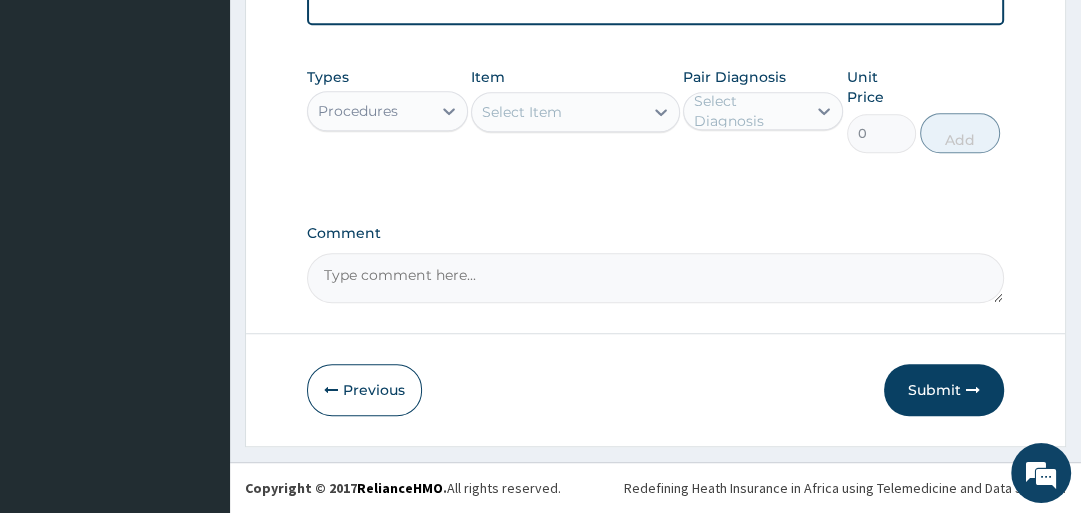 click on "Select Item" at bounding box center [522, 112] 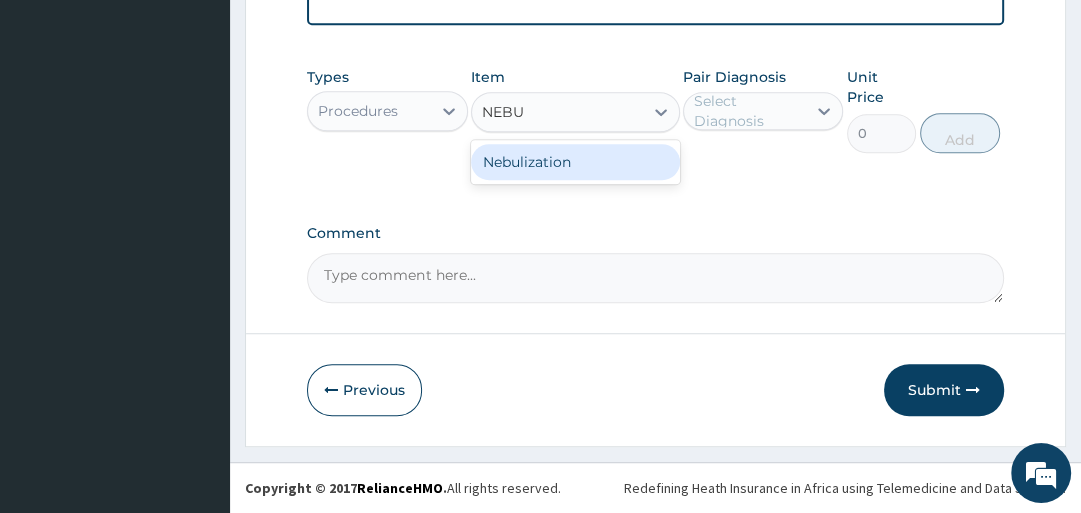 type on "NEBUL" 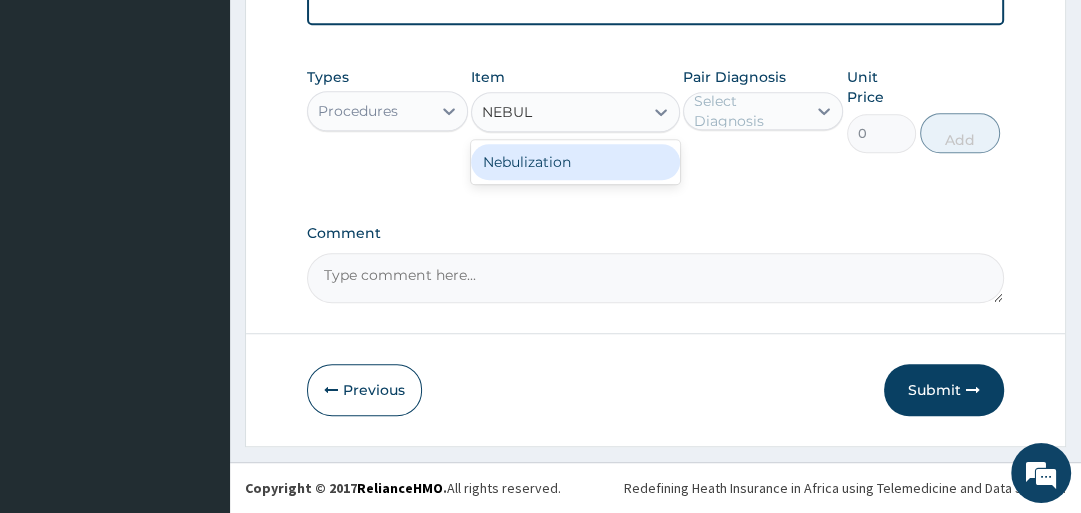 click on "Nebulization" at bounding box center (575, 162) 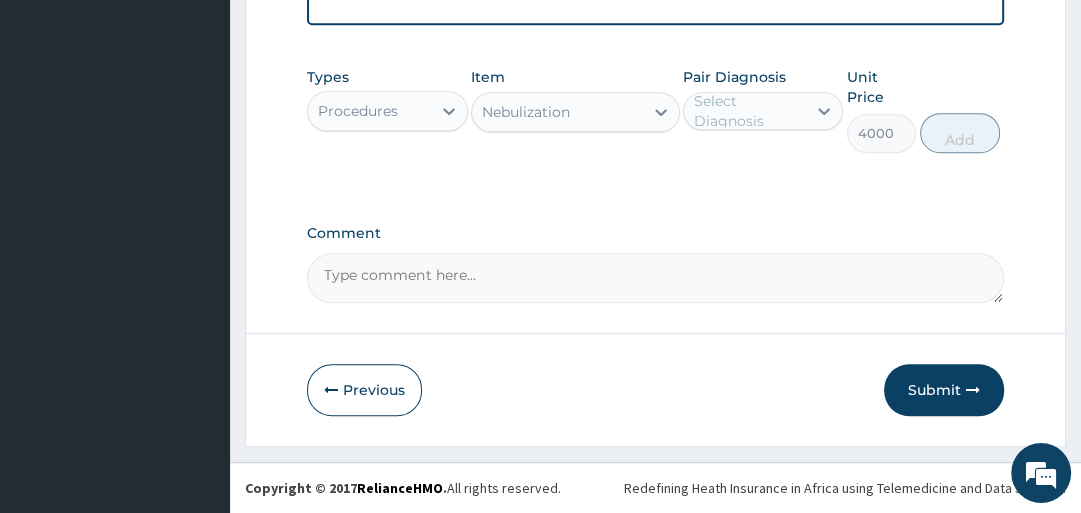 click on "Select Diagnosis" at bounding box center [749, 111] 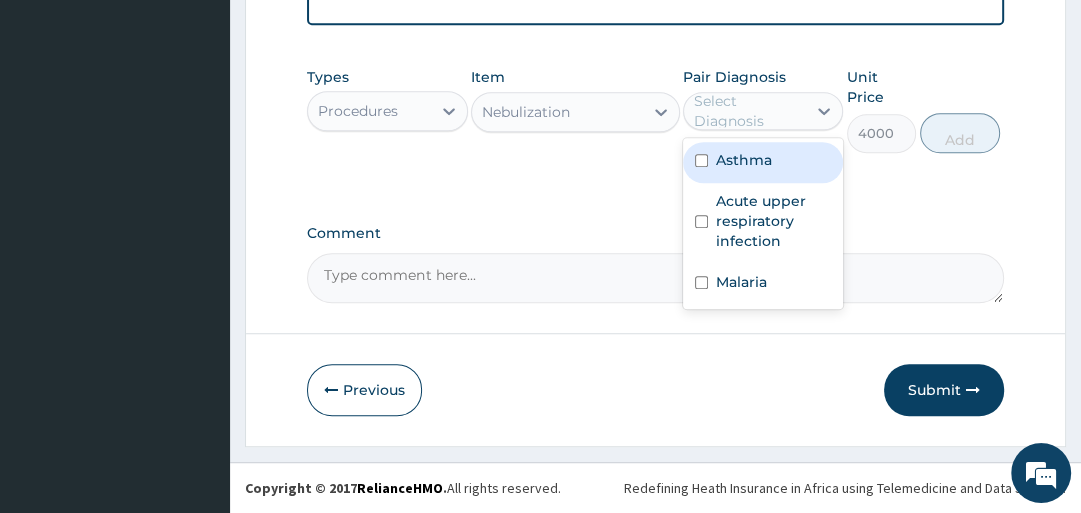 click on "Asthma" at bounding box center (763, 162) 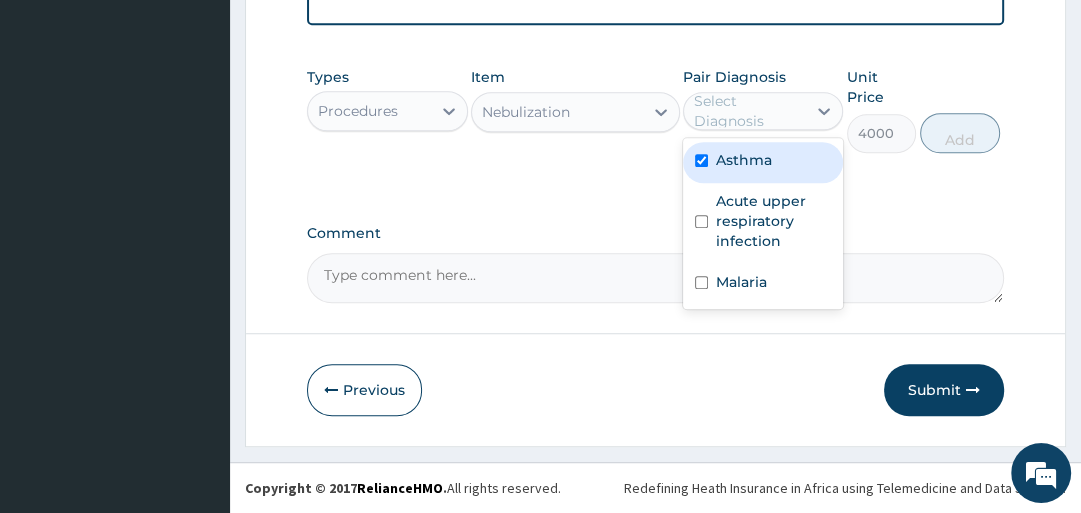 checkbox on "true" 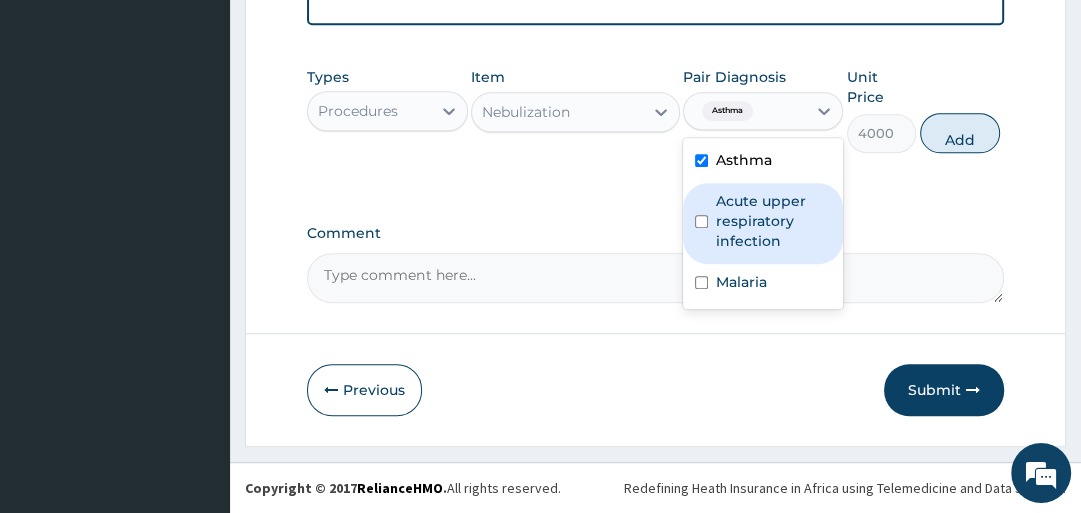 click on "Acute upper respiratory infection" at bounding box center [773, 221] 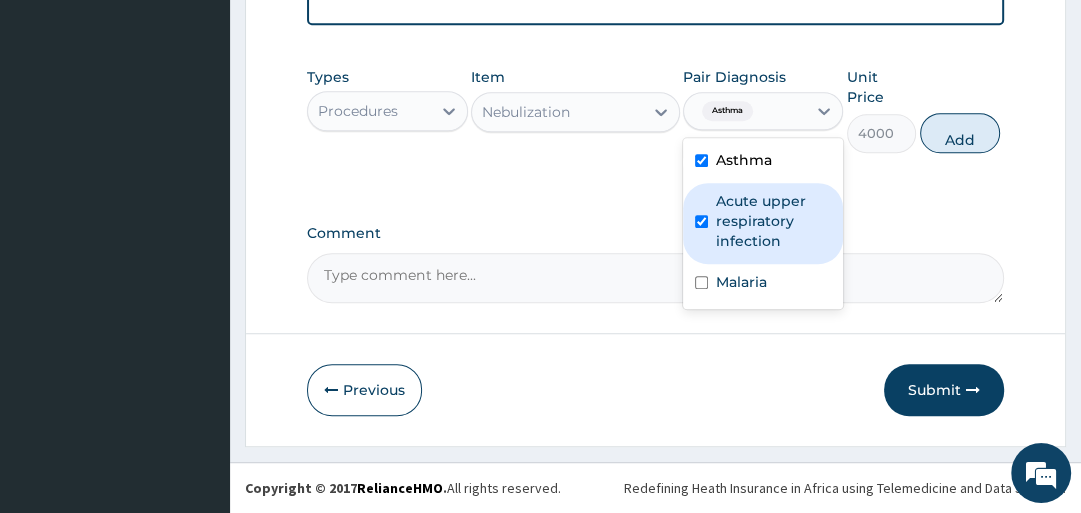 checkbox on "true" 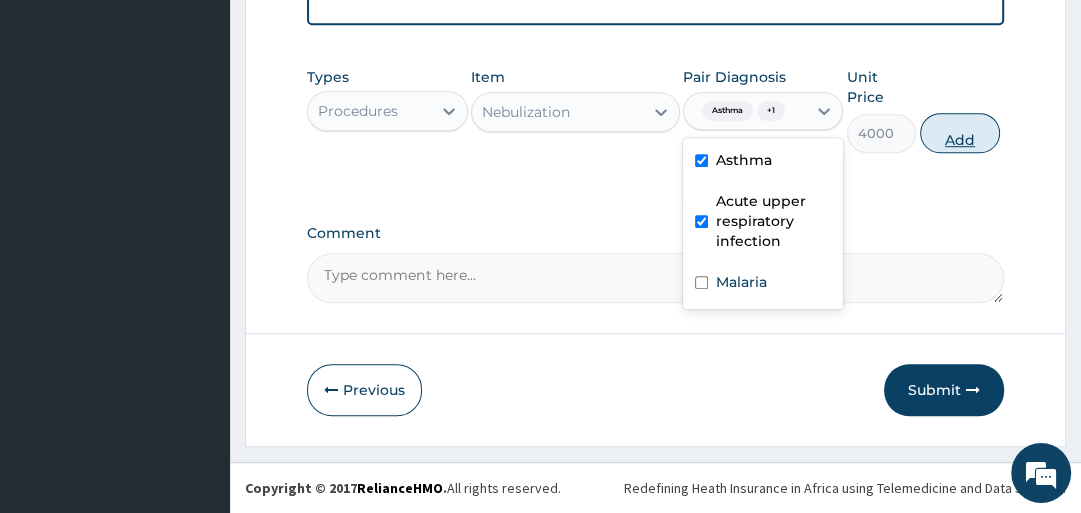 click on "Add" at bounding box center (960, 133) 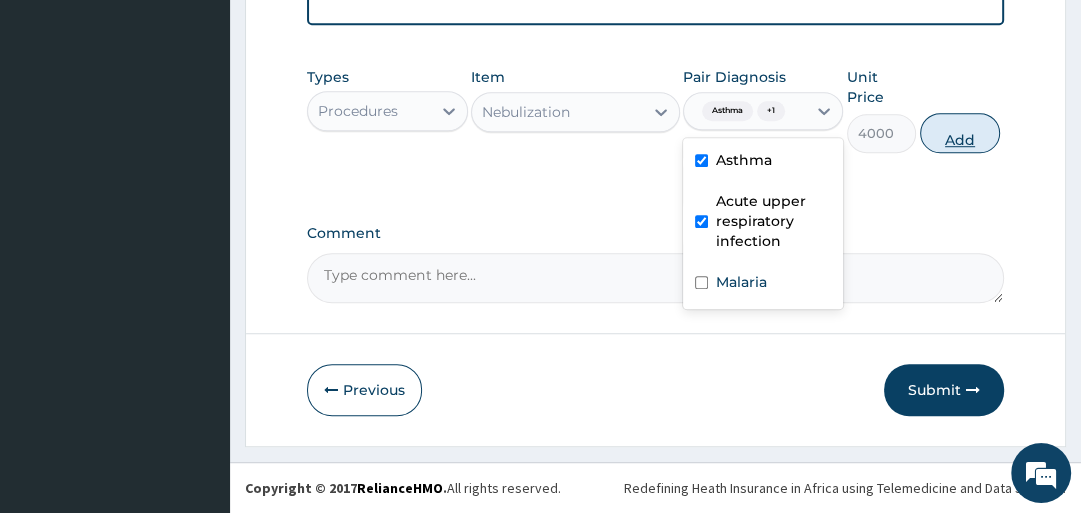 type on "0" 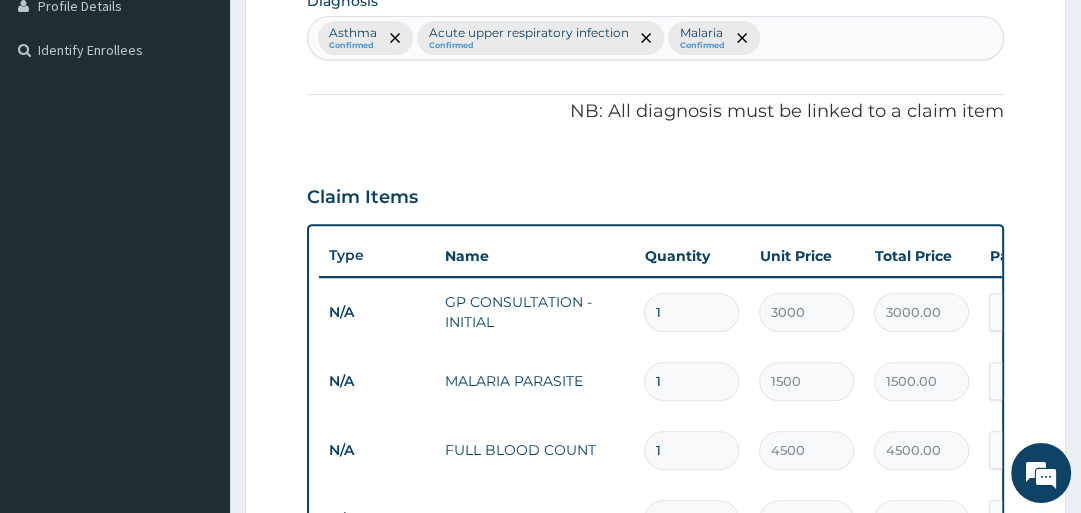 scroll, scrollTop: 40, scrollLeft: 0, axis: vertical 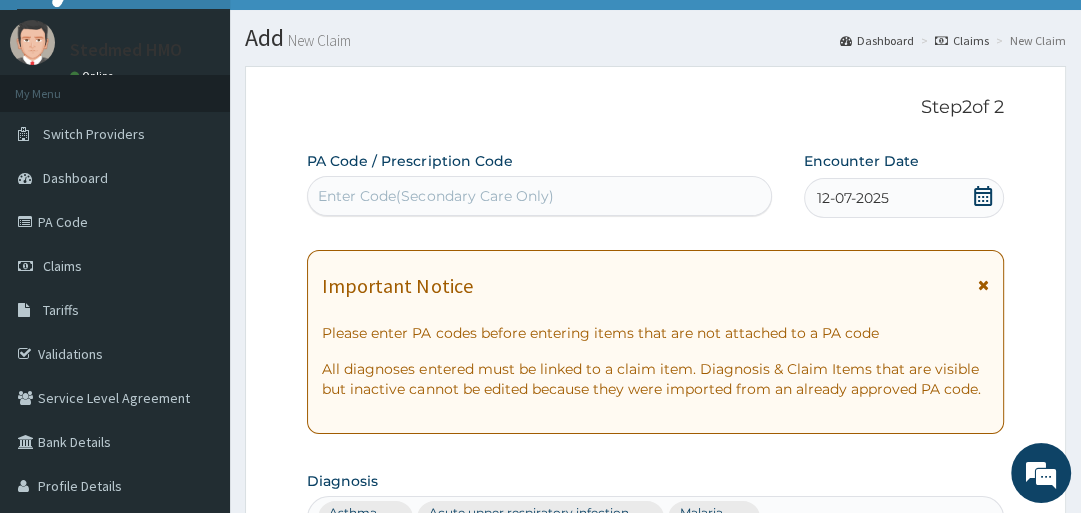 click on "Enter Code(Secondary Care Only)" at bounding box center (435, 196) 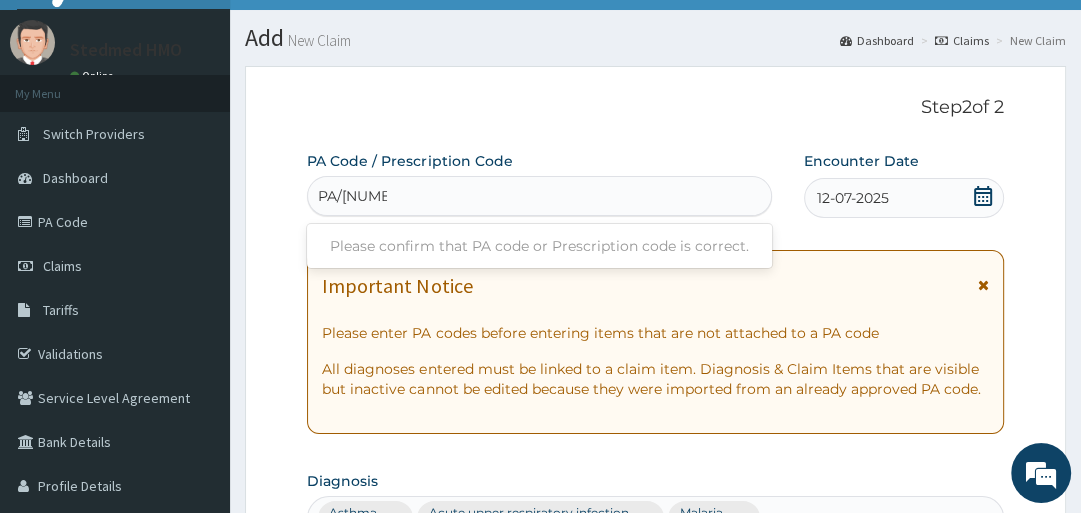 type on "PA/[NUMBER]" 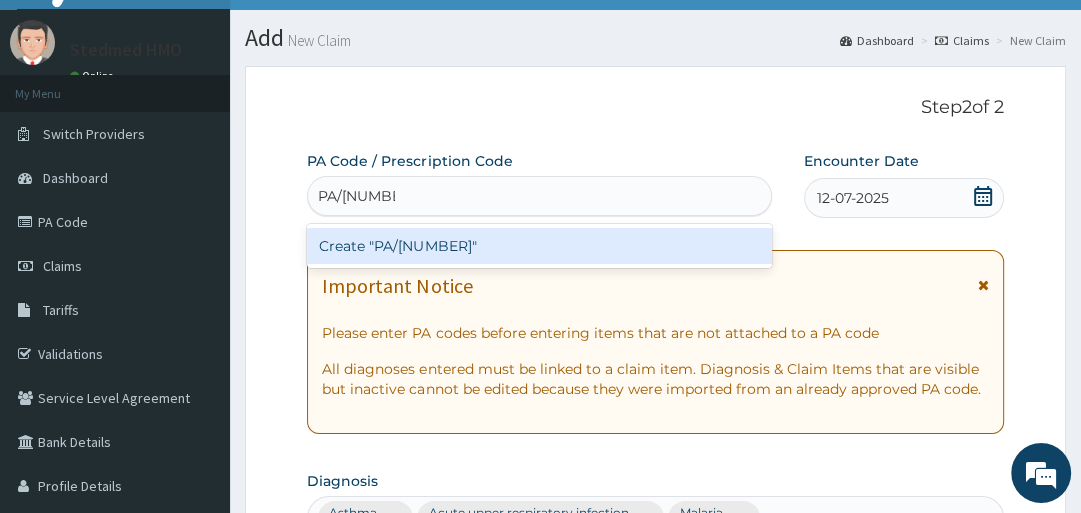 click on "Create "PA/[NUMBER]"" at bounding box center [539, 246] 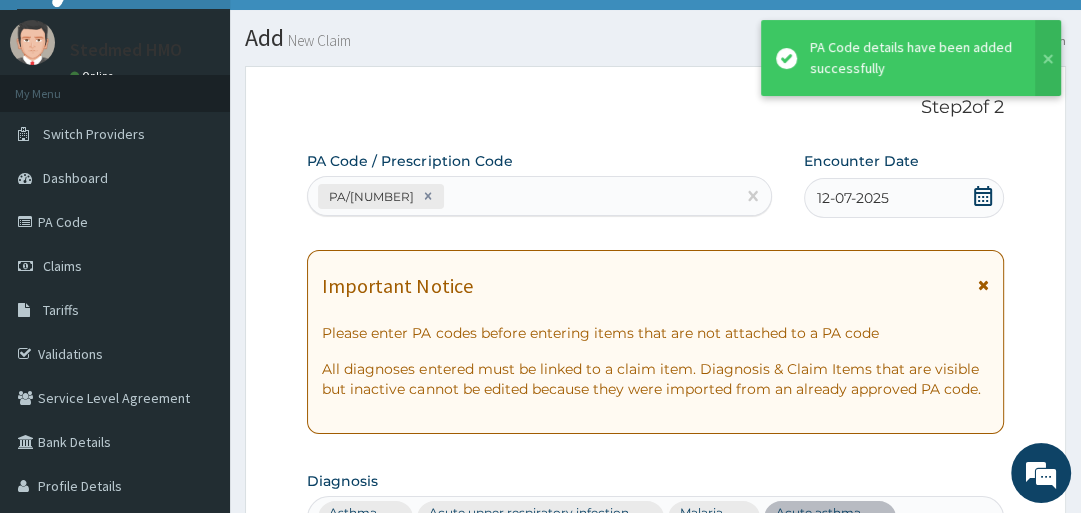 scroll, scrollTop: 780, scrollLeft: 0, axis: vertical 